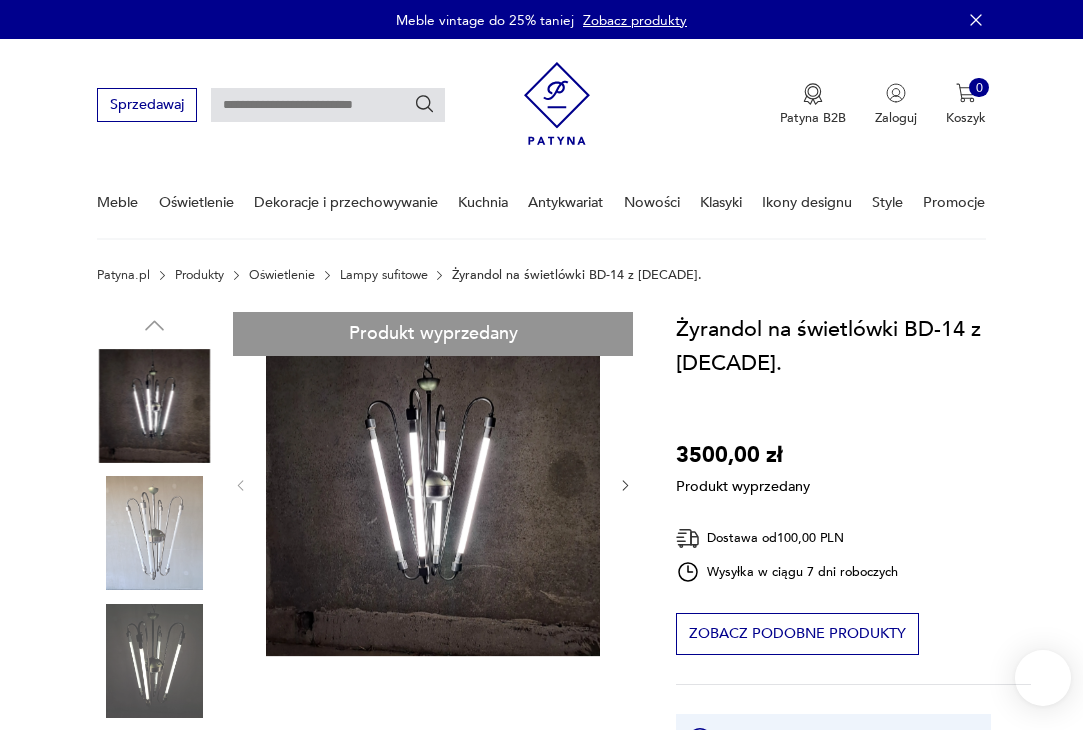 scroll, scrollTop: 0, scrollLeft: 0, axis: both 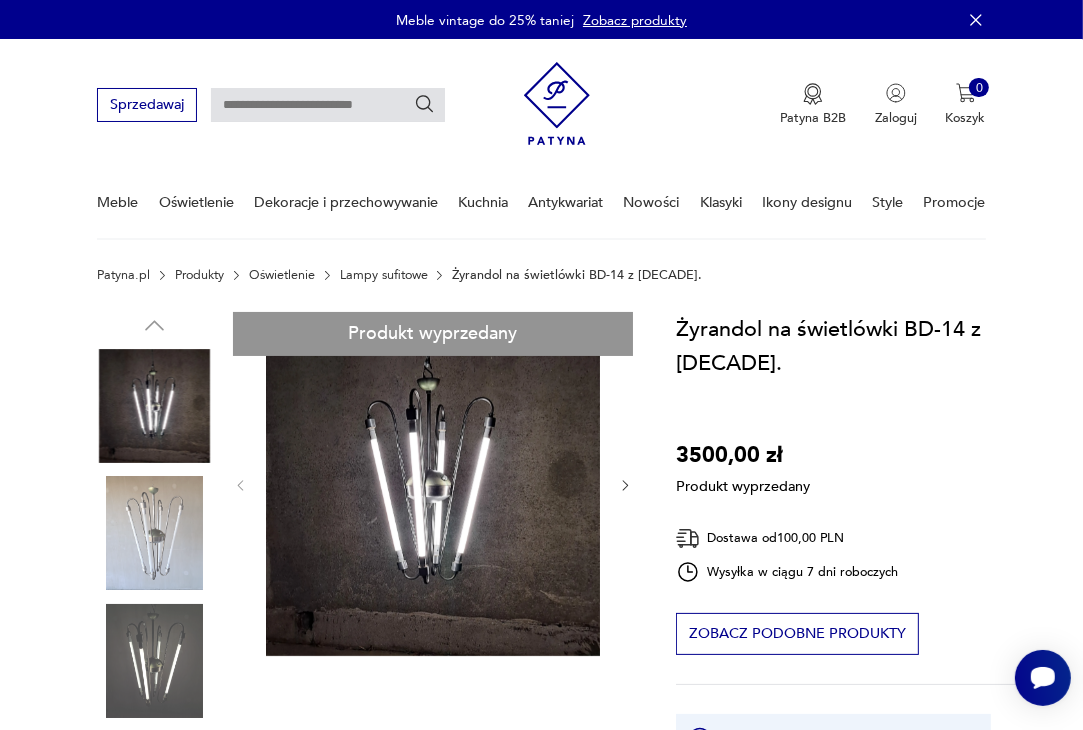 click on "Produkt wyprzedany Opis produktu Żyrandol na świetlówki [ID] z lat 60. Wykonany z aluminium i stali. Wyczyszczony i zabezpieczony antykorozyjnie. Na 4 świetlówki 60 cm. Przerobiony na świetlówki LED zasilane jednostronnie(od dołu). Zapalane 2 + 2. Wysokość 85 cm, średnica w najszerszym miejscu 56 cm. Możliwość odrestaurowania dodatkowych 2 szt. Świetlówki nie są w cenie. Rozwiń więcej Szczegóły produktu O sprzedawcy Patrz Pan Zweryfikowany sprzedawca Od 9 lat z [BRAND] Dostawa i zwroty Dostępne formy dostawy: Przesylka zwykla   100,00 PLN Odbior osobisty   0,00 PLN Kurier   100,00 PLN Zwroty: Jeśli z jakiegokolwiek powodu chcesz zwrócić zamówiony przedmiot, masz na to   14 dni od momentu otrzymania przesyłki." at bounding box center (365, 777) 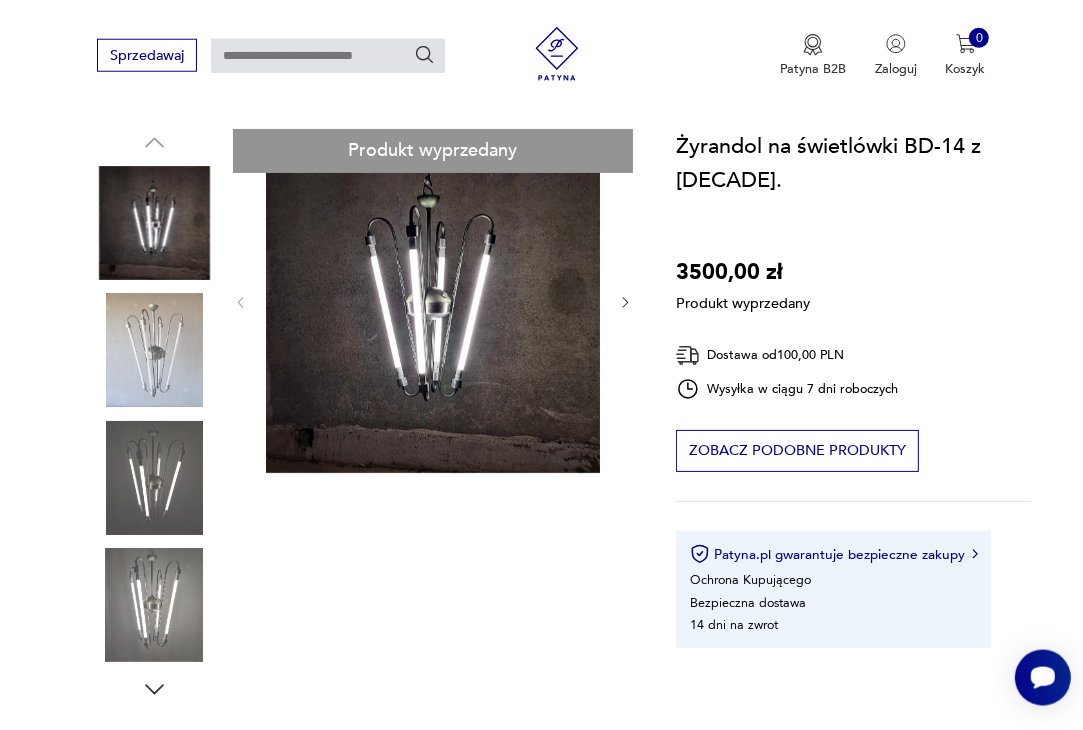 scroll, scrollTop: 211, scrollLeft: 0, axis: vertical 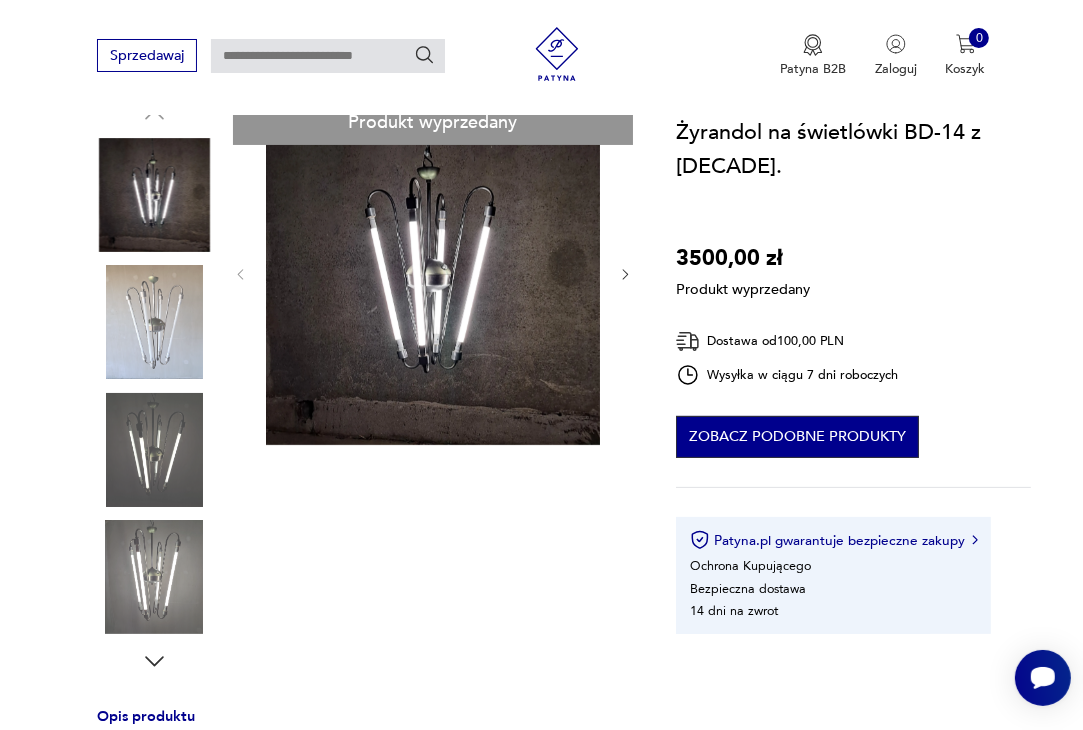 click on "Zobacz podobne produkty" at bounding box center [797, 437] 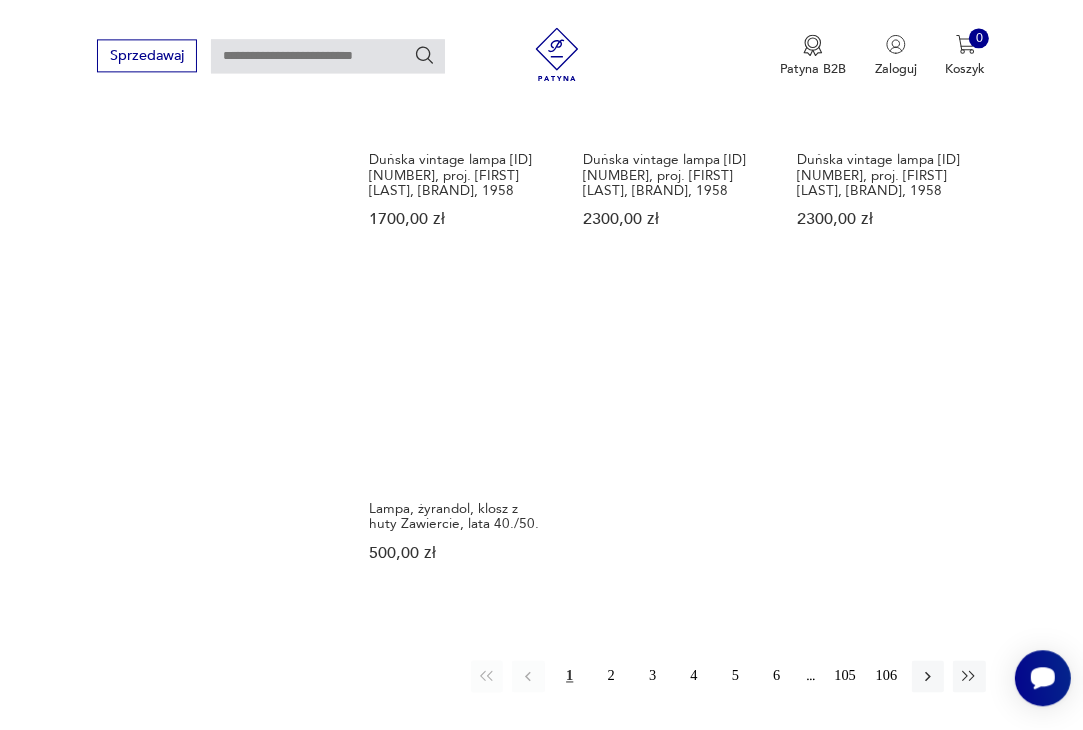 scroll, scrollTop: 2335, scrollLeft: 0, axis: vertical 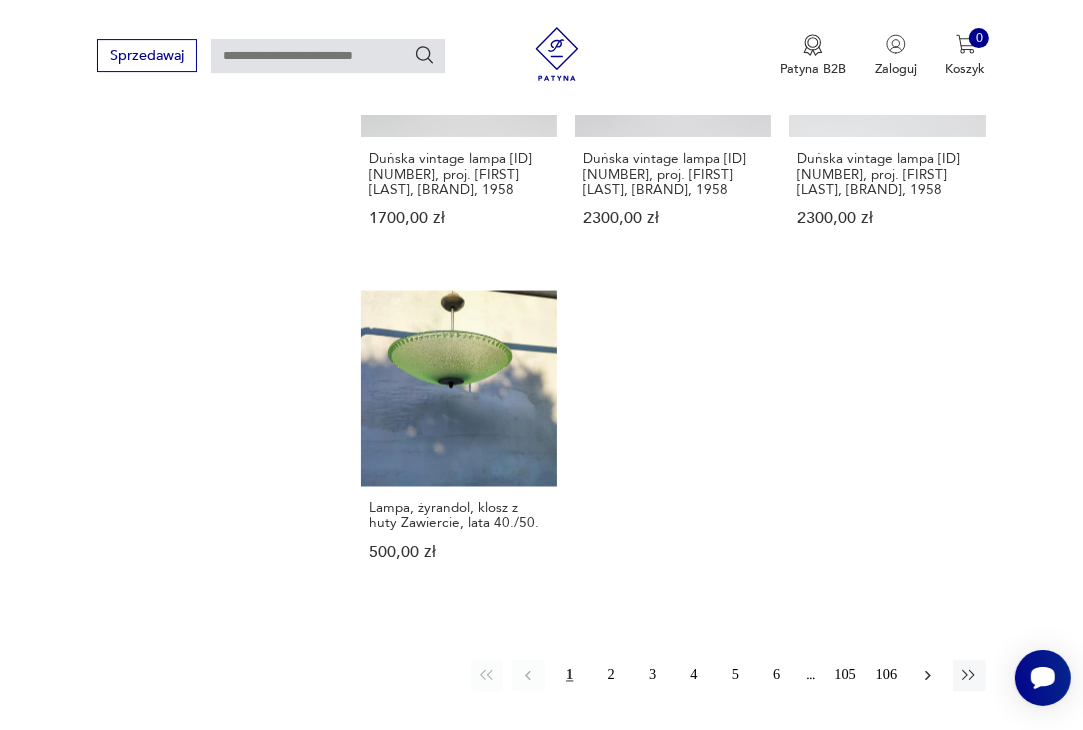 click 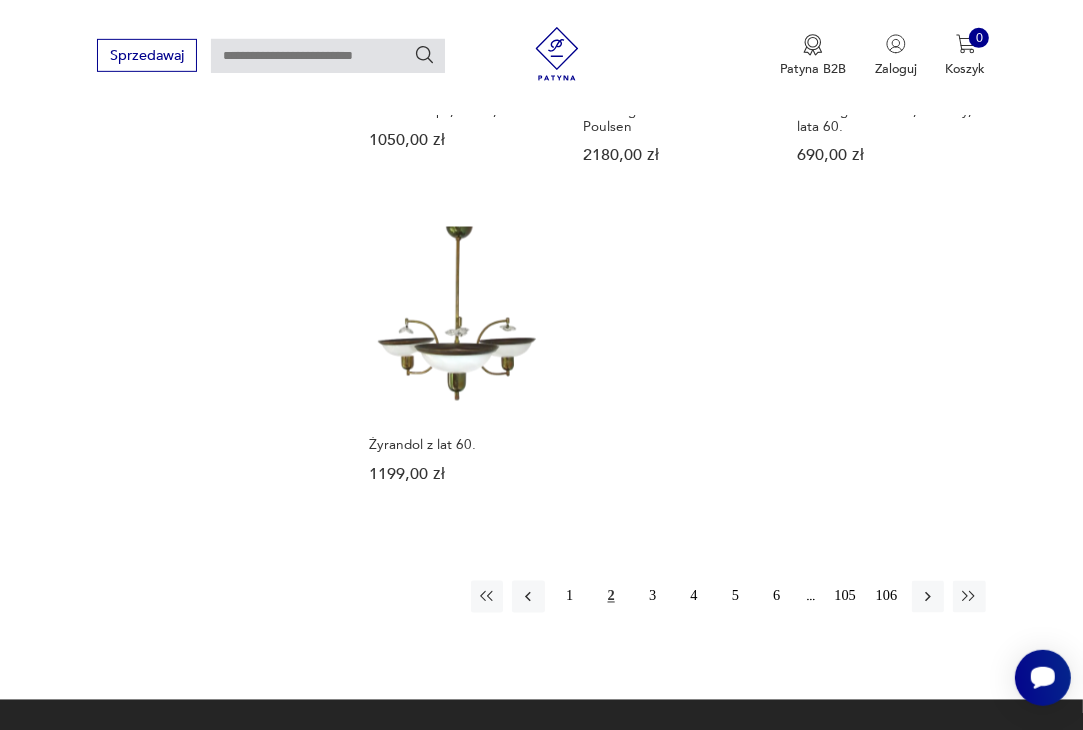 scroll, scrollTop: 2469, scrollLeft: 0, axis: vertical 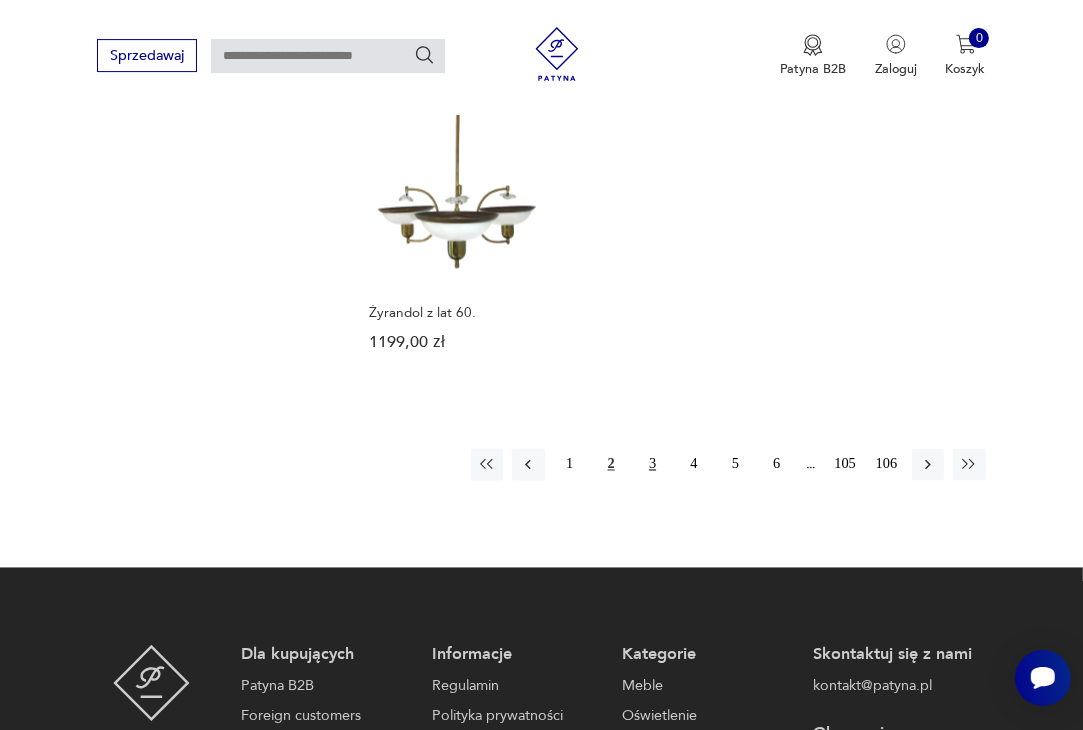 click on "3" at bounding box center [652, 464] 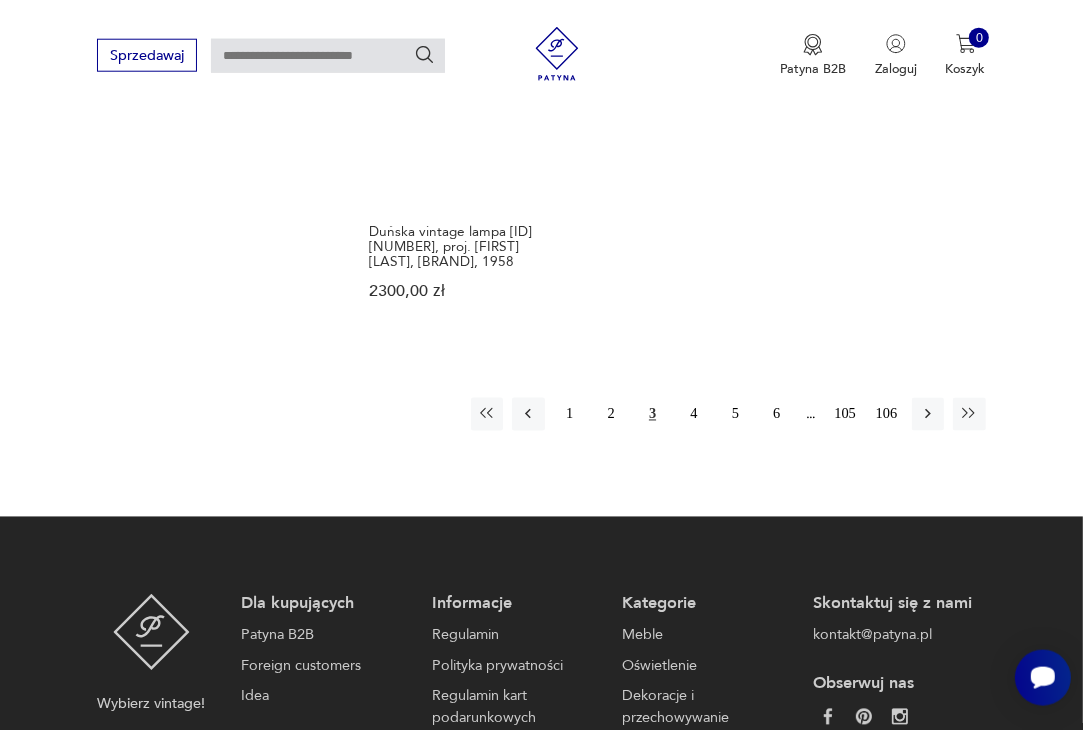 scroll, scrollTop: 2680, scrollLeft: 0, axis: vertical 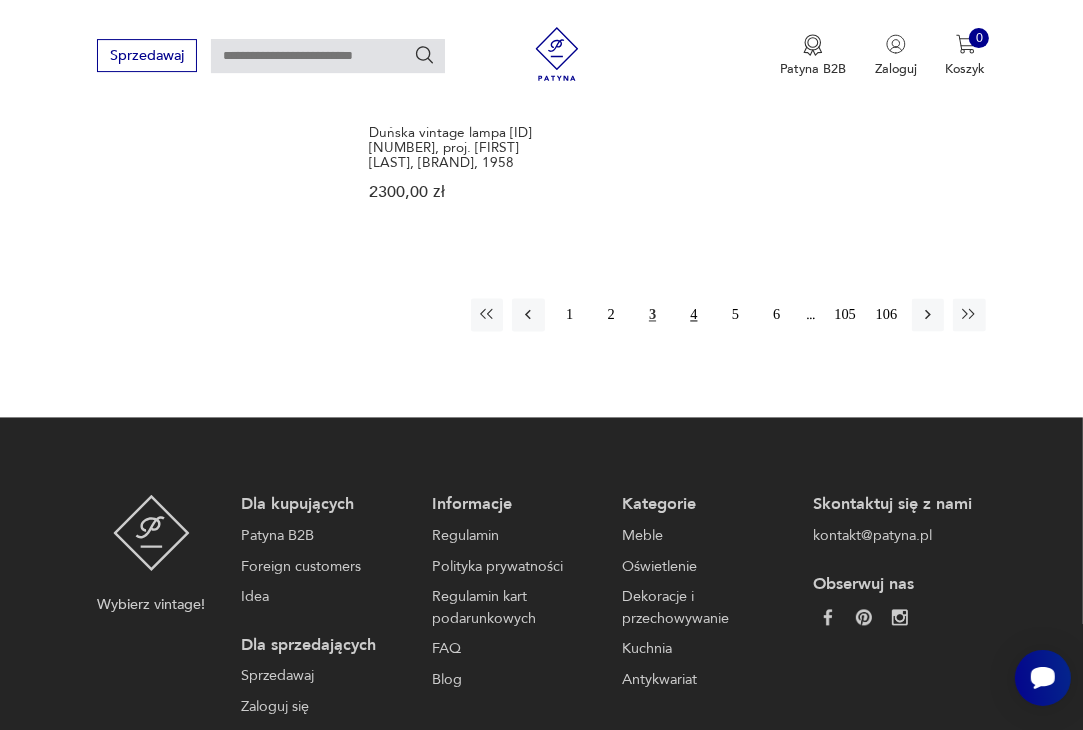 click on "4" at bounding box center (694, 314) 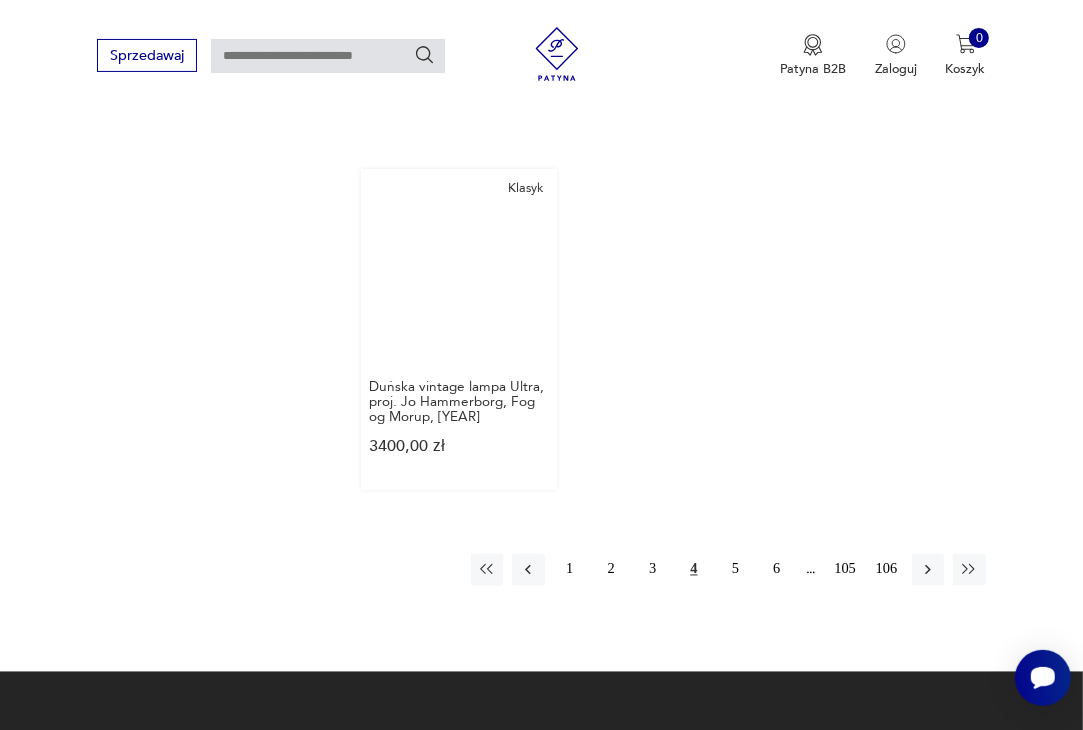 scroll, scrollTop: 2469, scrollLeft: 0, axis: vertical 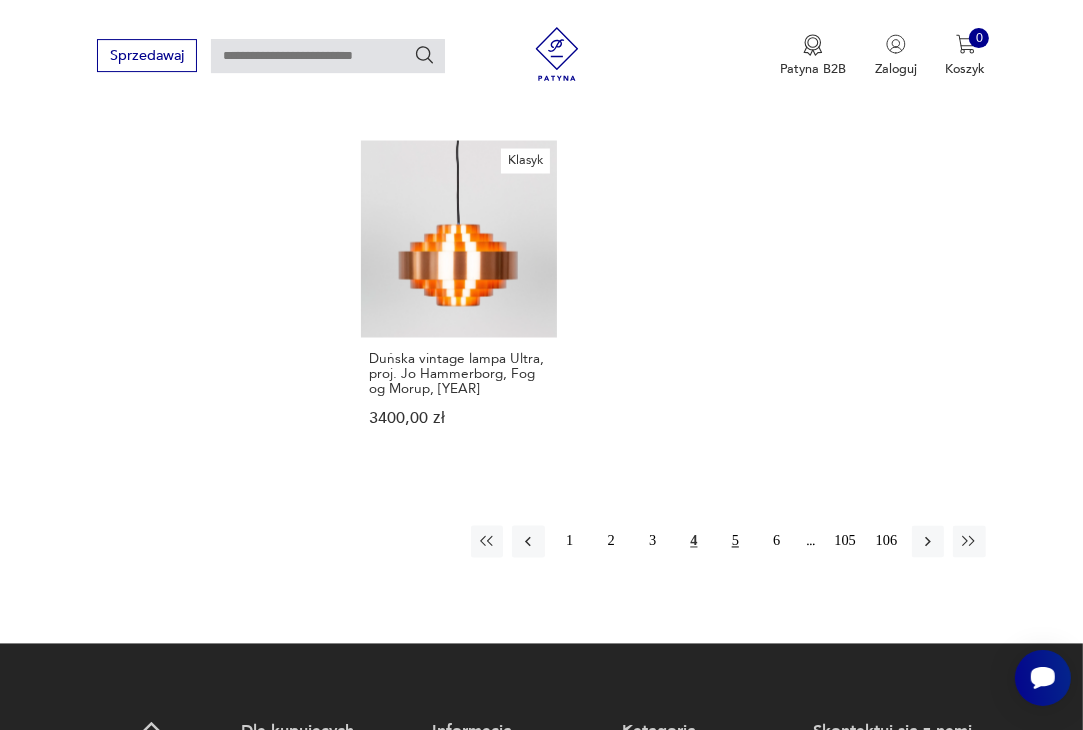 click on "5" at bounding box center (735, 541) 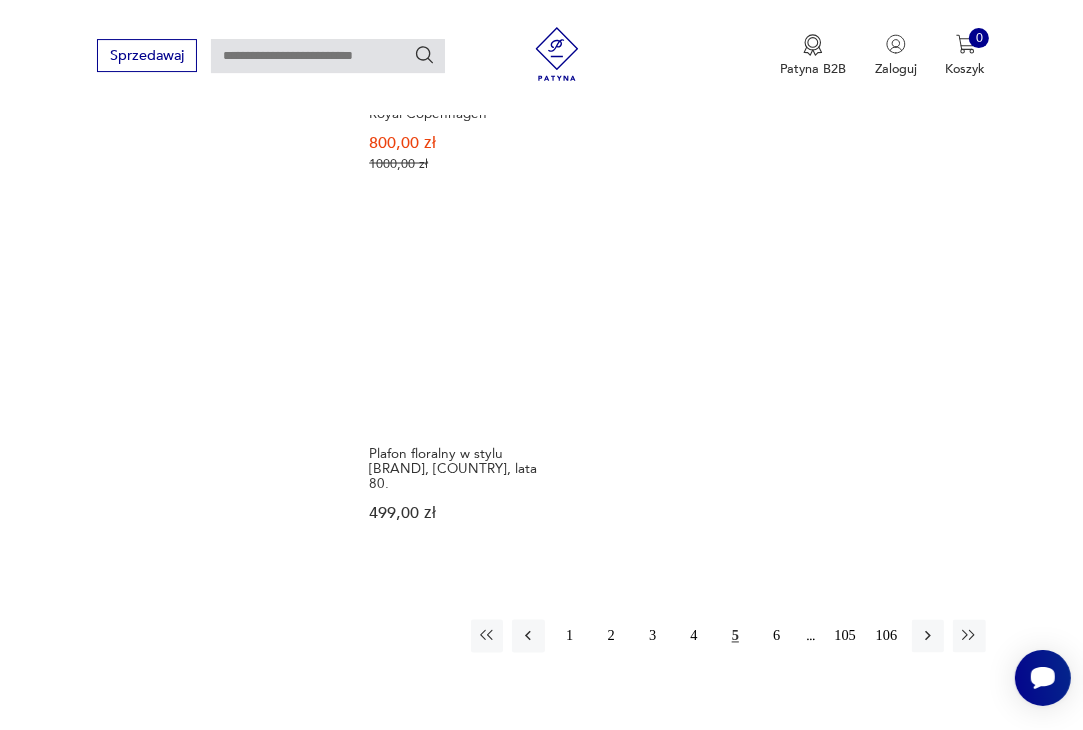 scroll, scrollTop: 2469, scrollLeft: 0, axis: vertical 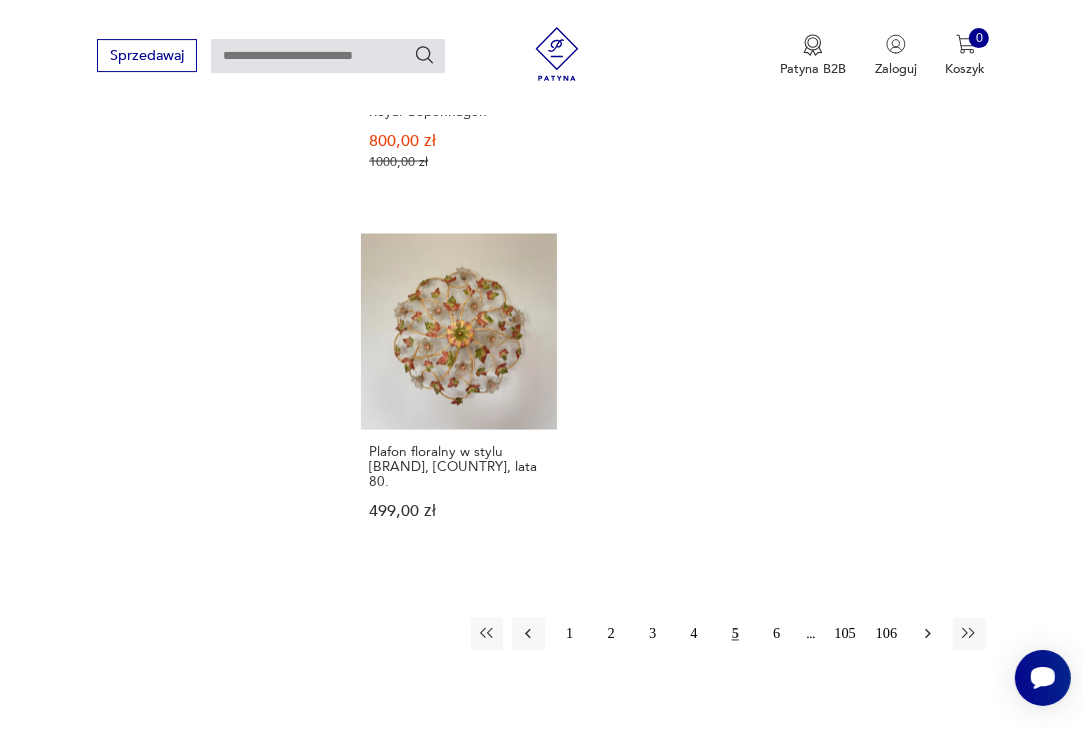 click 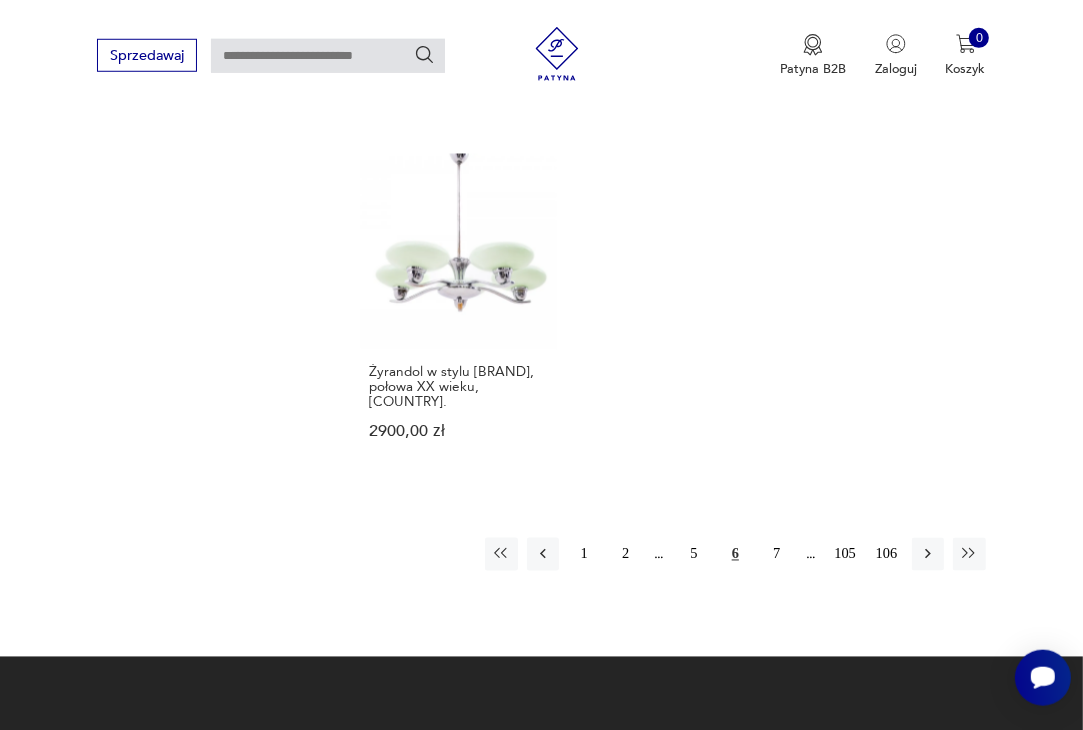 scroll, scrollTop: 2575, scrollLeft: 0, axis: vertical 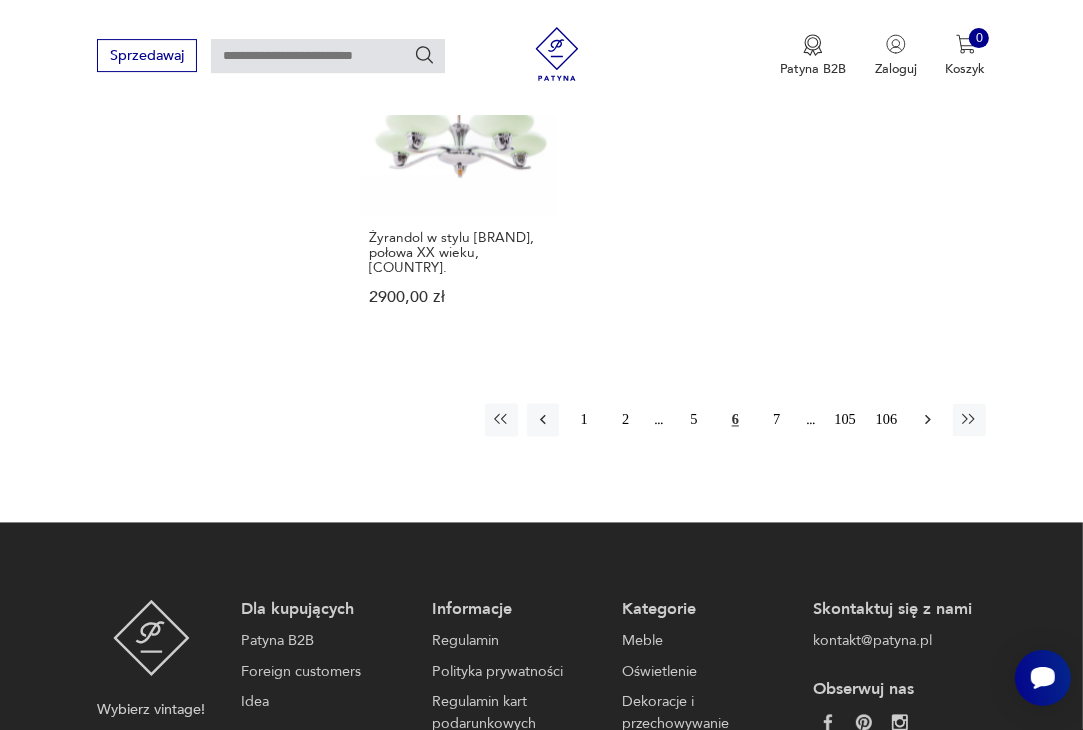 click 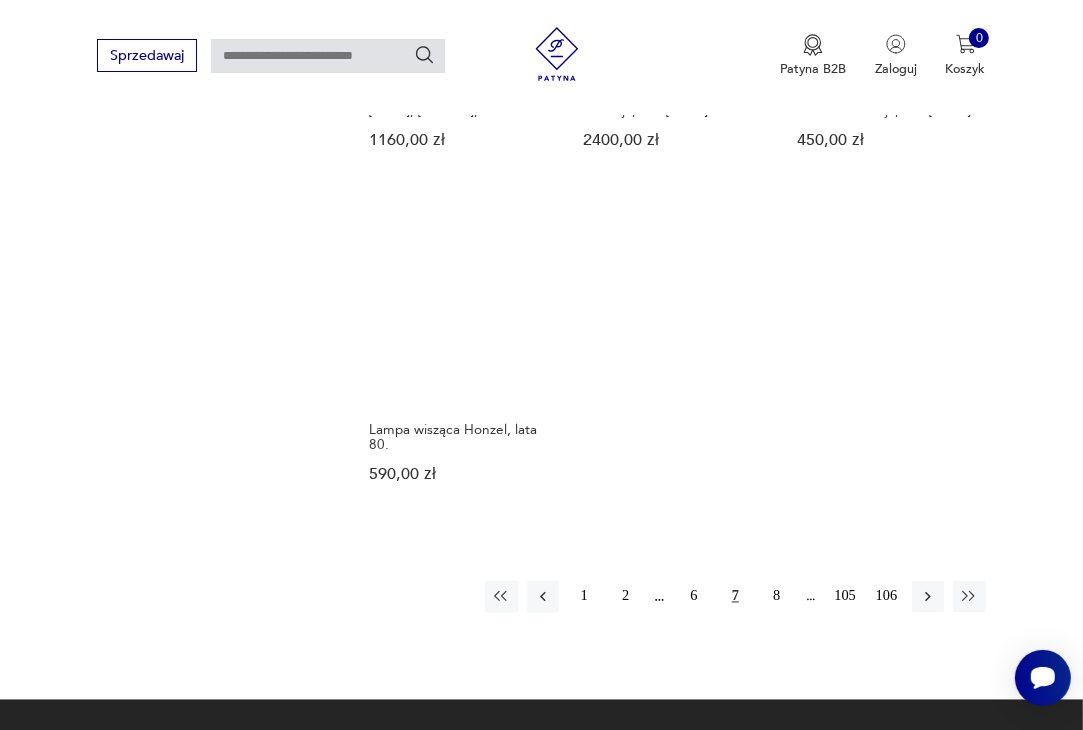 scroll, scrollTop: 2575, scrollLeft: 0, axis: vertical 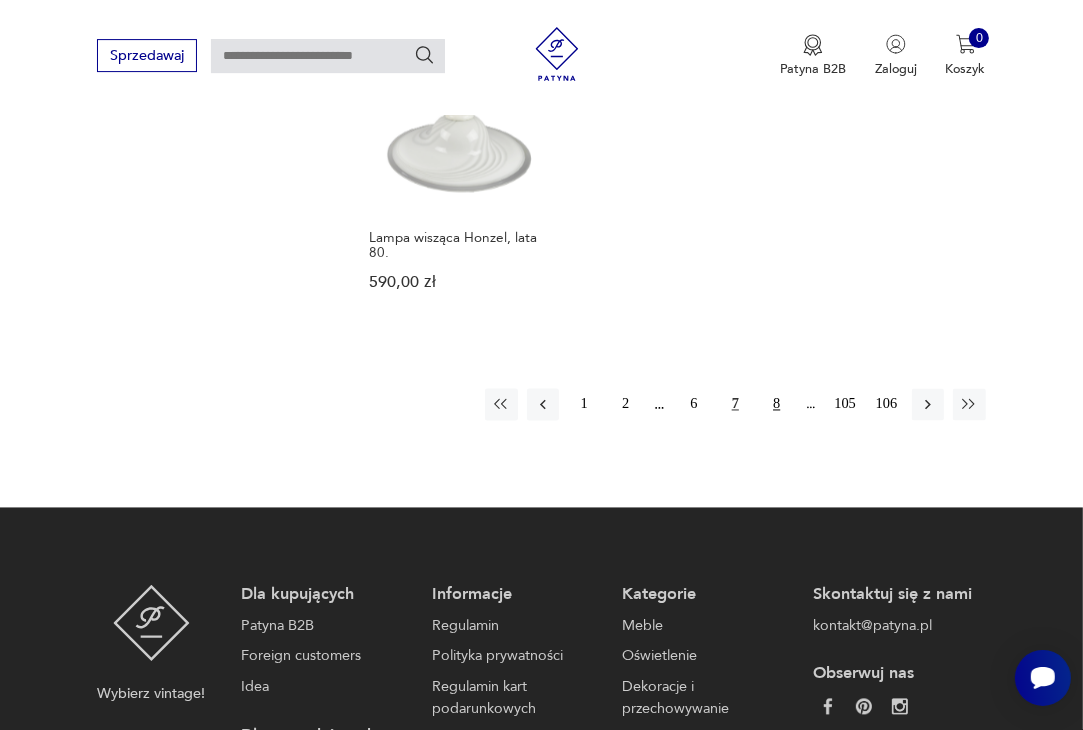 click on "8" at bounding box center (777, 404) 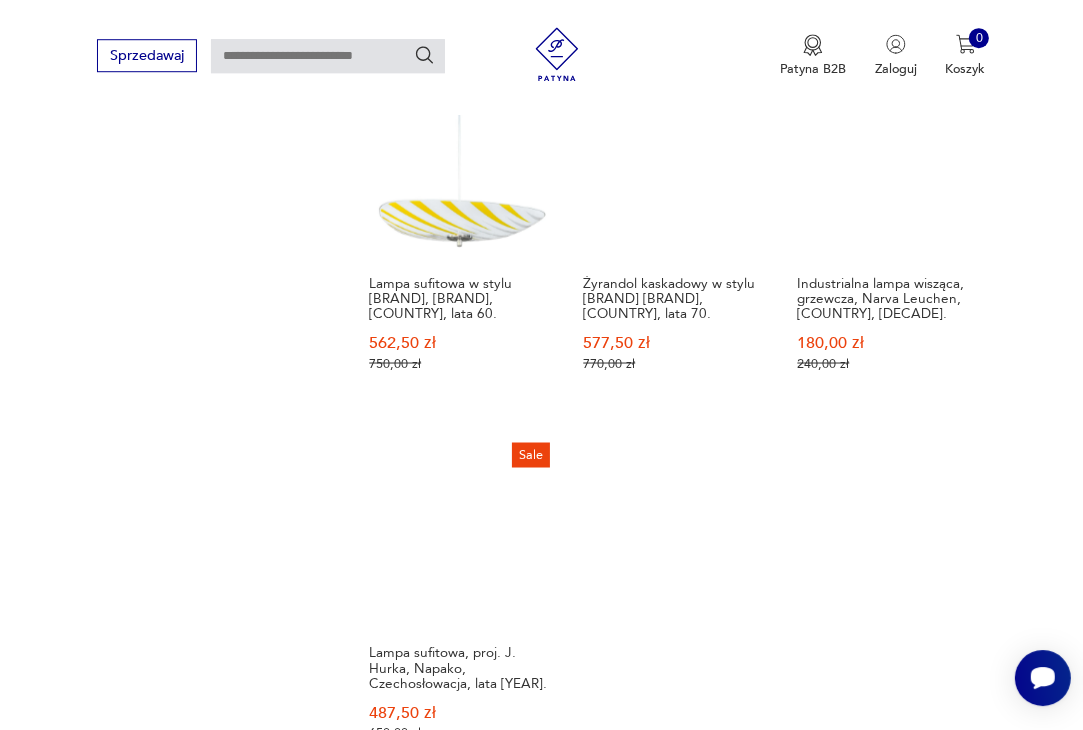 scroll, scrollTop: 2364, scrollLeft: 0, axis: vertical 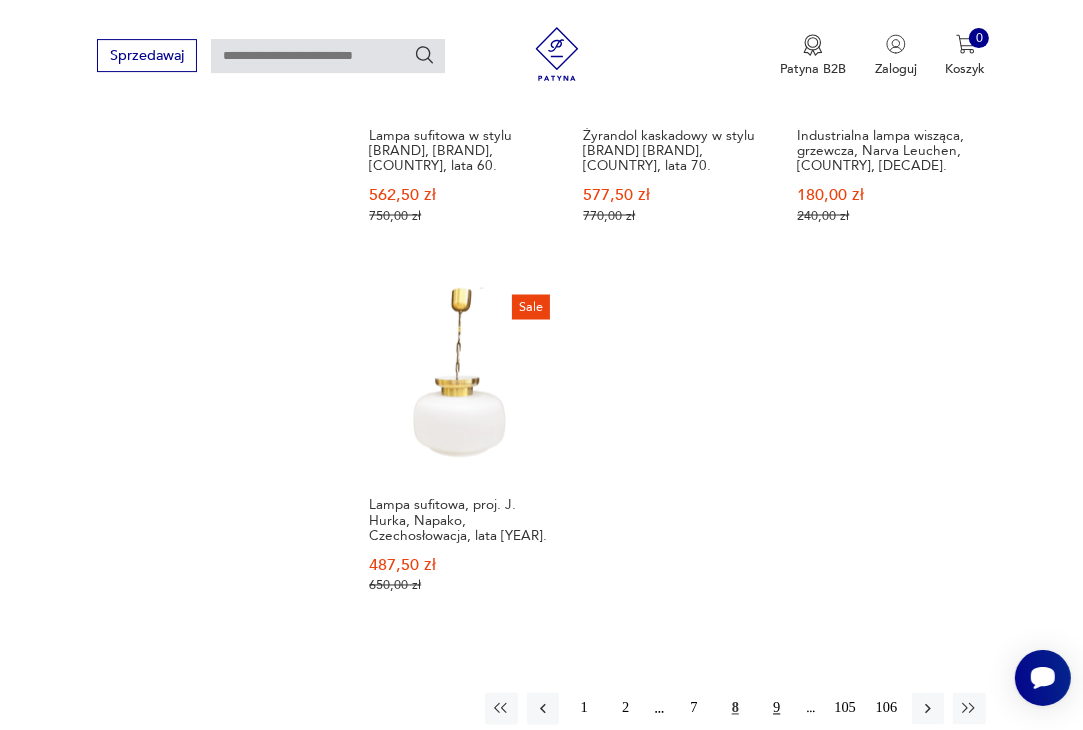 click on "9" at bounding box center (777, 708) 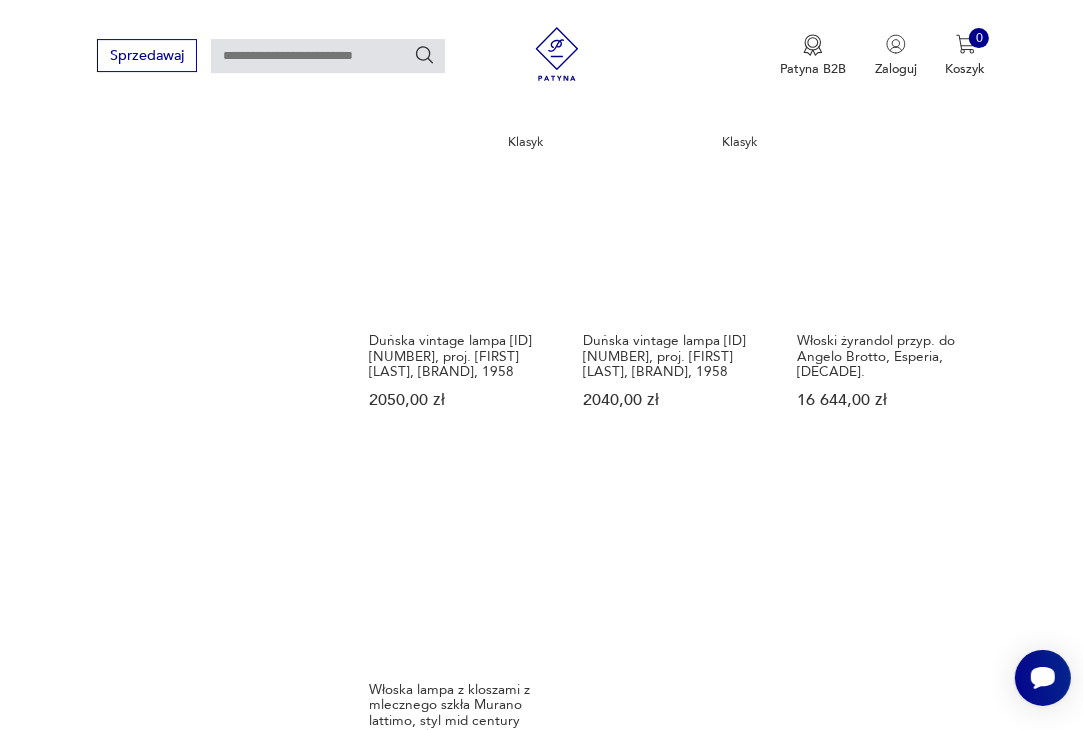 scroll, scrollTop: 2469, scrollLeft: 0, axis: vertical 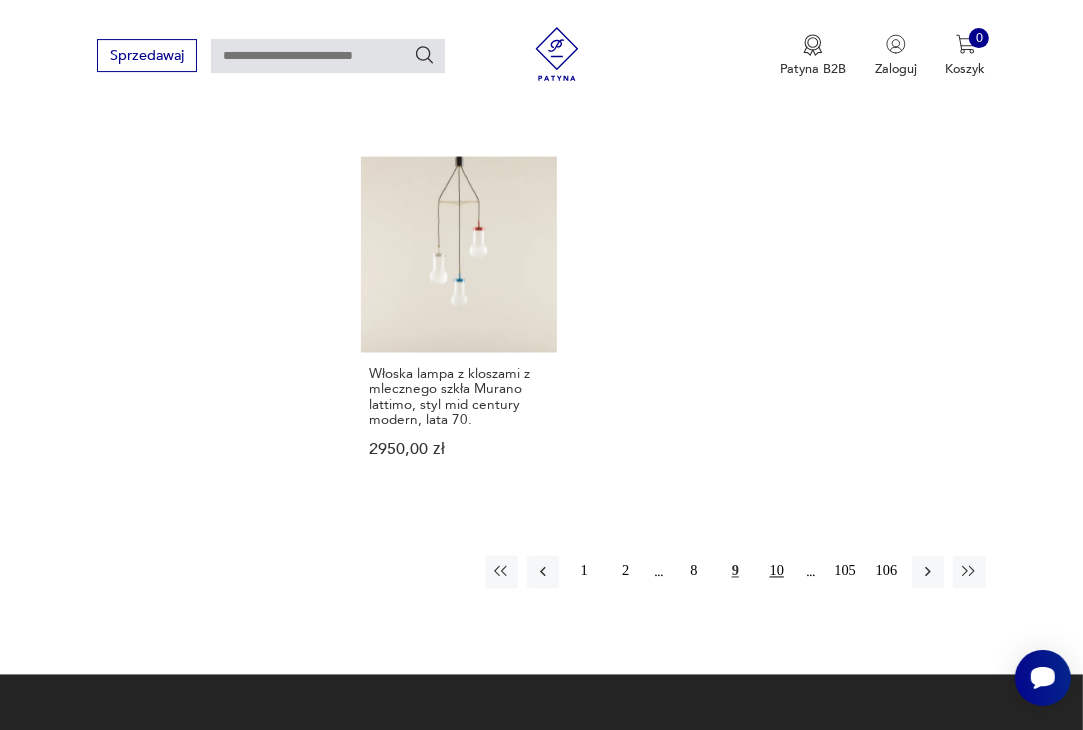 click on "10" at bounding box center [777, 571] 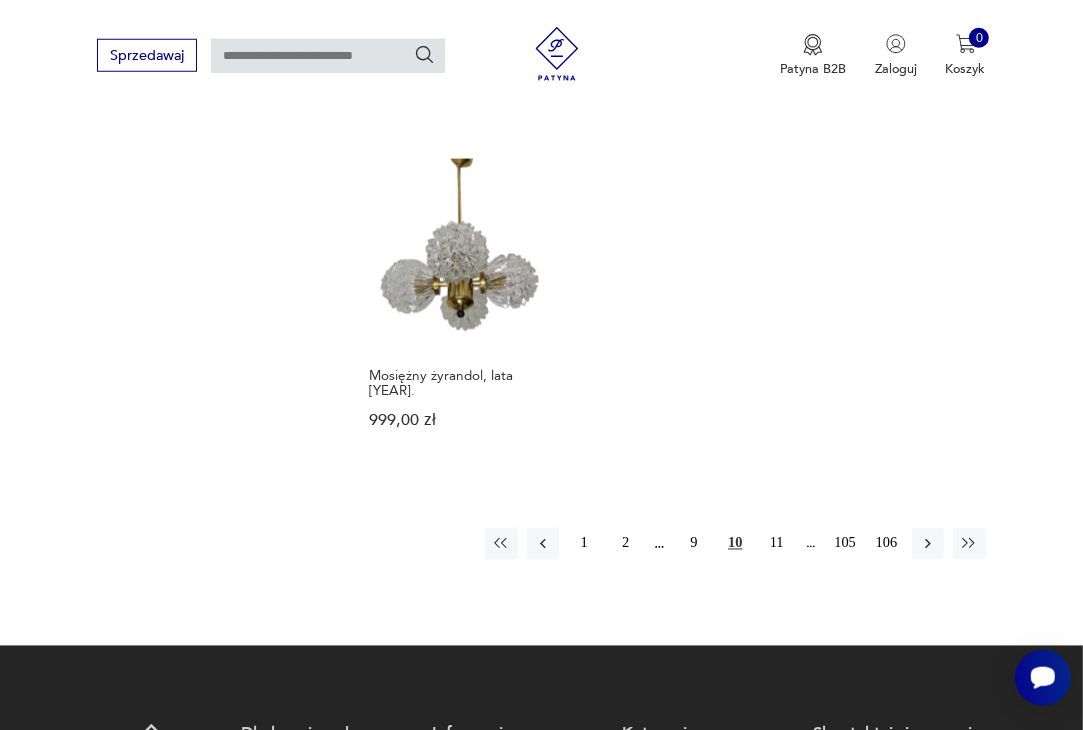 scroll, scrollTop: 2469, scrollLeft: 0, axis: vertical 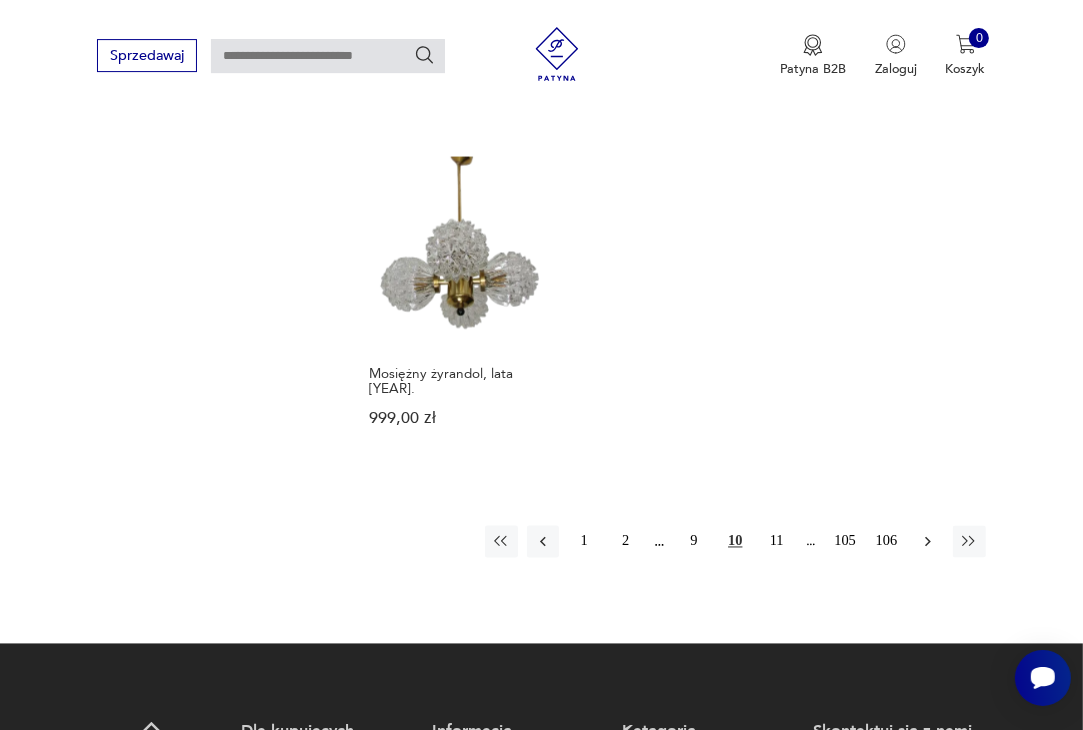 click 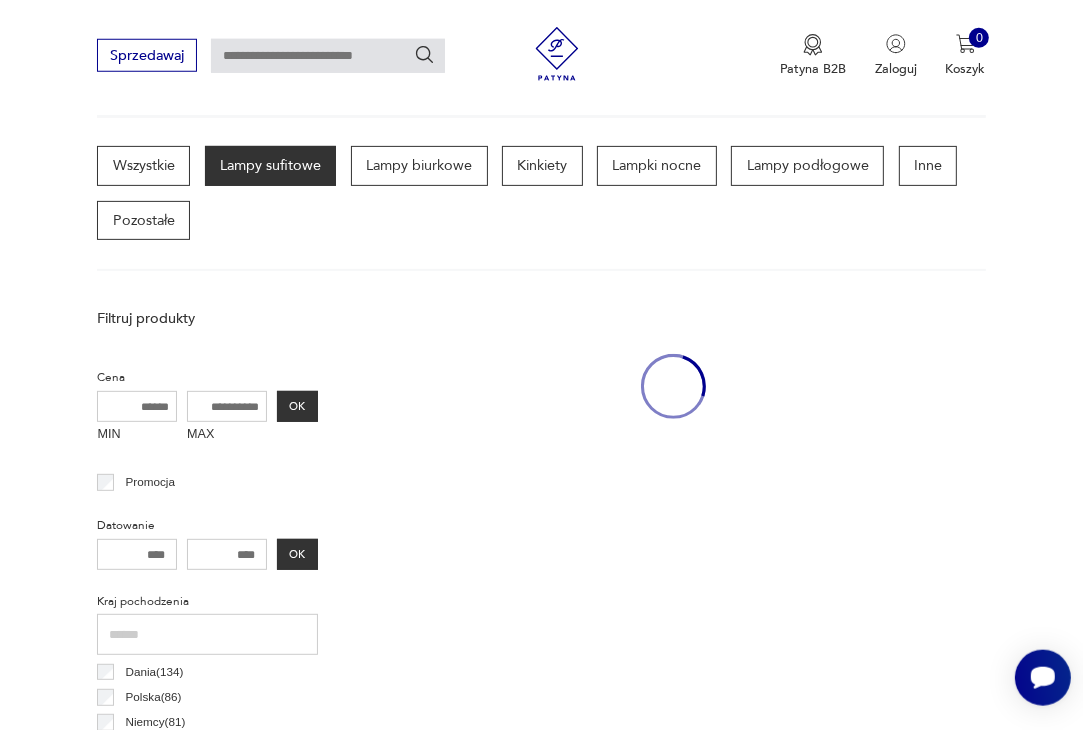 scroll, scrollTop: 463, scrollLeft: 0, axis: vertical 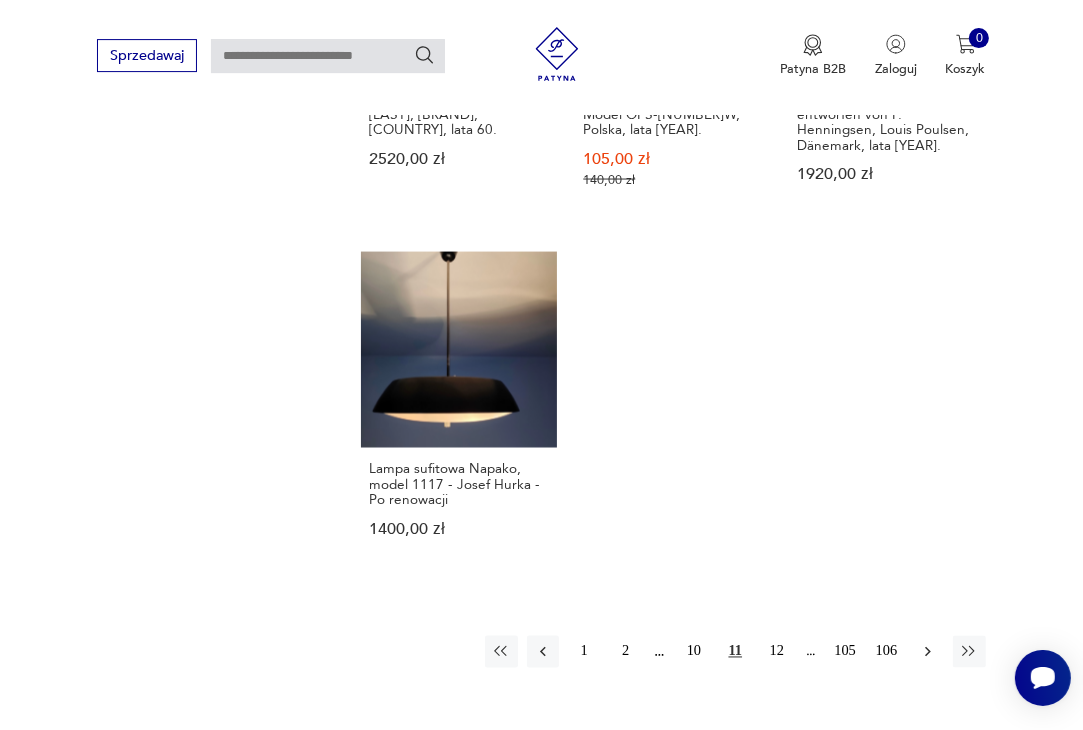 click 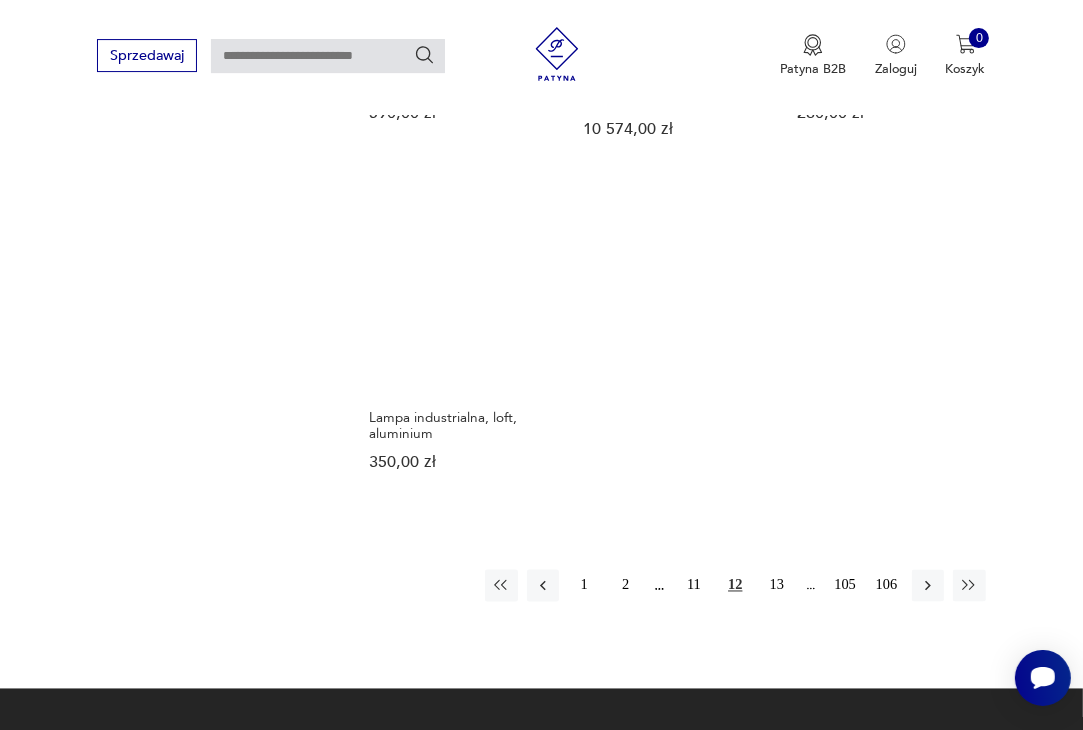 scroll, scrollTop: 2364, scrollLeft: 0, axis: vertical 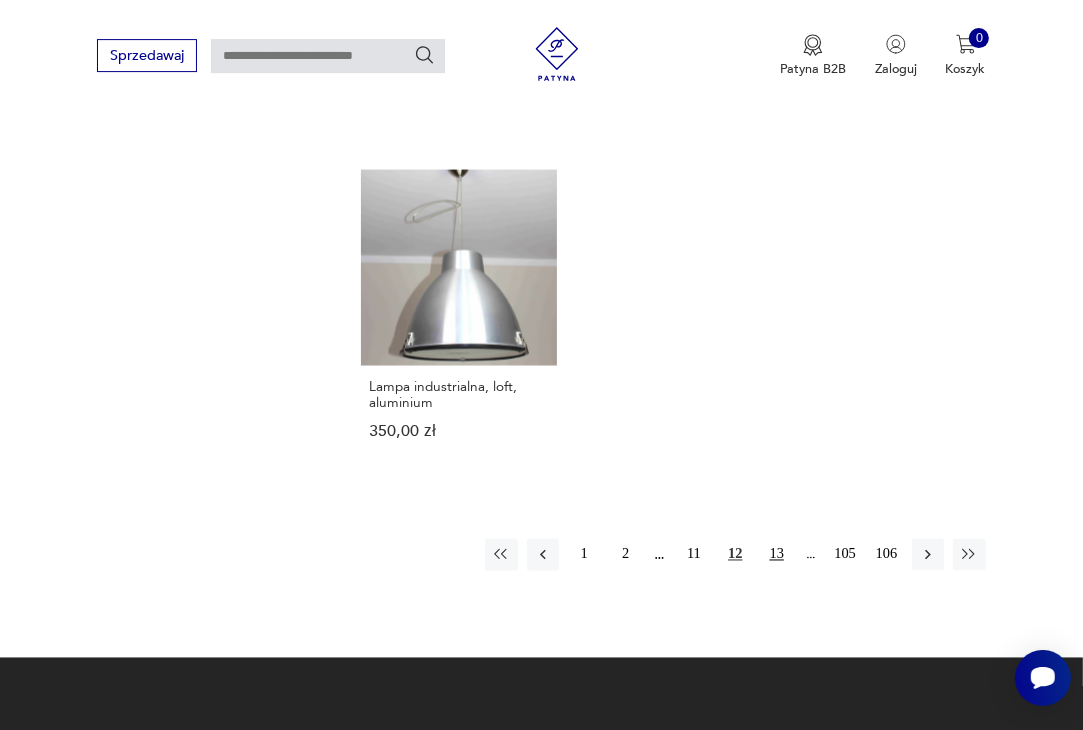 click on "13" at bounding box center (777, 554) 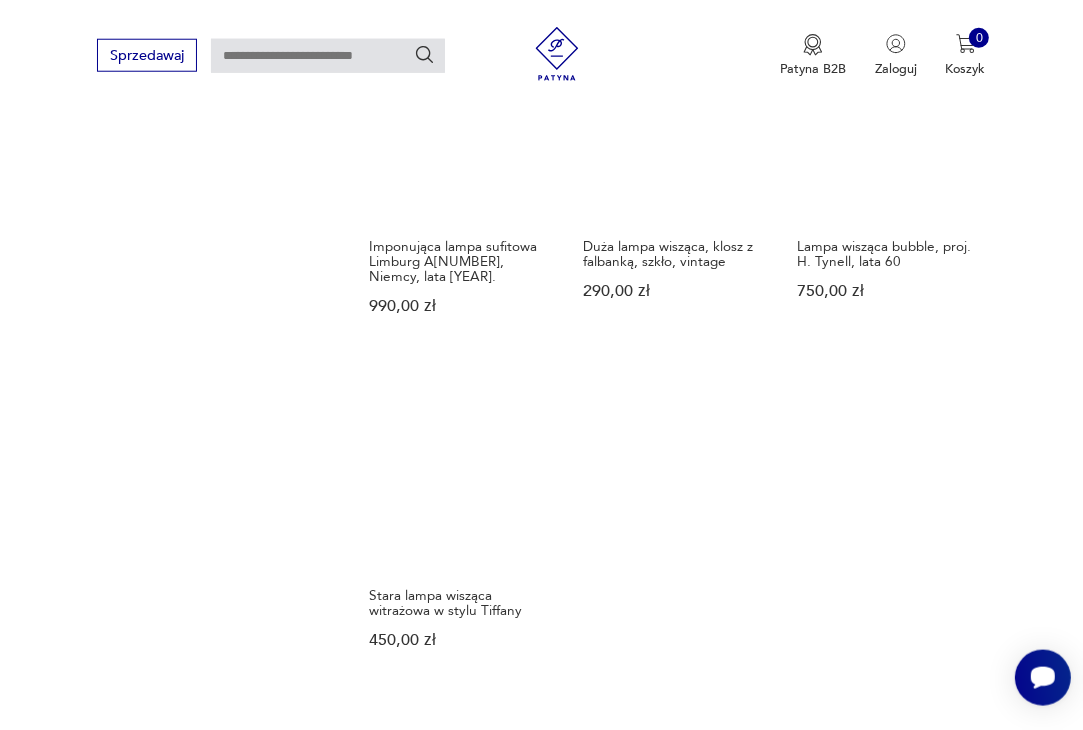 scroll, scrollTop: 2364, scrollLeft: 0, axis: vertical 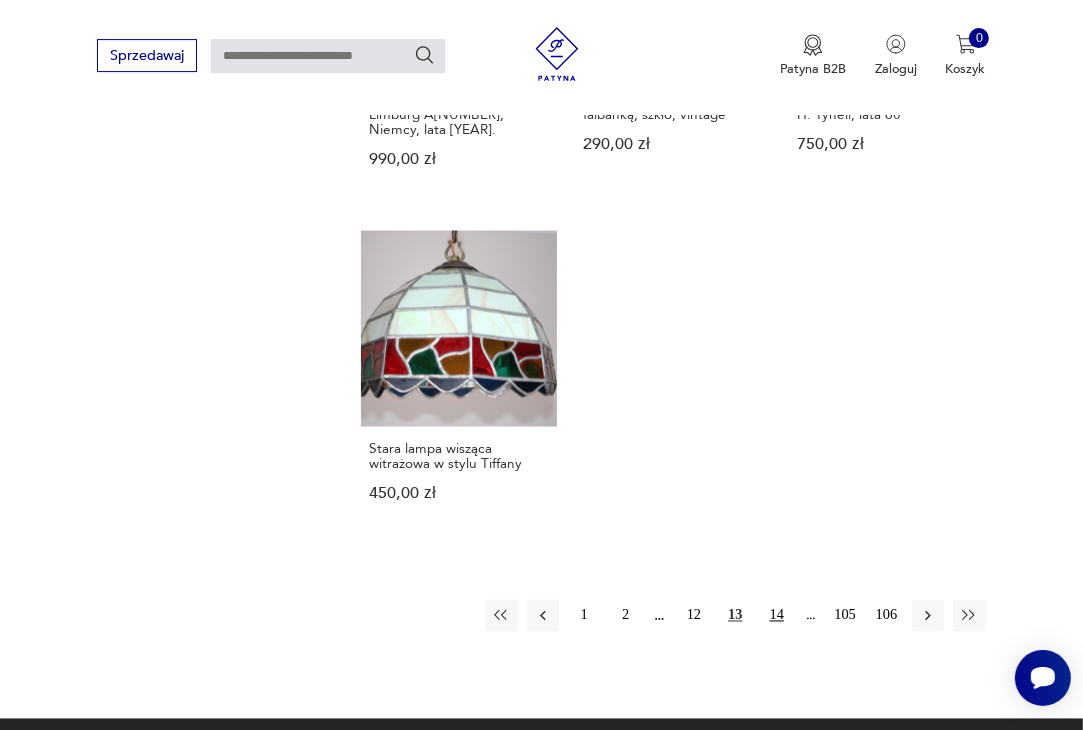 click on "14" at bounding box center (777, 615) 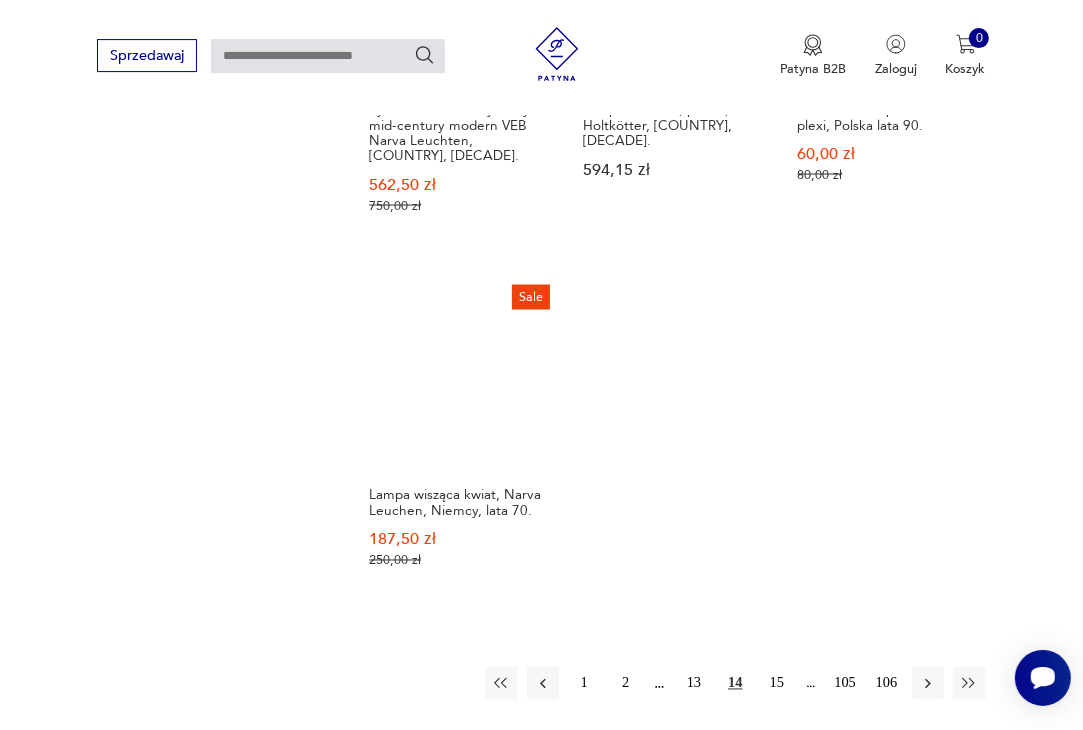 scroll, scrollTop: 2680, scrollLeft: 0, axis: vertical 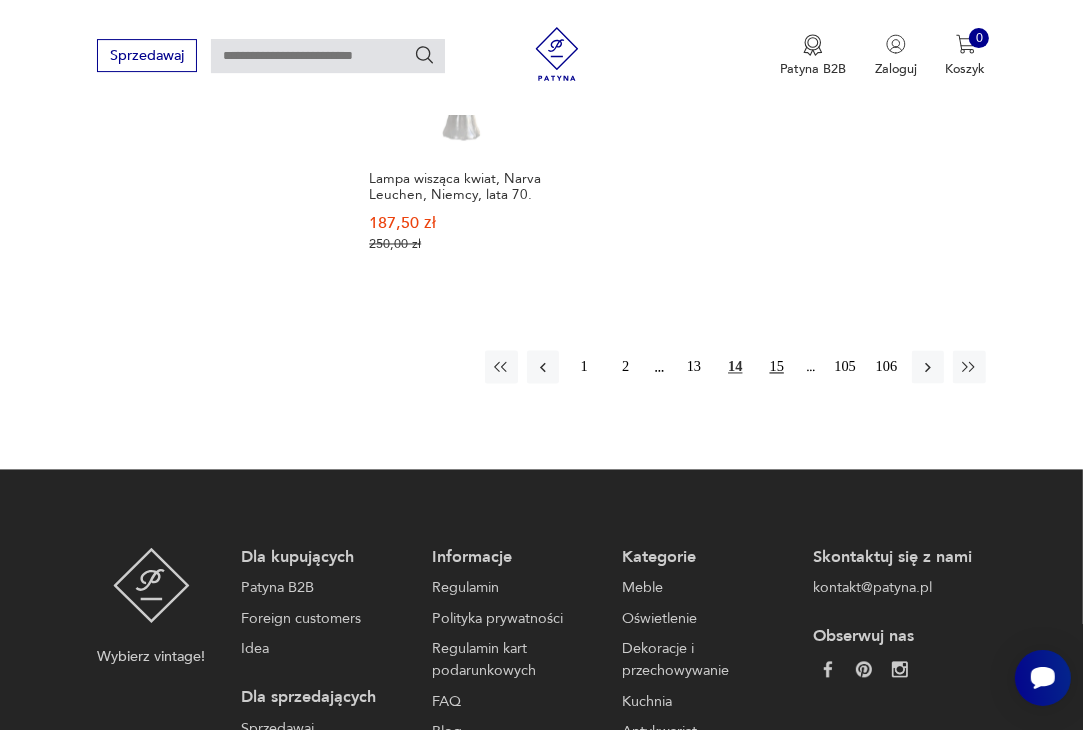 click on "15" at bounding box center [777, 366] 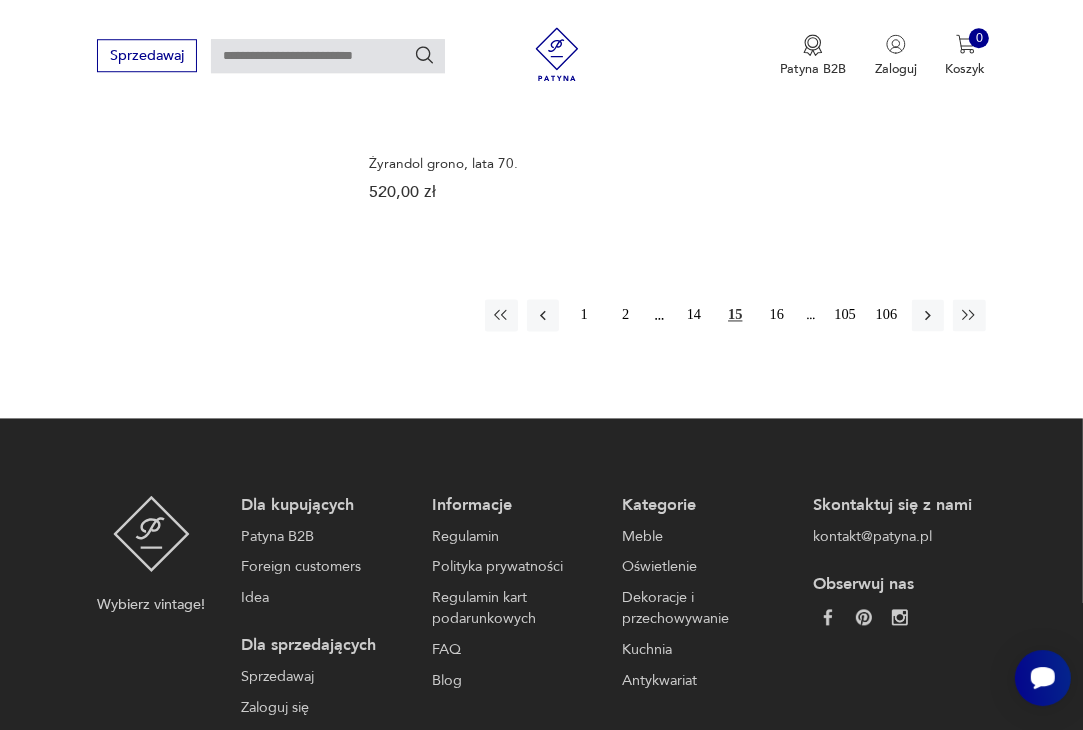 scroll, scrollTop: 2733, scrollLeft: 0, axis: vertical 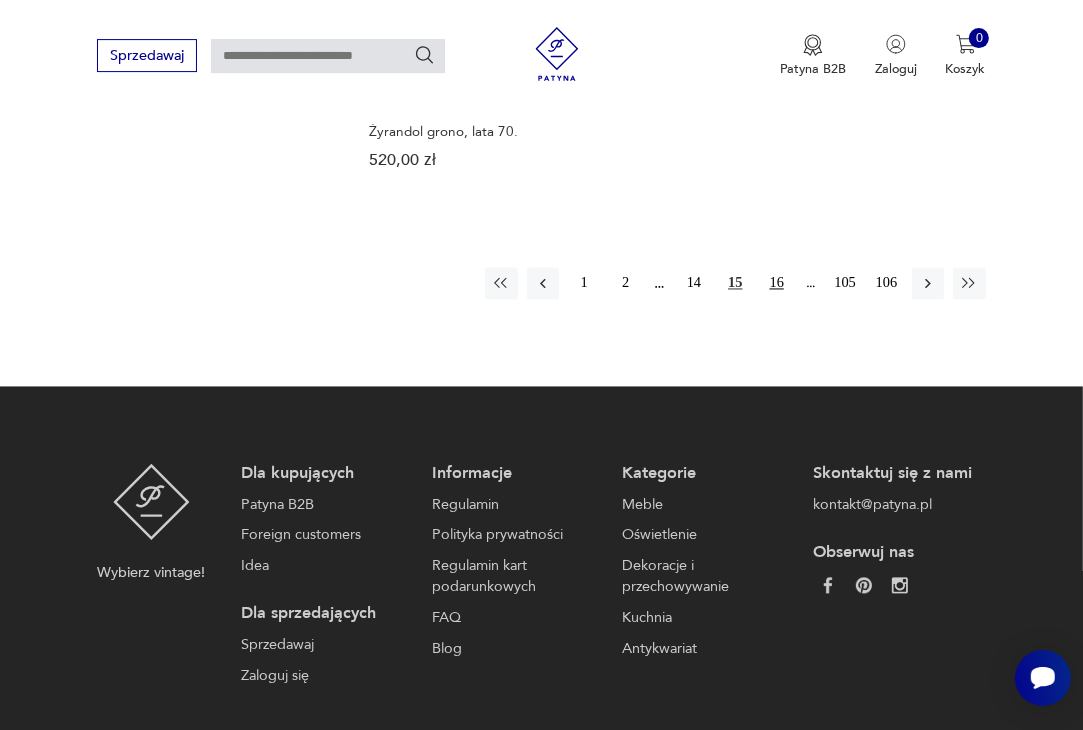 click on "16" at bounding box center [777, 283] 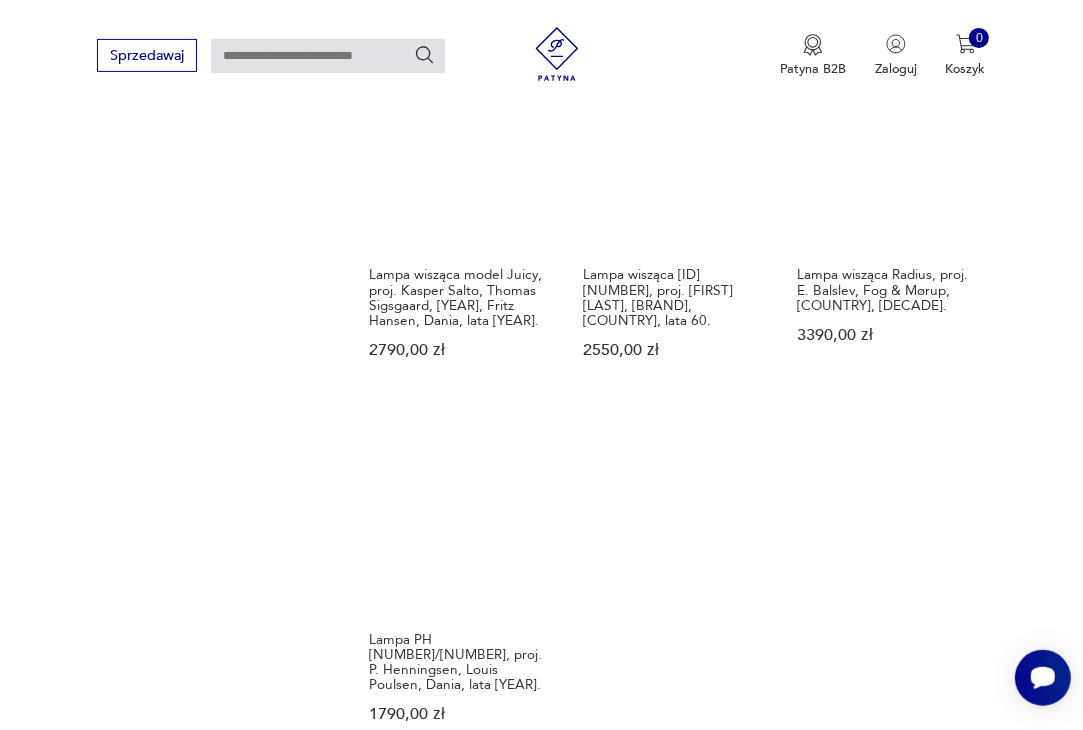 scroll, scrollTop: 2364, scrollLeft: 0, axis: vertical 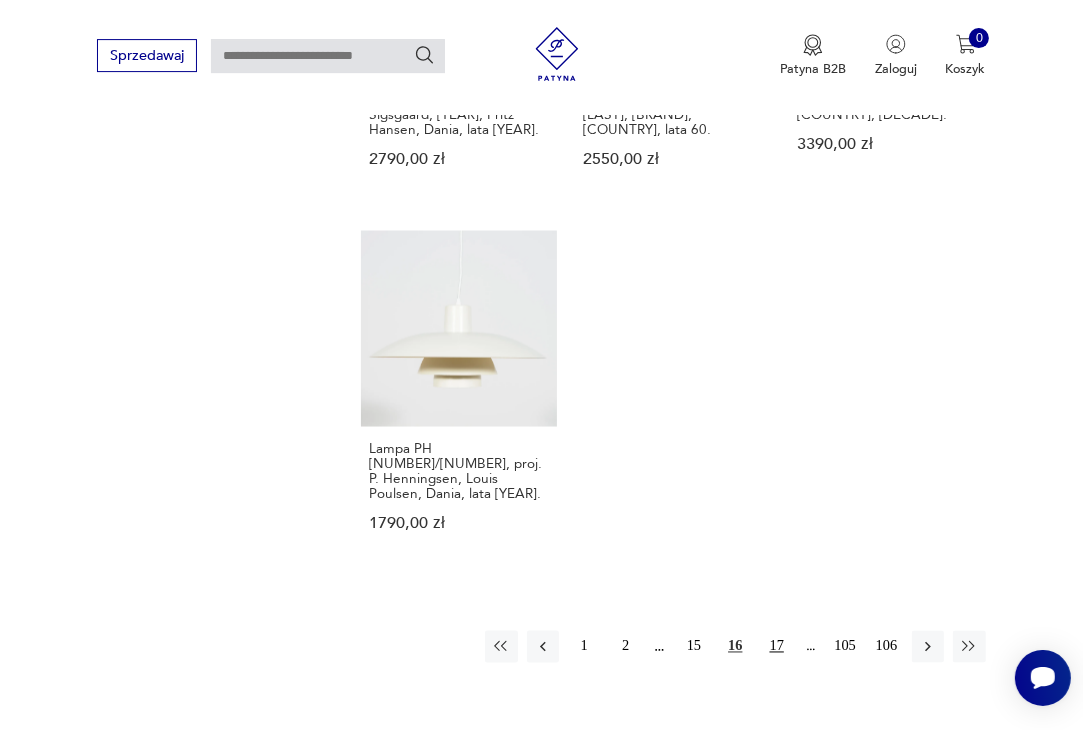 click on "17" at bounding box center [777, 646] 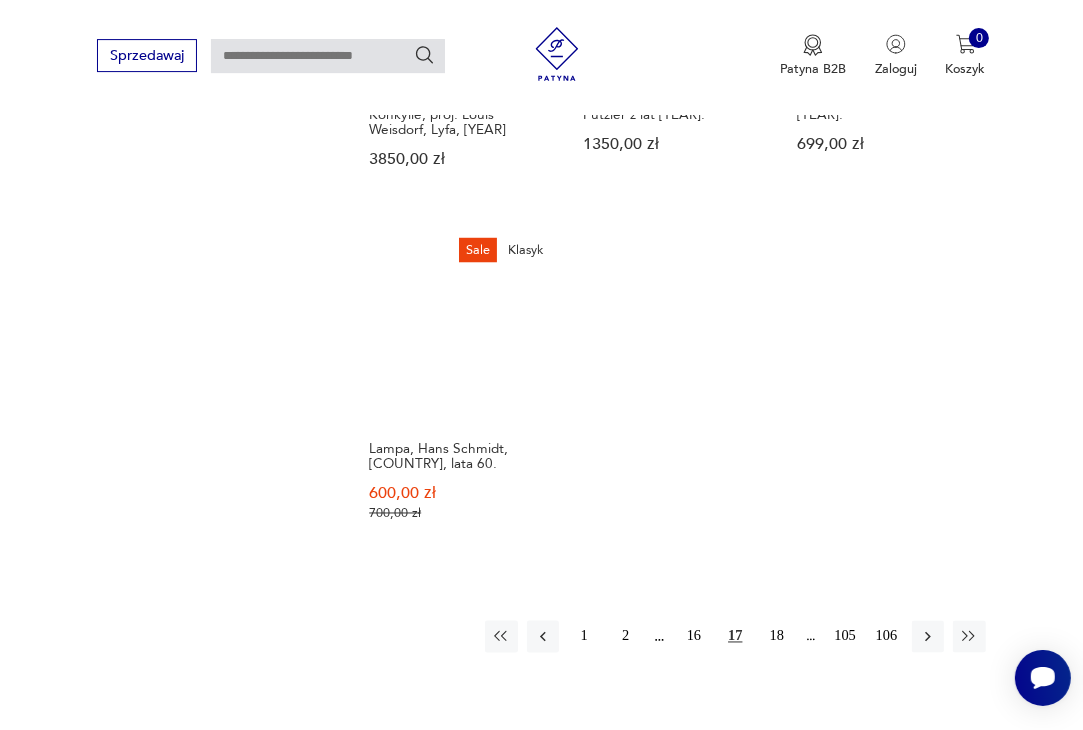 scroll, scrollTop: 2575, scrollLeft: 0, axis: vertical 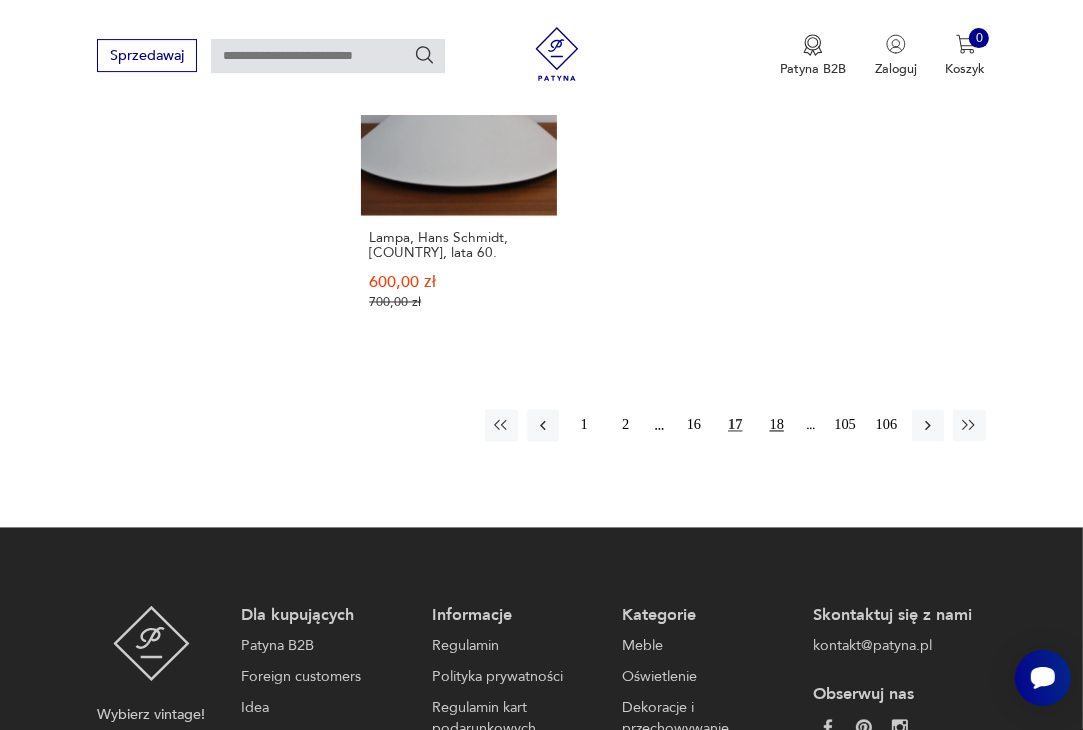 click on "18" at bounding box center (777, 425) 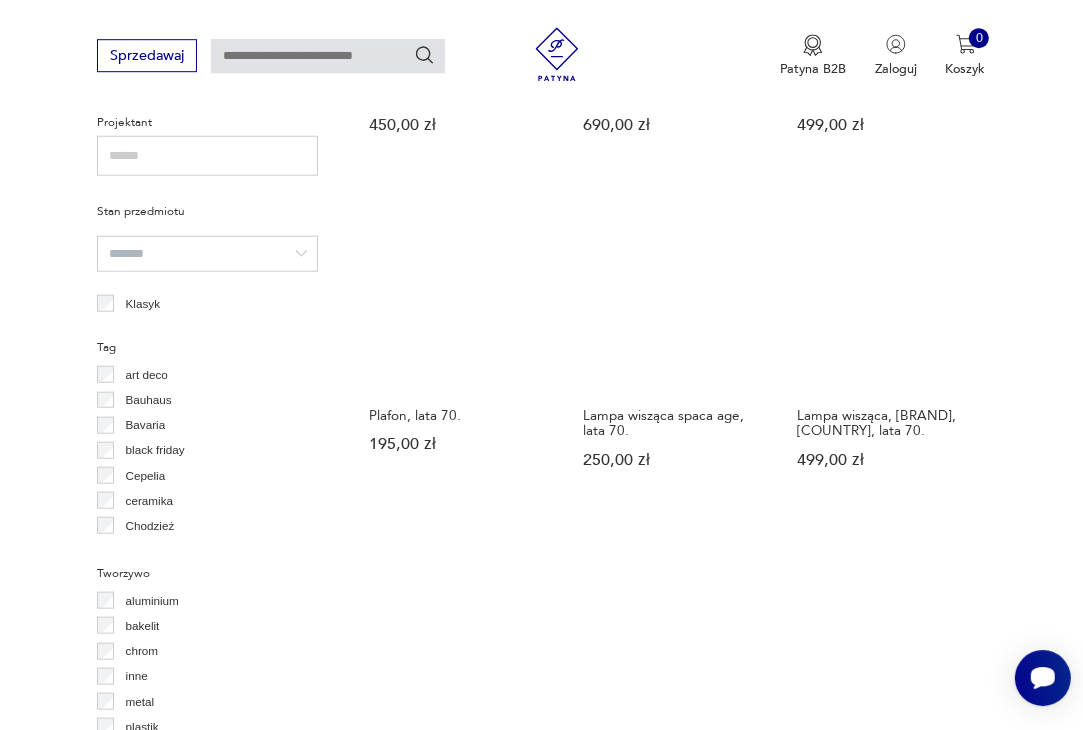 scroll, scrollTop: 1308, scrollLeft: 0, axis: vertical 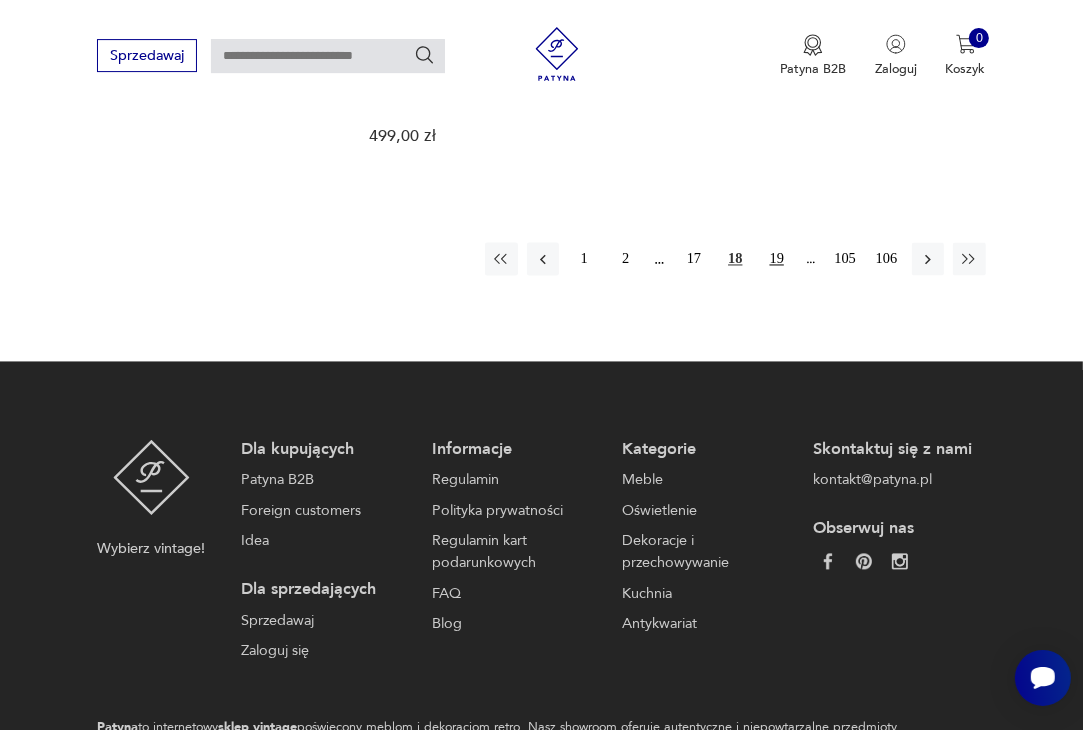 click on "19" at bounding box center (777, 258) 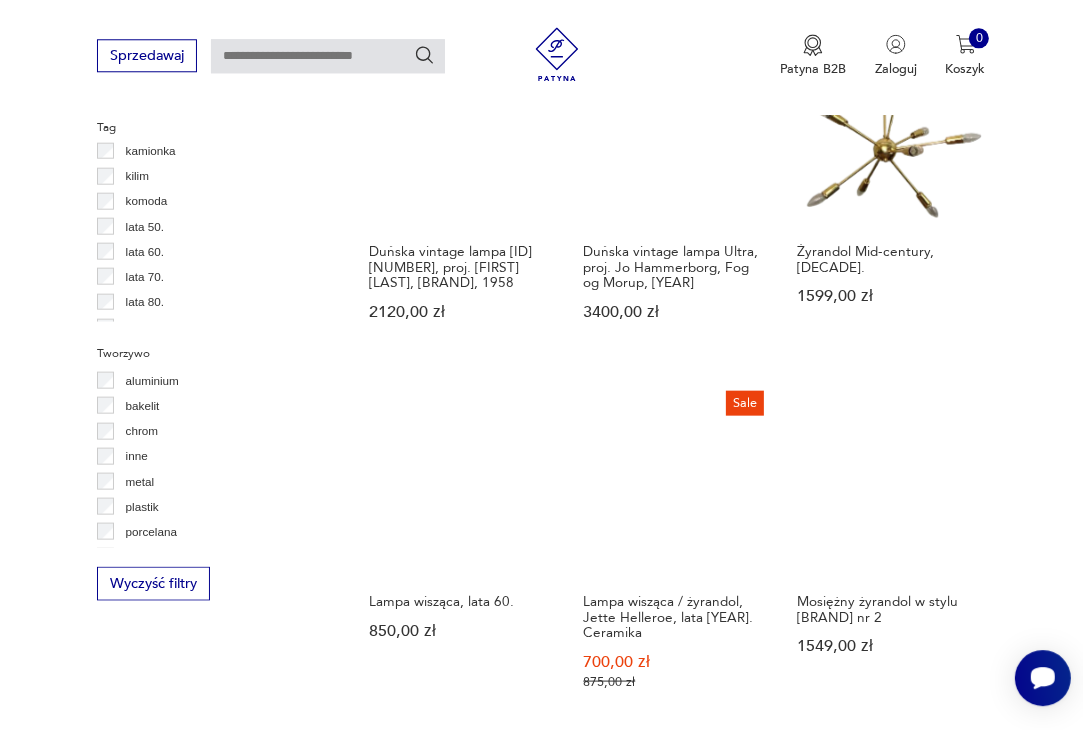 scroll, scrollTop: 1730, scrollLeft: 0, axis: vertical 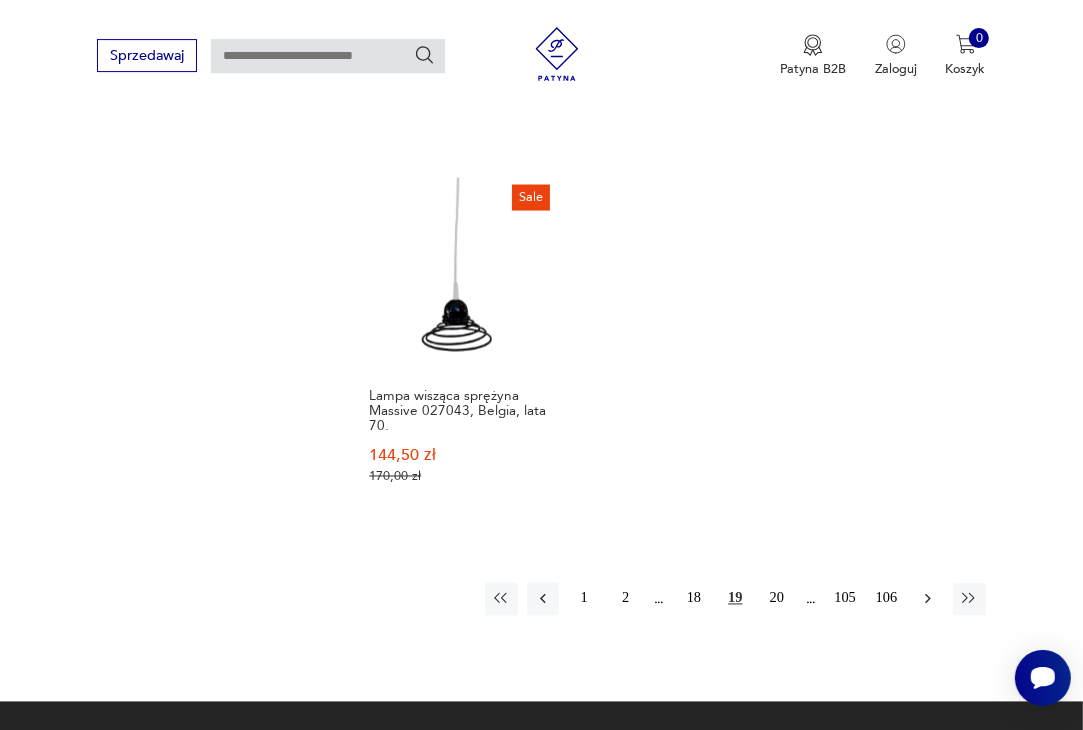 click 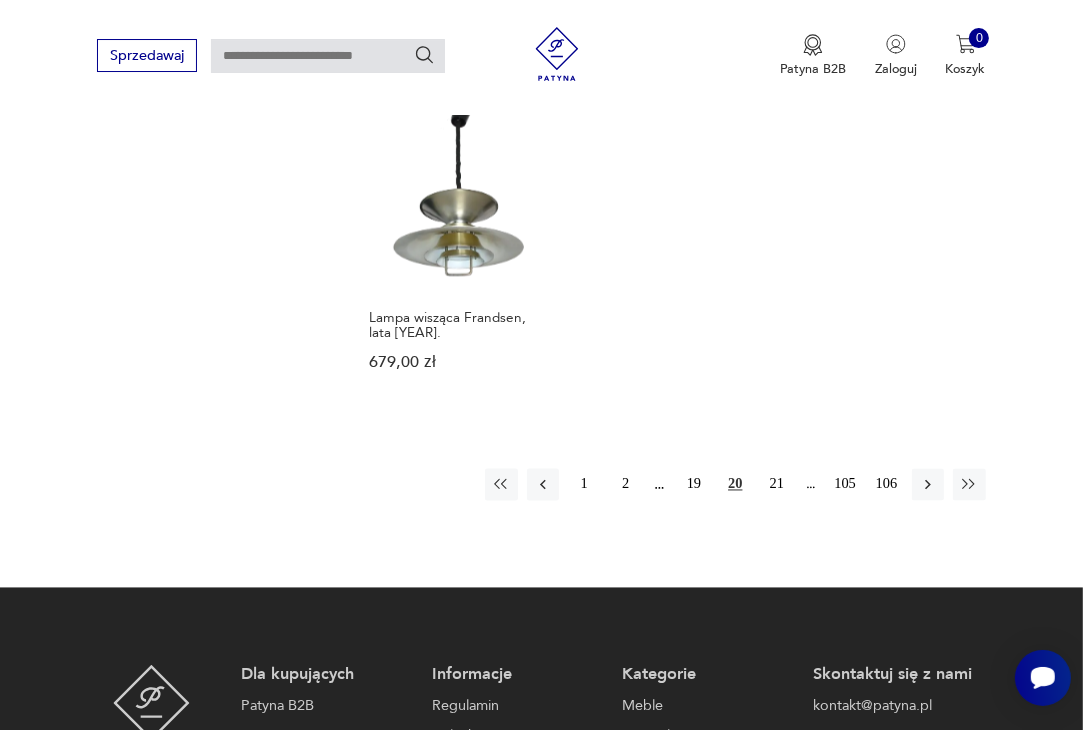 scroll, scrollTop: 2575, scrollLeft: 0, axis: vertical 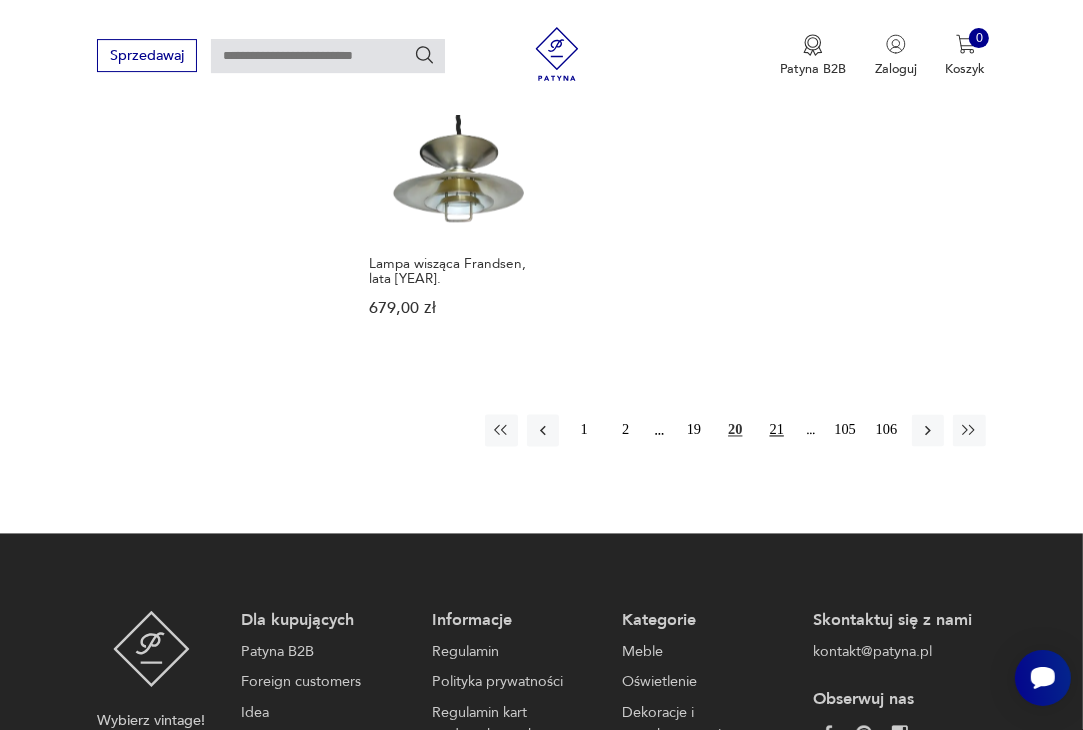 click on "21" at bounding box center (777, 430) 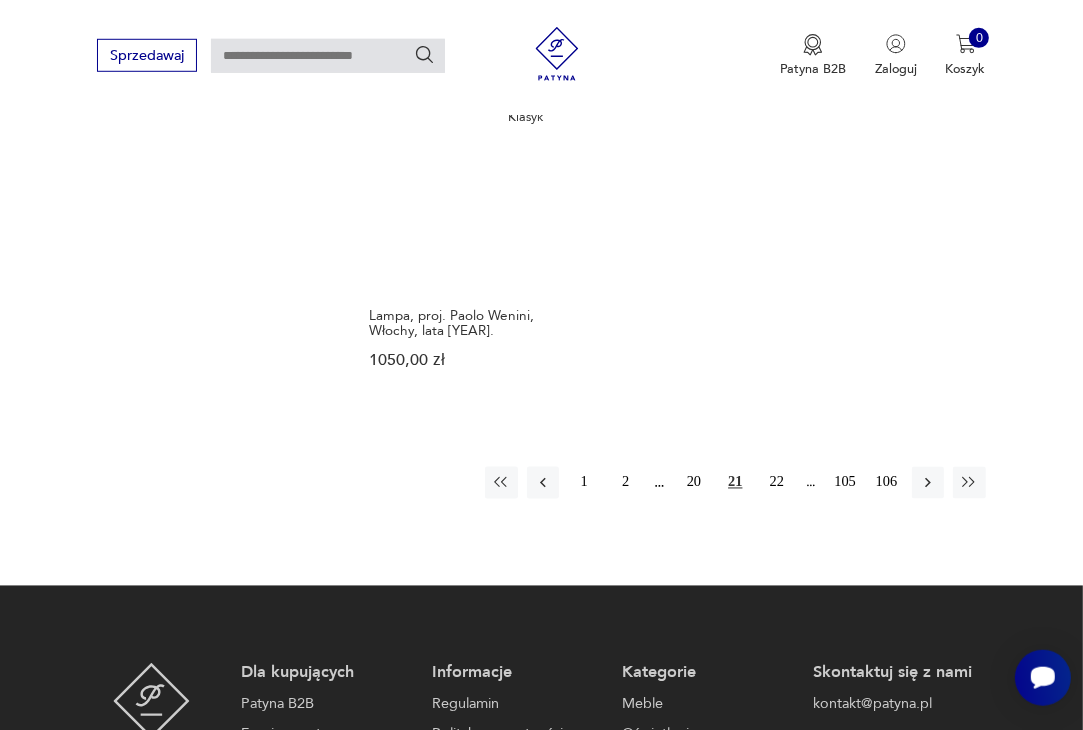 scroll, scrollTop: 2575, scrollLeft: 0, axis: vertical 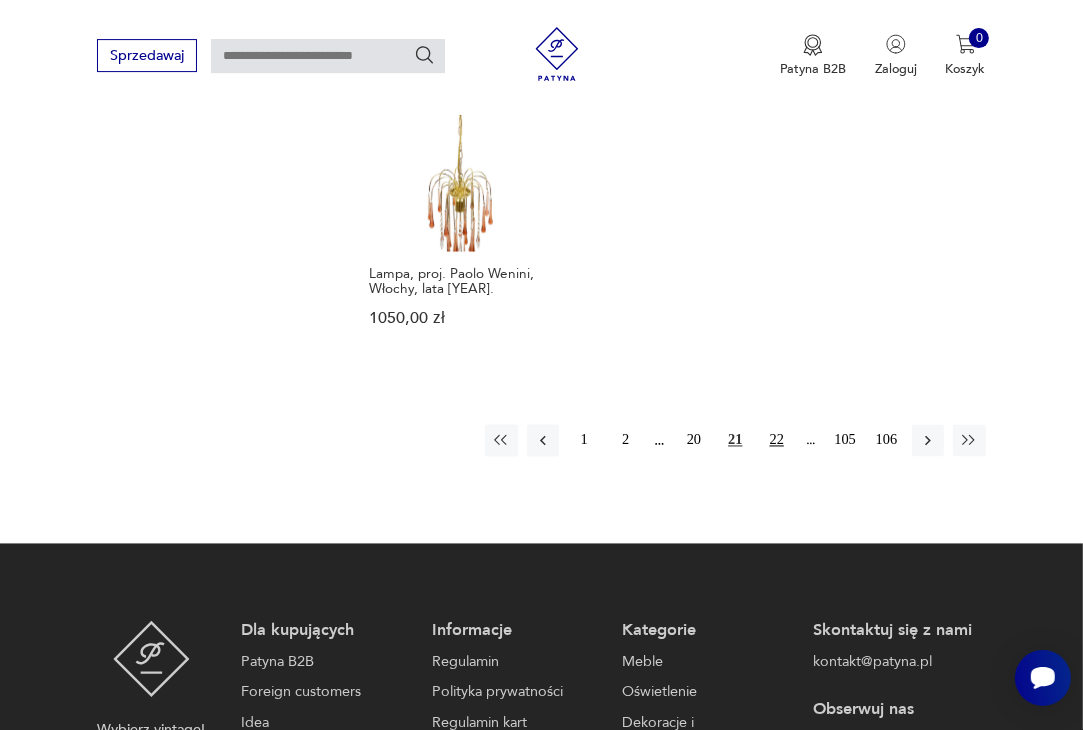 click on "22" at bounding box center [777, 440] 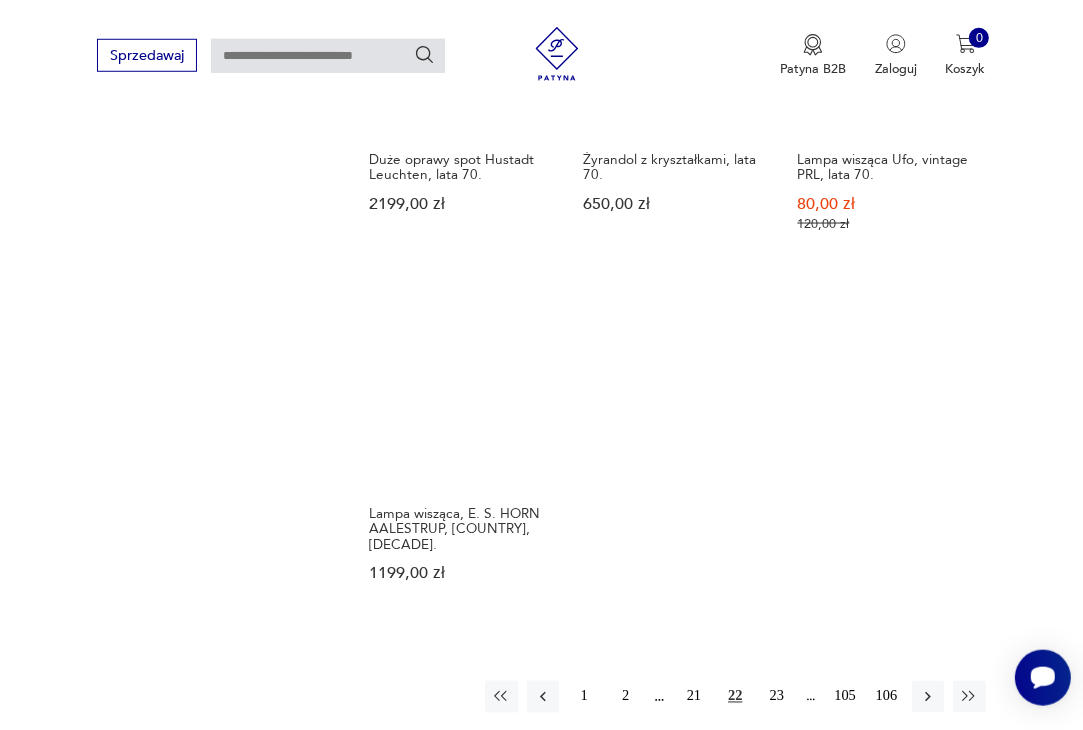 scroll, scrollTop: 2469, scrollLeft: 0, axis: vertical 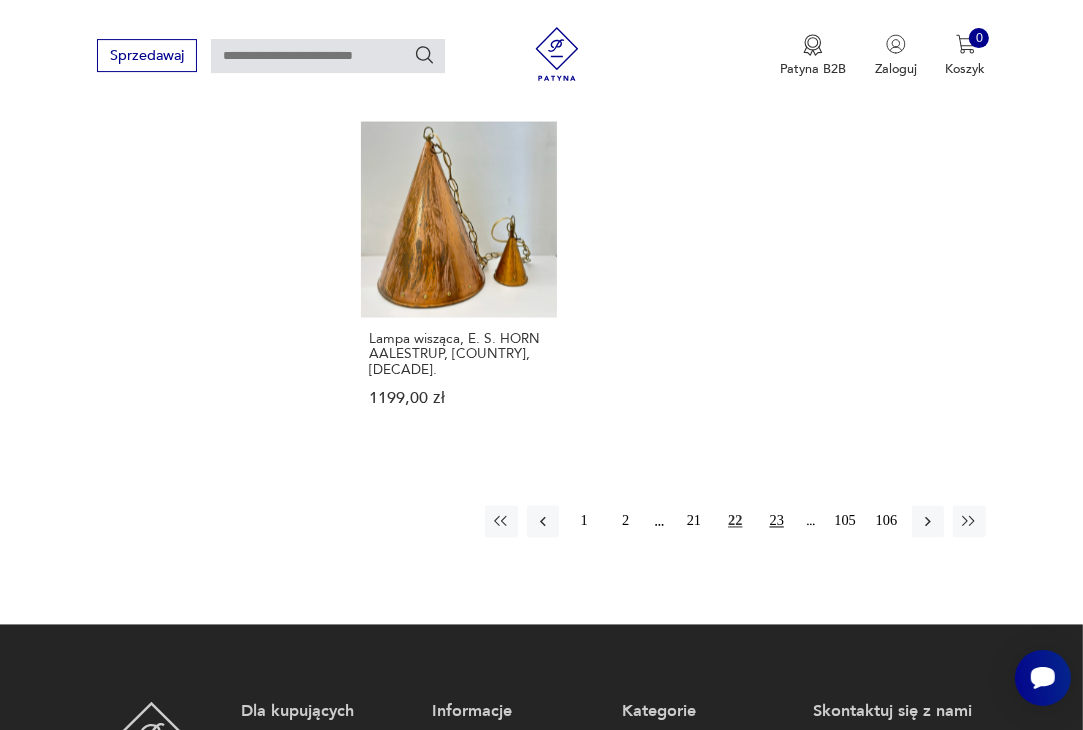 click on "23" at bounding box center [777, 521] 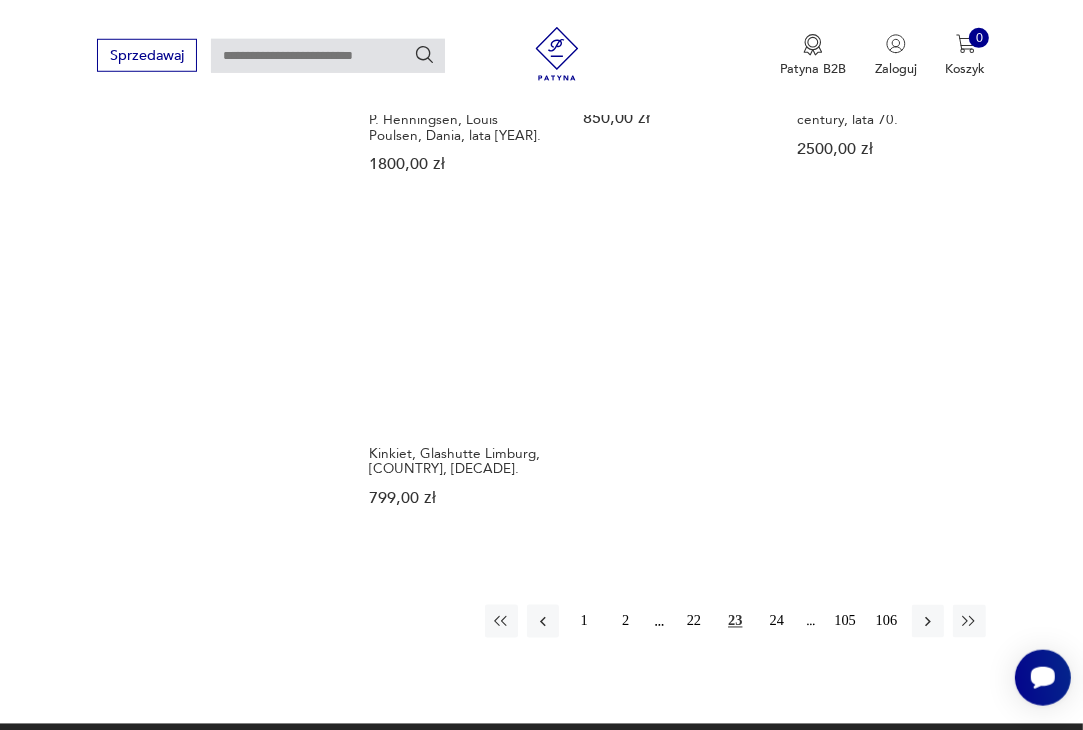 scroll, scrollTop: 2364, scrollLeft: 0, axis: vertical 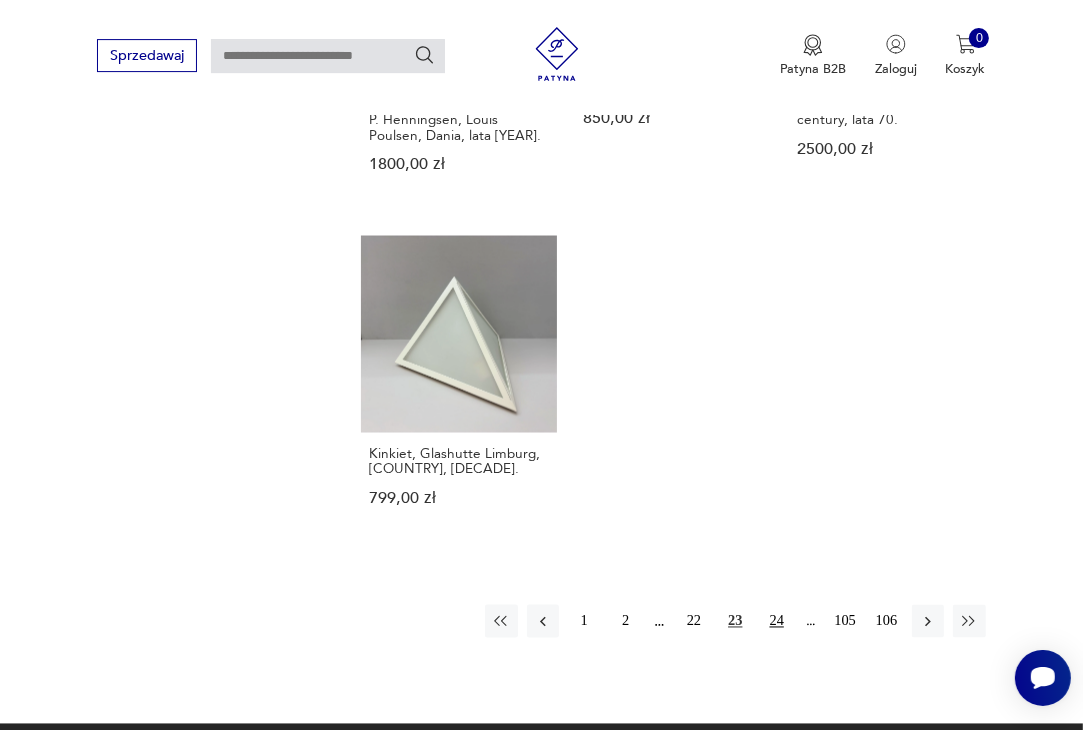click on "24" at bounding box center [777, 620] 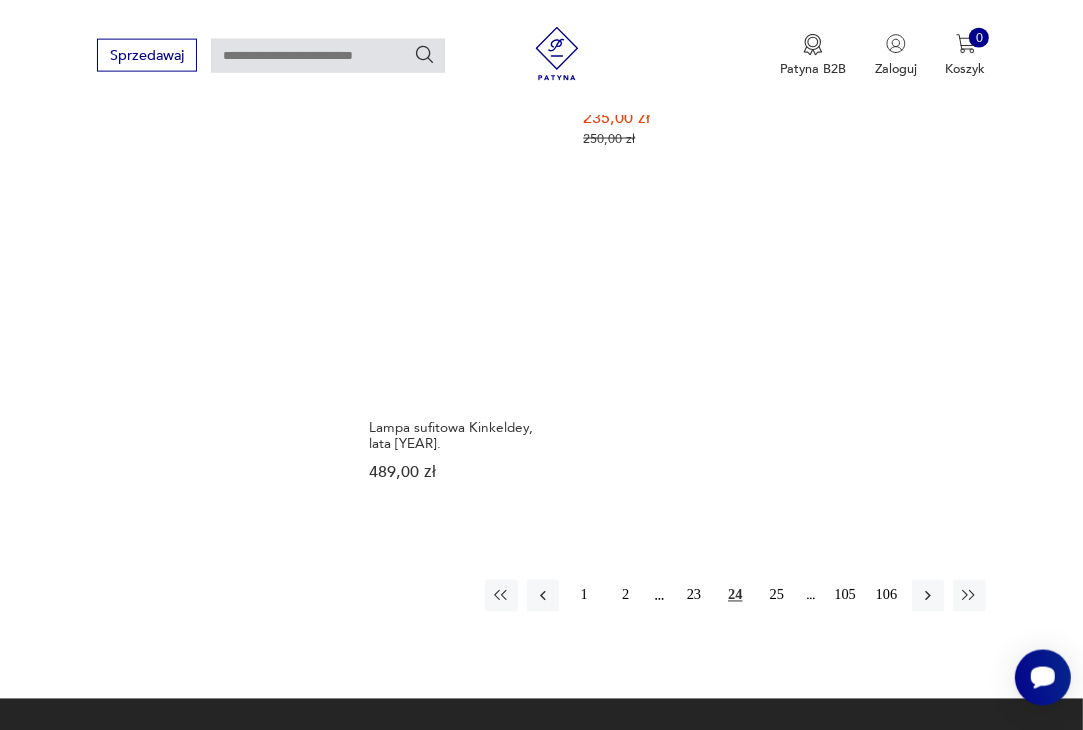 scroll, scrollTop: 2364, scrollLeft: 0, axis: vertical 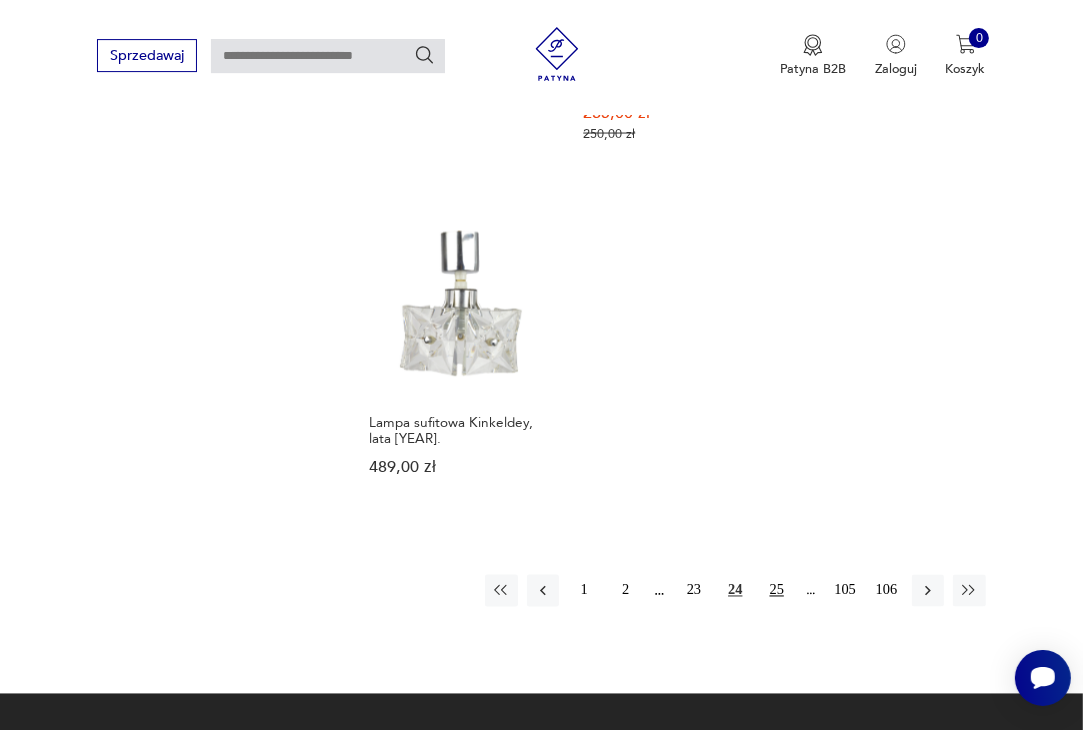 click on "25" at bounding box center (777, 590) 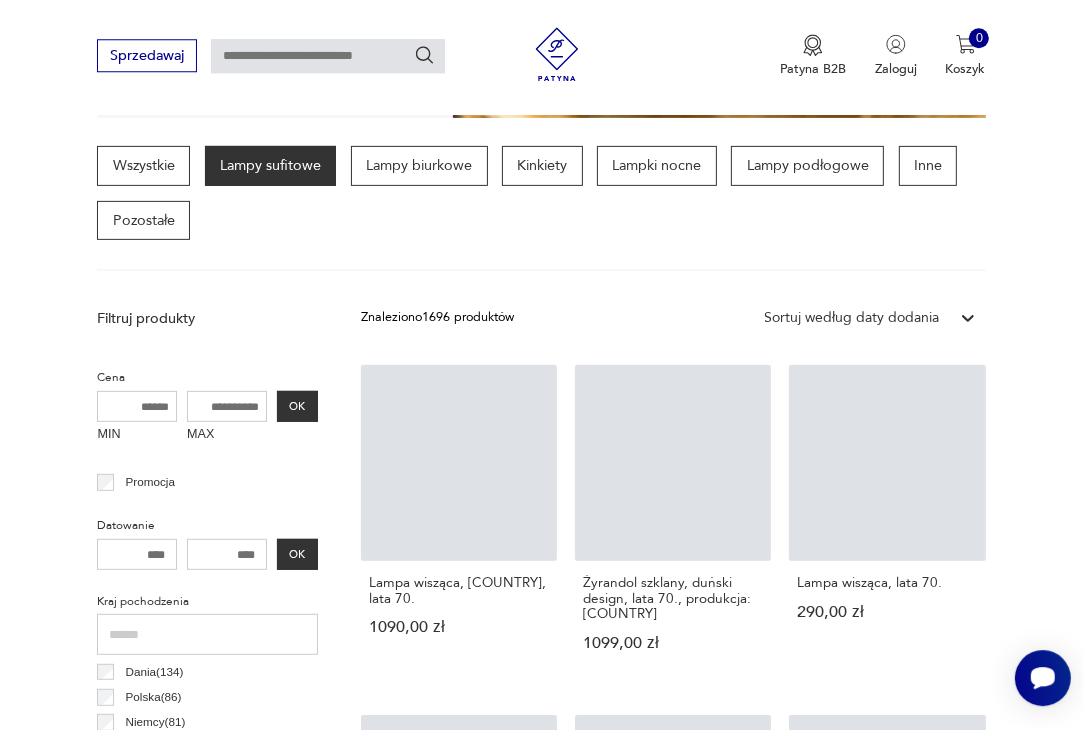 scroll, scrollTop: 463, scrollLeft: 0, axis: vertical 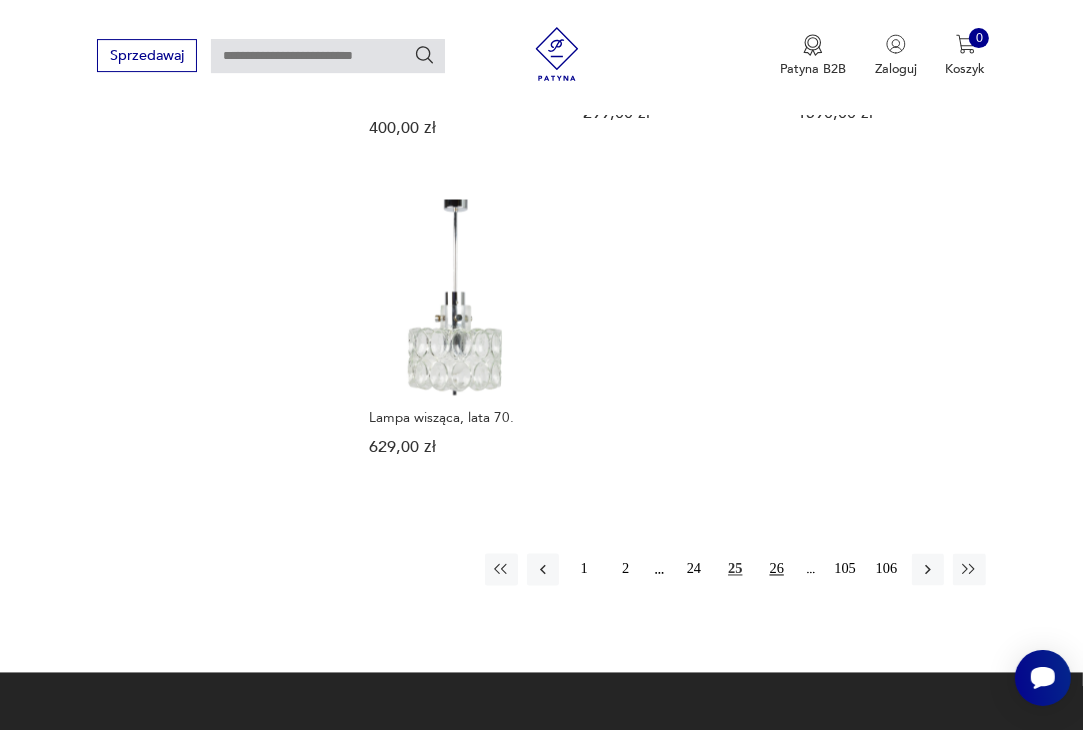 click on "26" at bounding box center [777, 569] 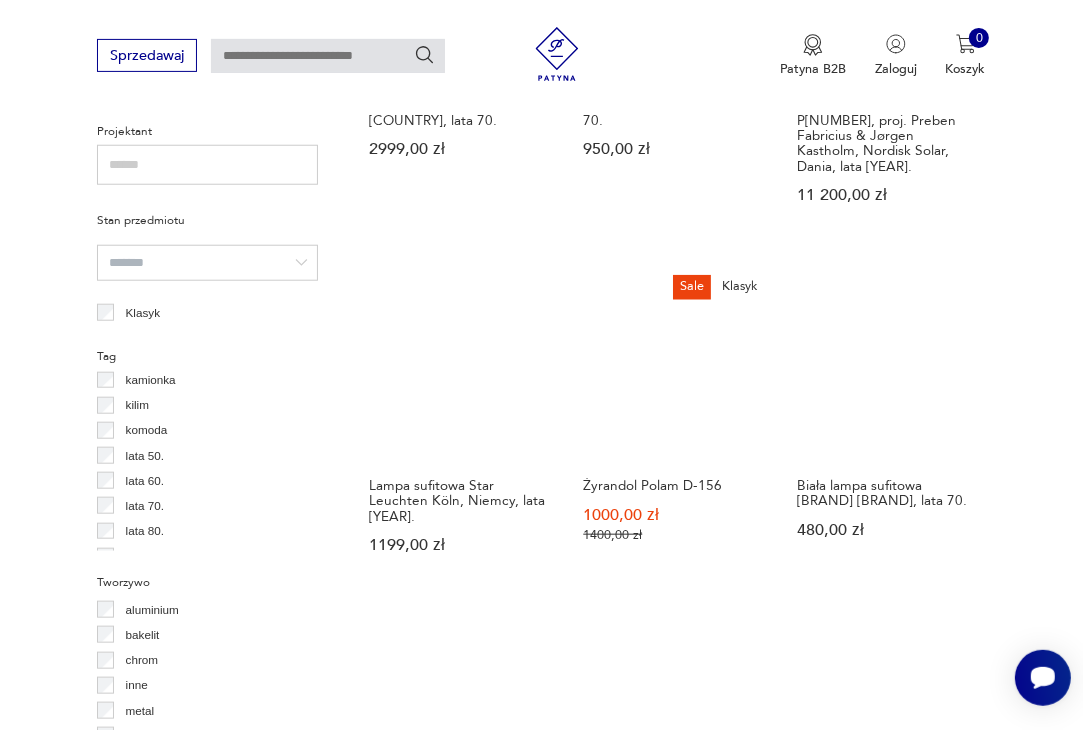 scroll, scrollTop: 1413, scrollLeft: 0, axis: vertical 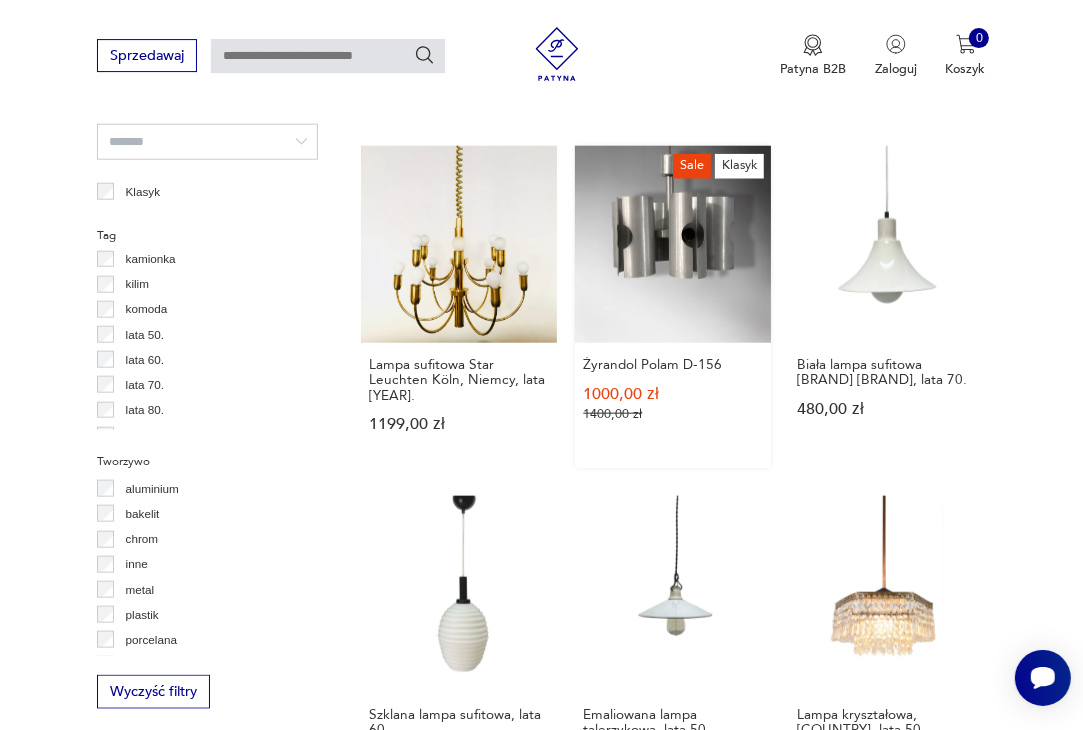 click on "Żyrandol Polam D-156" at bounding box center [673, 306] 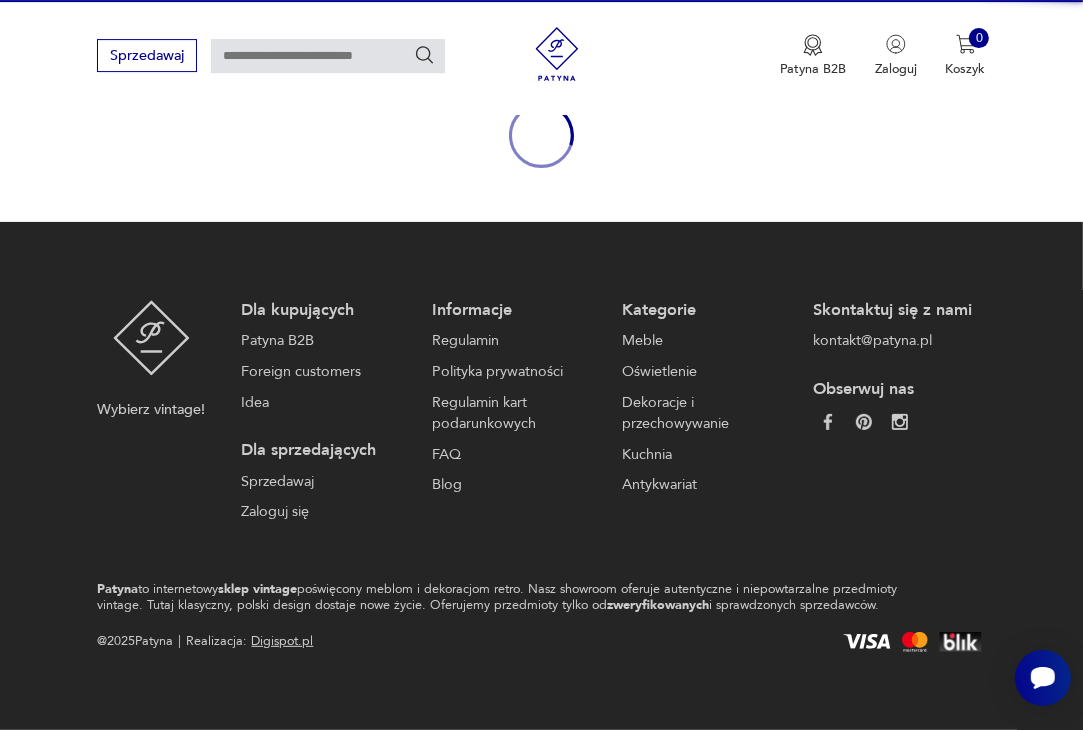 scroll, scrollTop: 220, scrollLeft: 0, axis: vertical 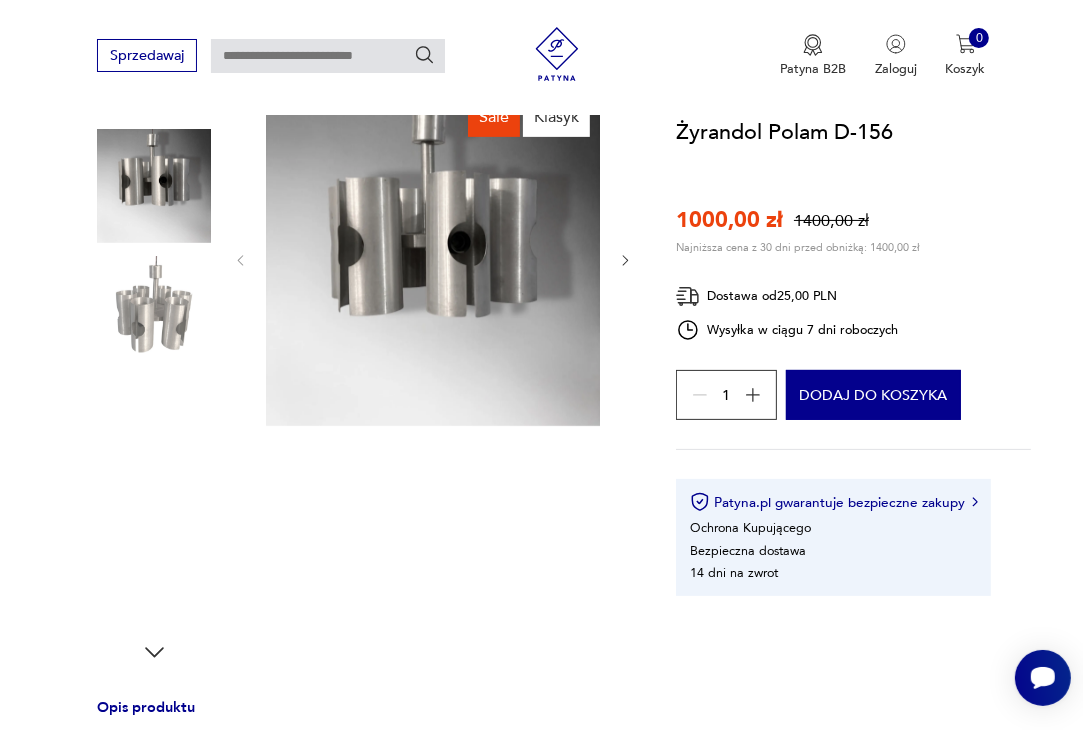 click at bounding box center [154, 313] 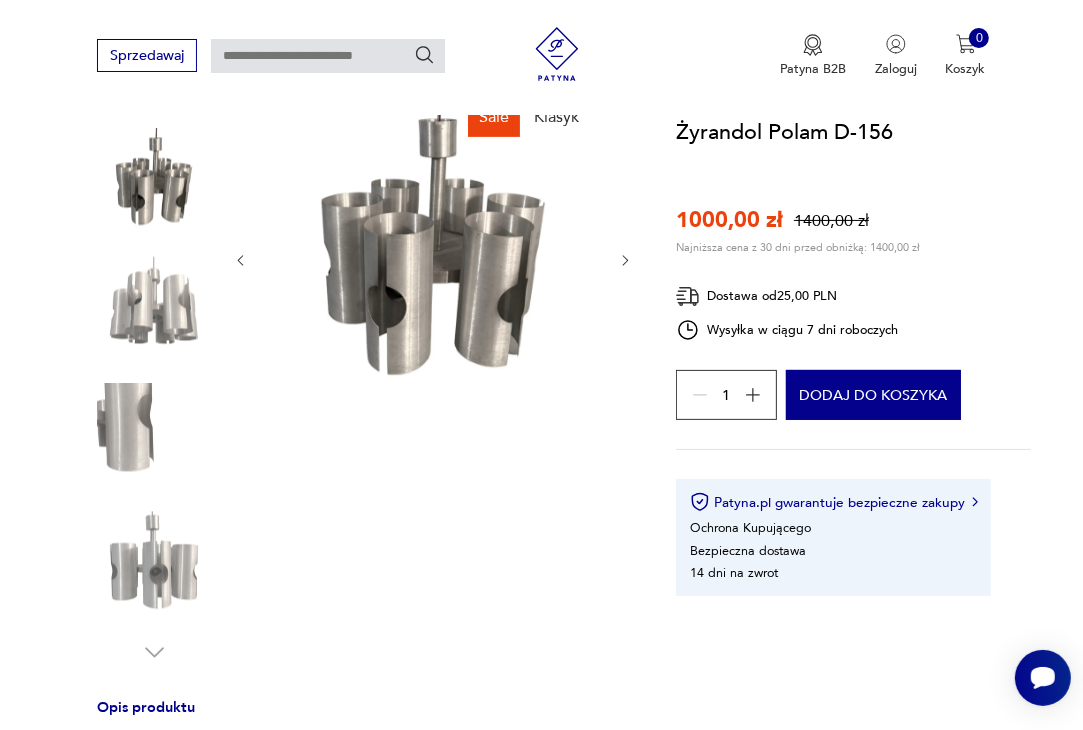 click at bounding box center (154, 441) 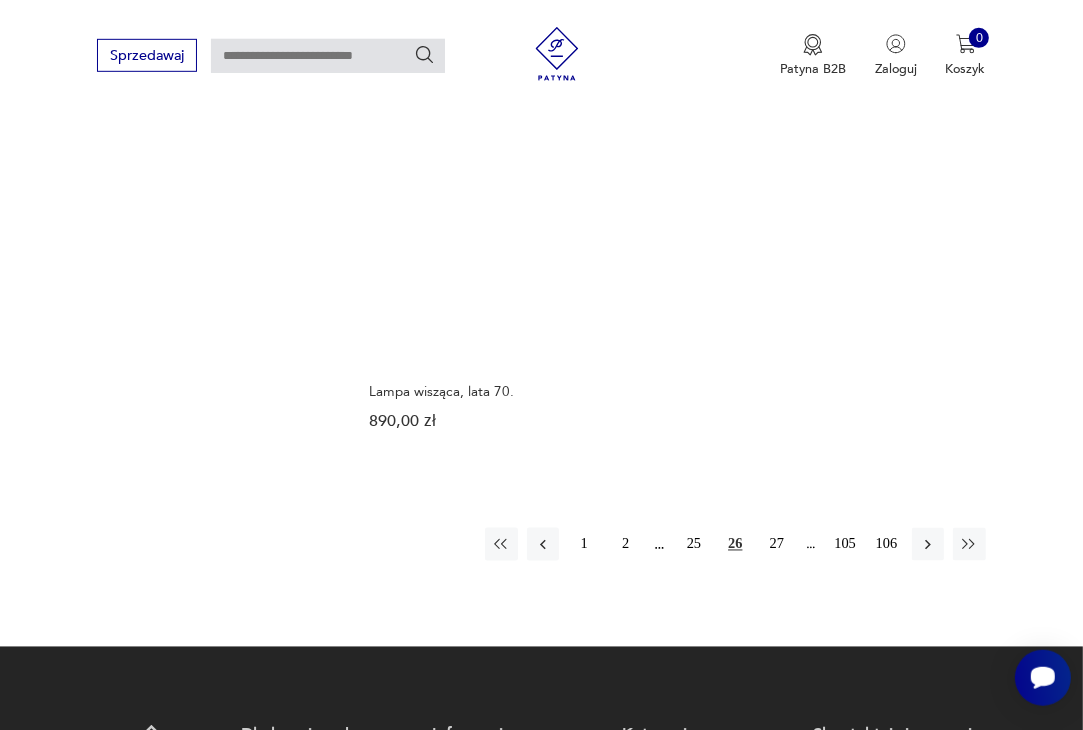 scroll, scrollTop: 2491, scrollLeft: 0, axis: vertical 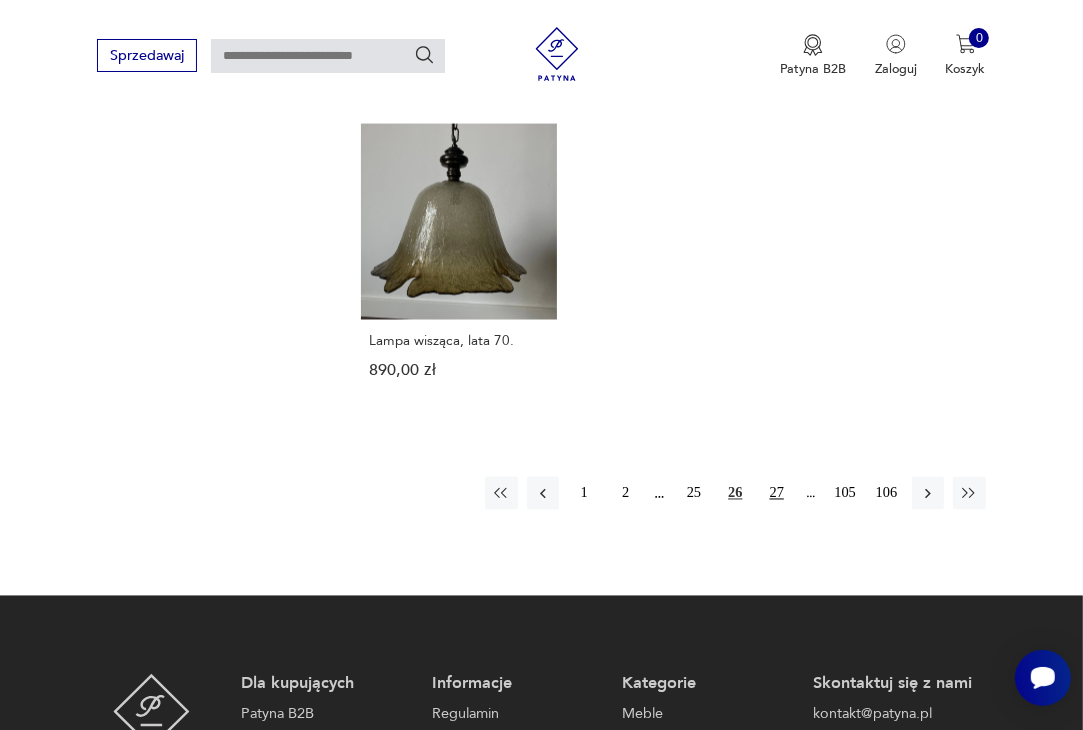 click on "27" at bounding box center [777, 493] 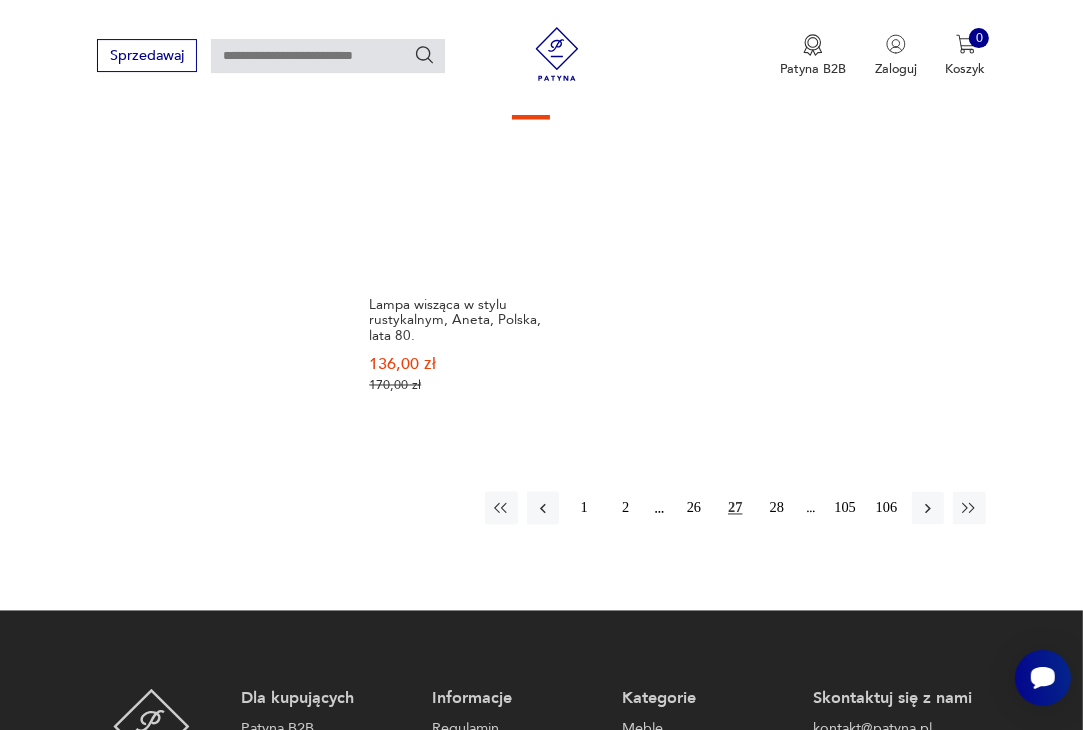 scroll, scrollTop: 2575, scrollLeft: 0, axis: vertical 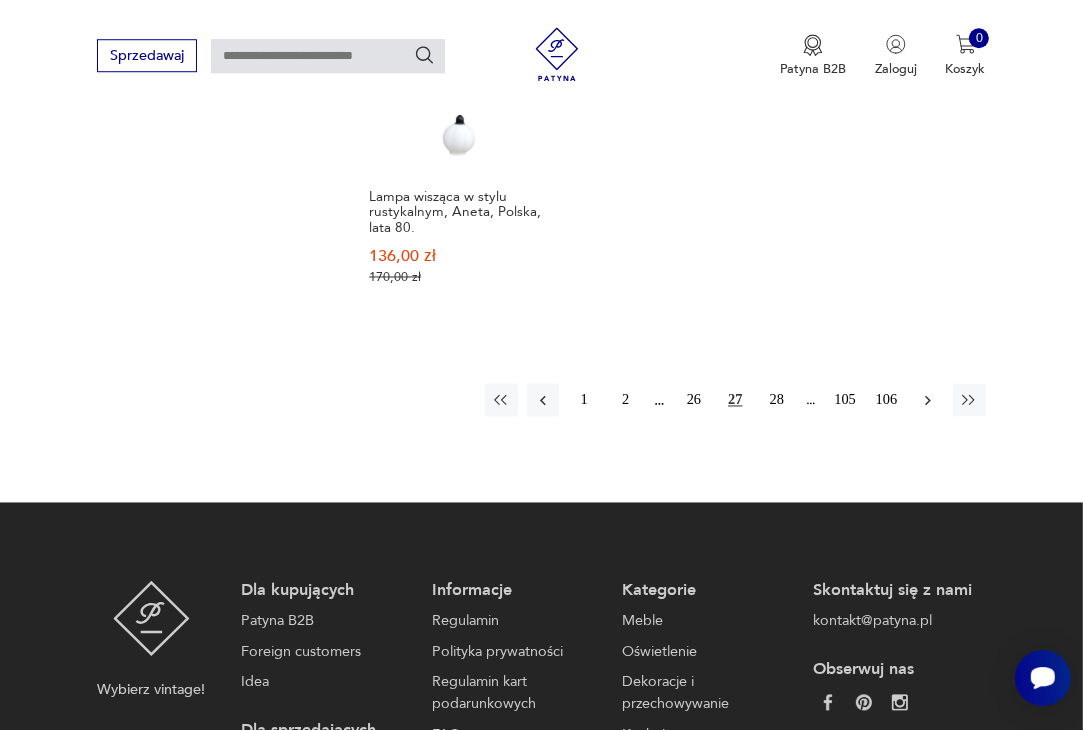 click at bounding box center [928, 399] 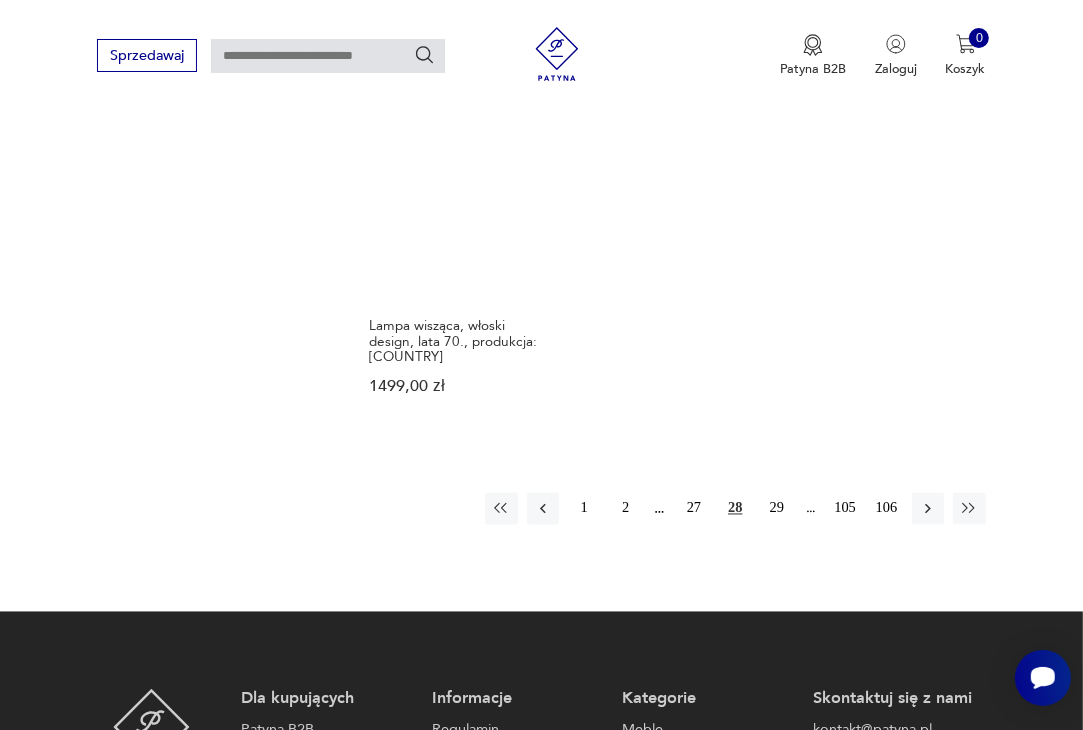 scroll, scrollTop: 2575, scrollLeft: 0, axis: vertical 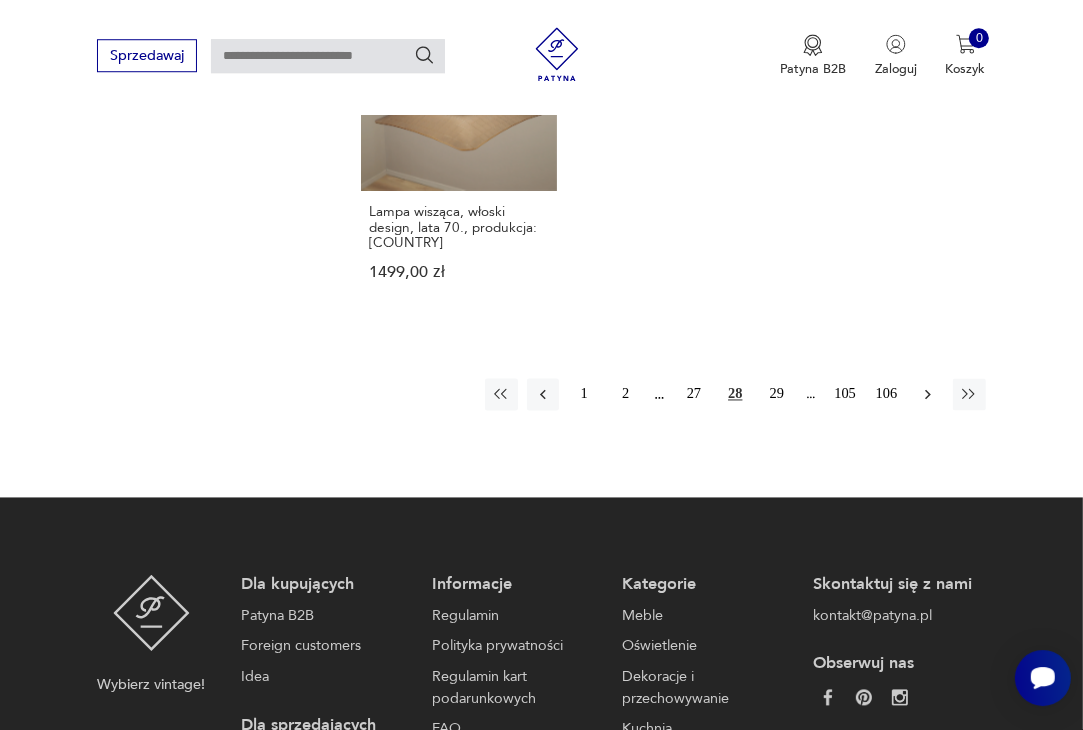 click 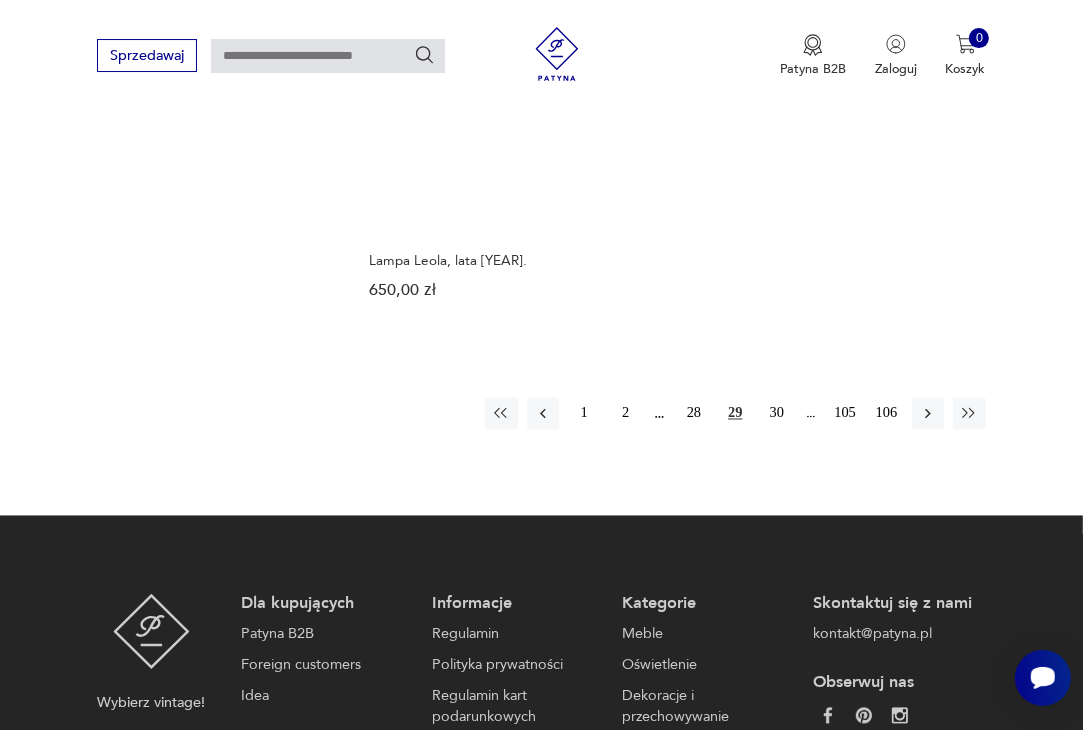 scroll, scrollTop: 2520, scrollLeft: 0, axis: vertical 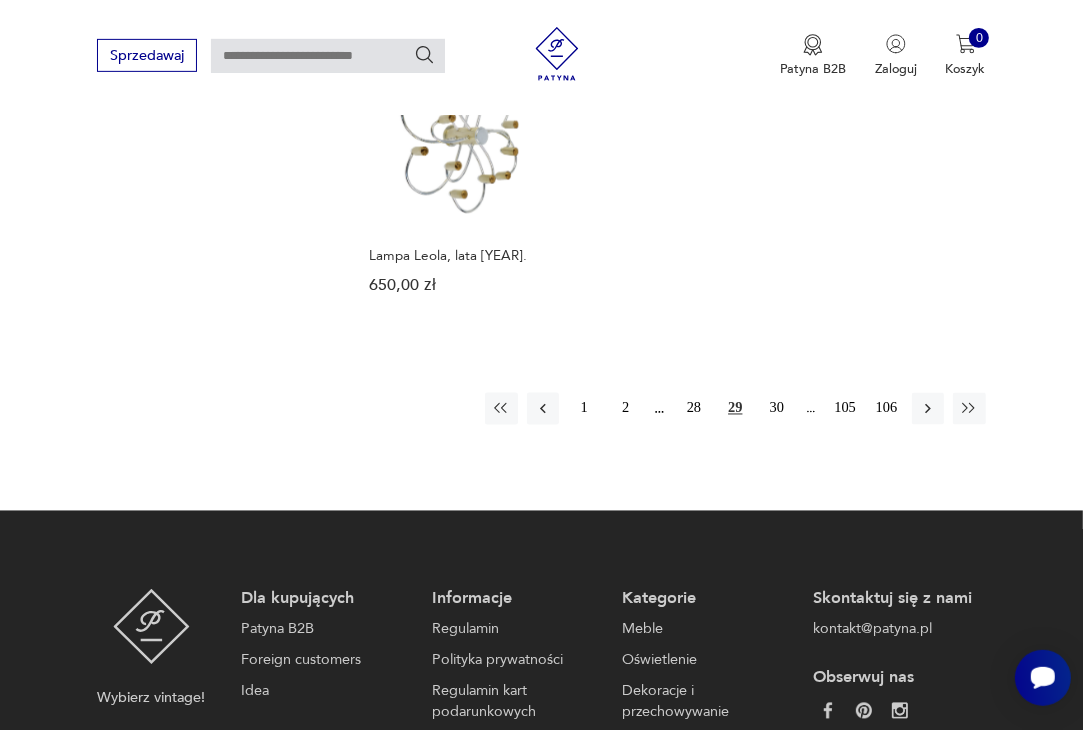 click 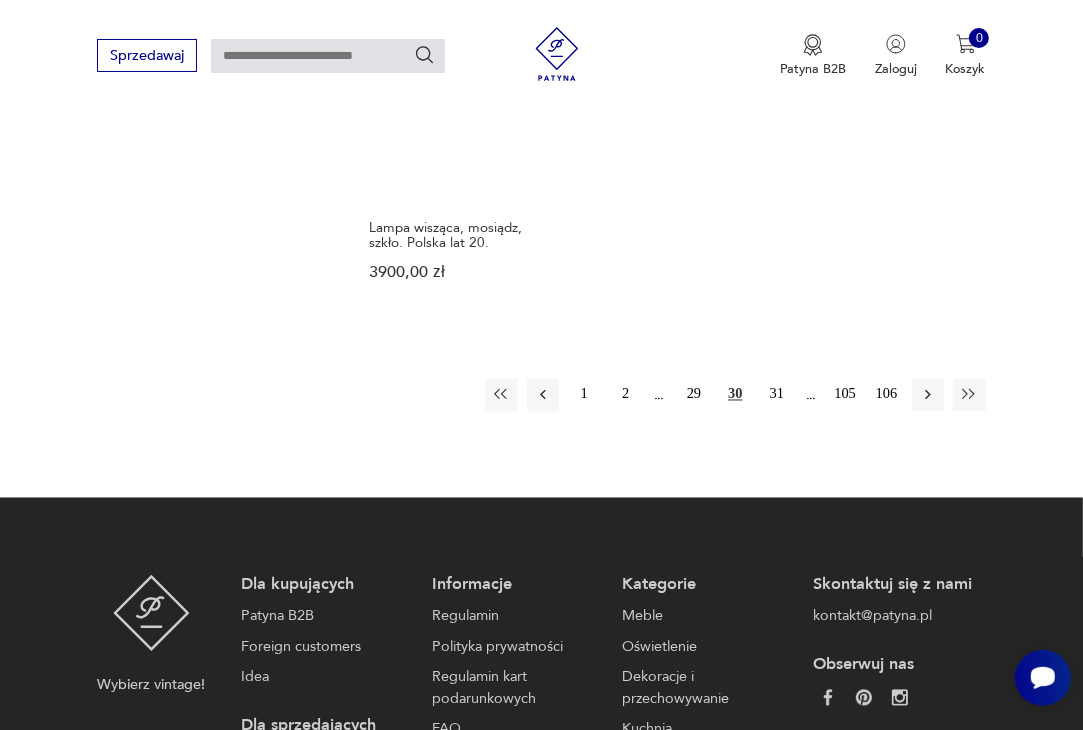 scroll, scrollTop: 2496, scrollLeft: 0, axis: vertical 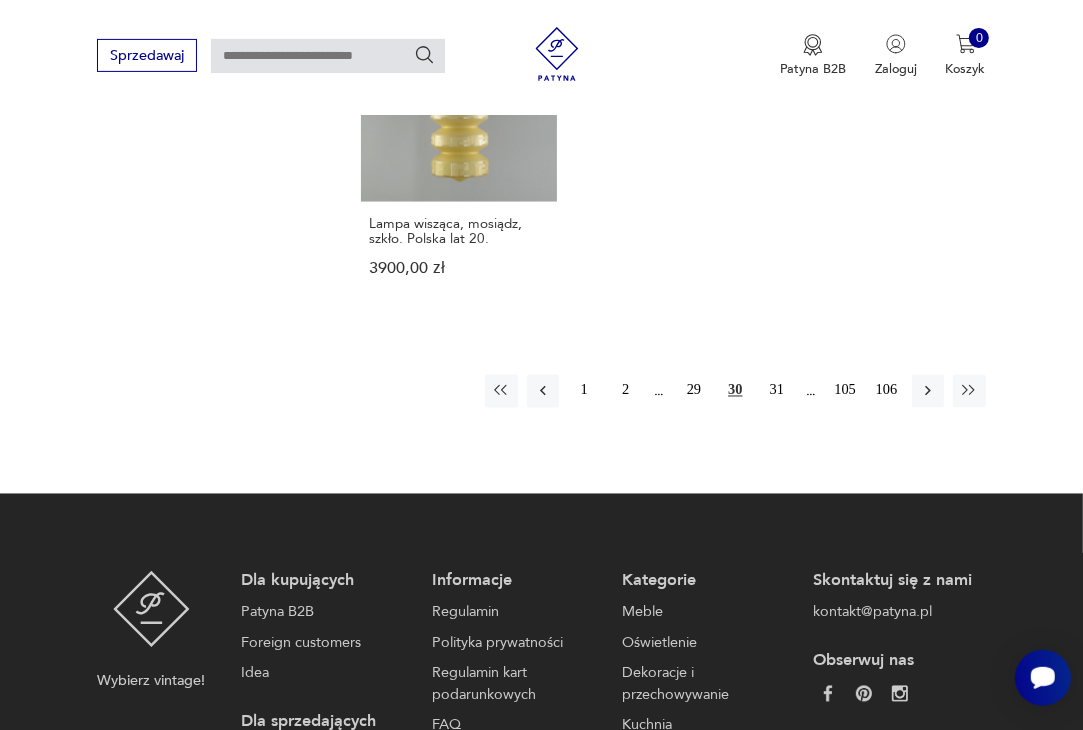 click 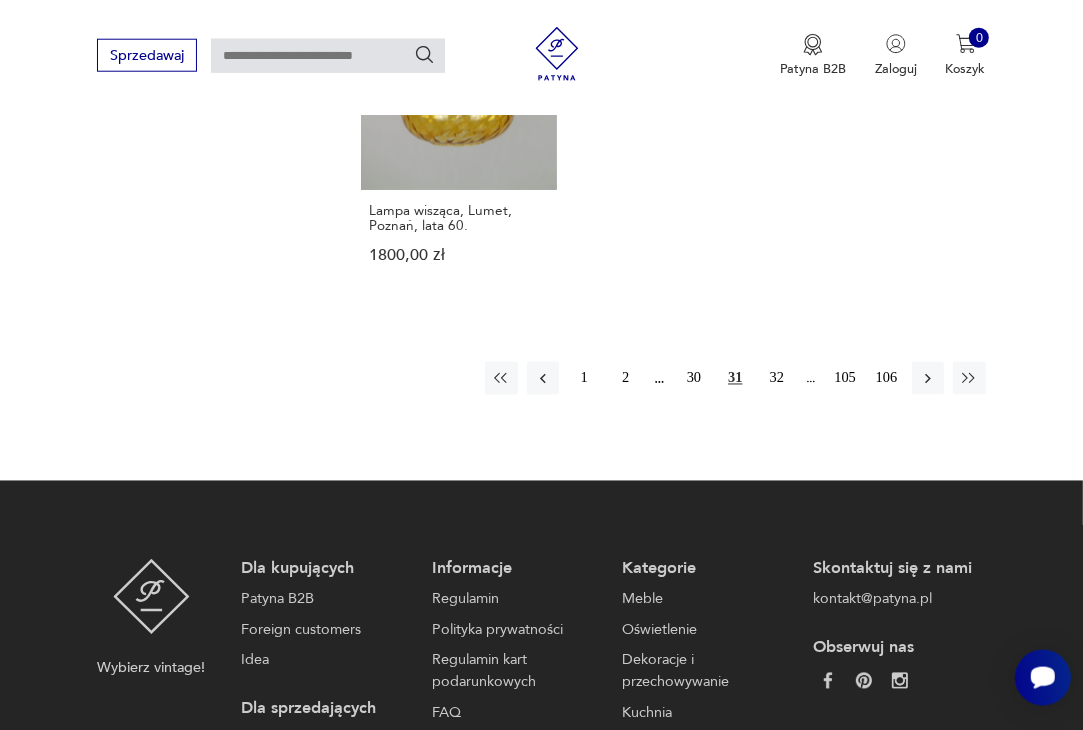 scroll, scrollTop: 2575, scrollLeft: 0, axis: vertical 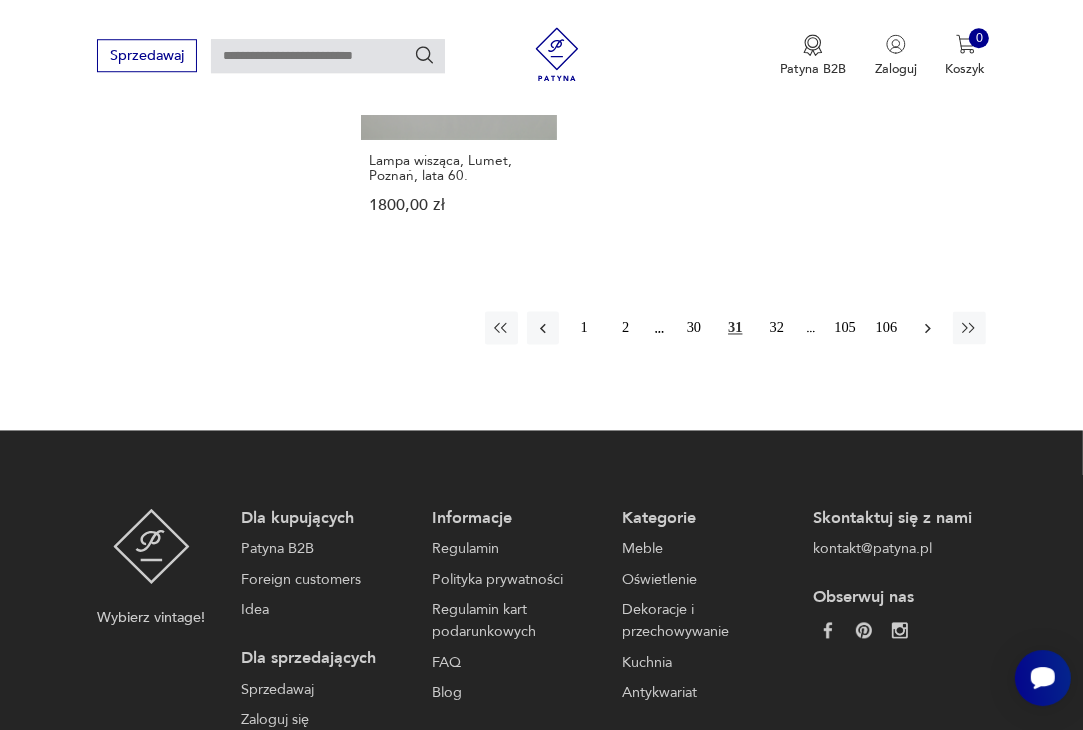 click 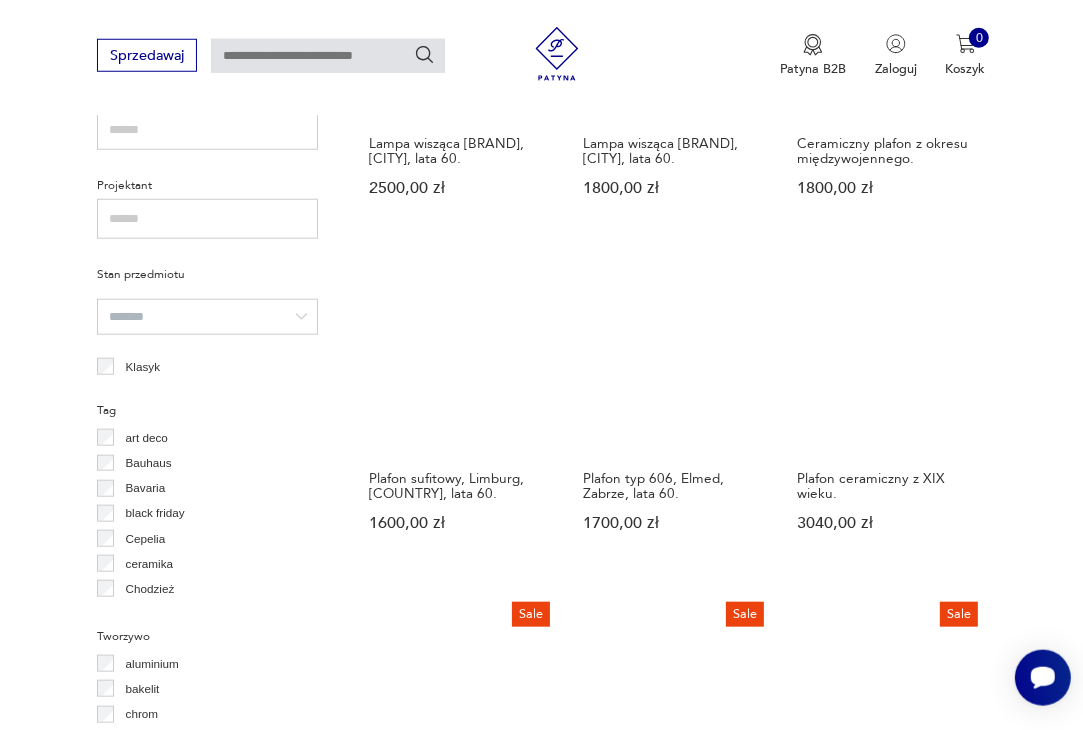 scroll, scrollTop: 1242, scrollLeft: 0, axis: vertical 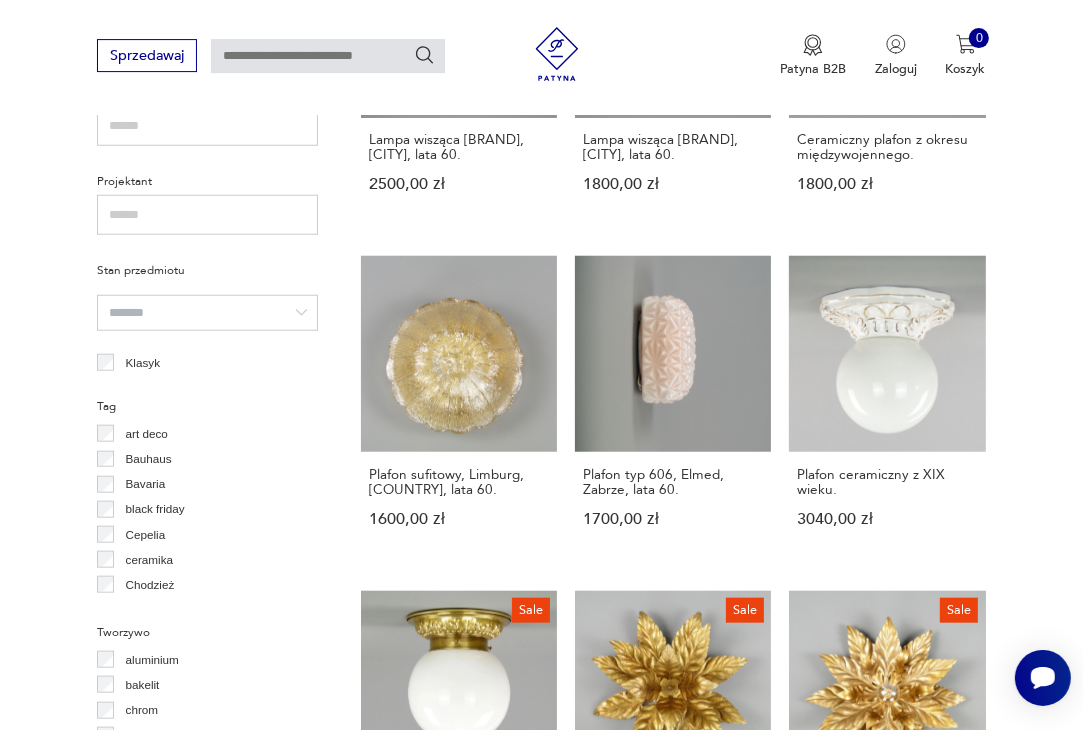 click on "Plafon ceramiczny z XIX wieku. 3040,00 zł" at bounding box center (887, 409) 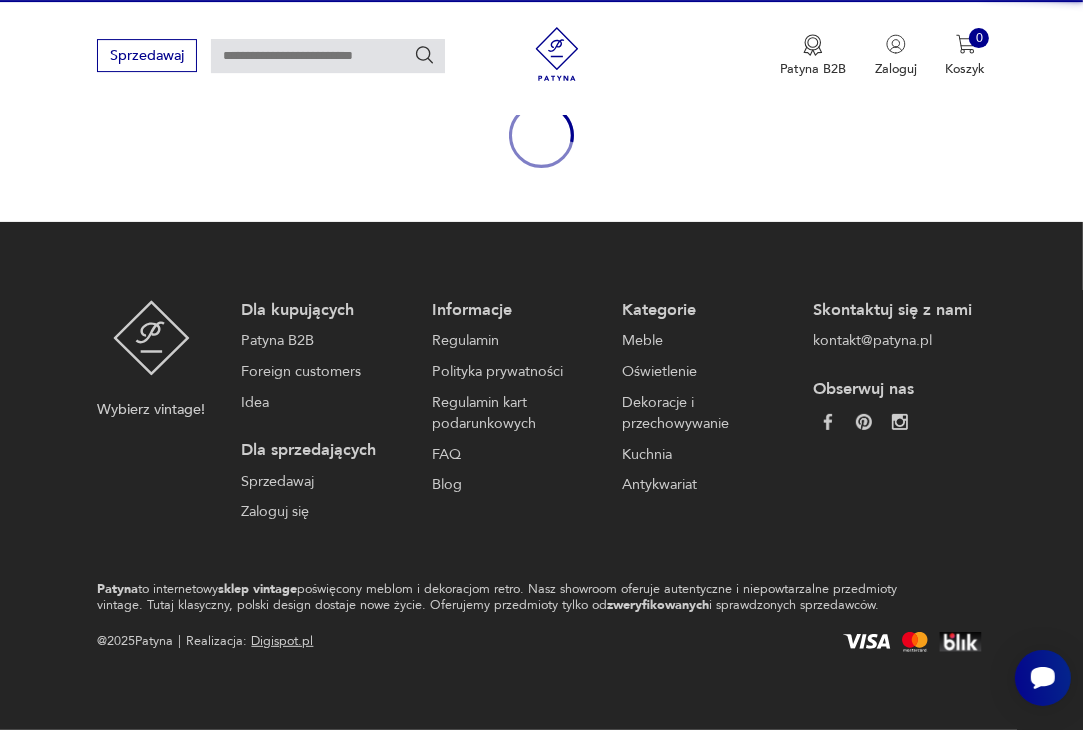 scroll, scrollTop: 220, scrollLeft: 0, axis: vertical 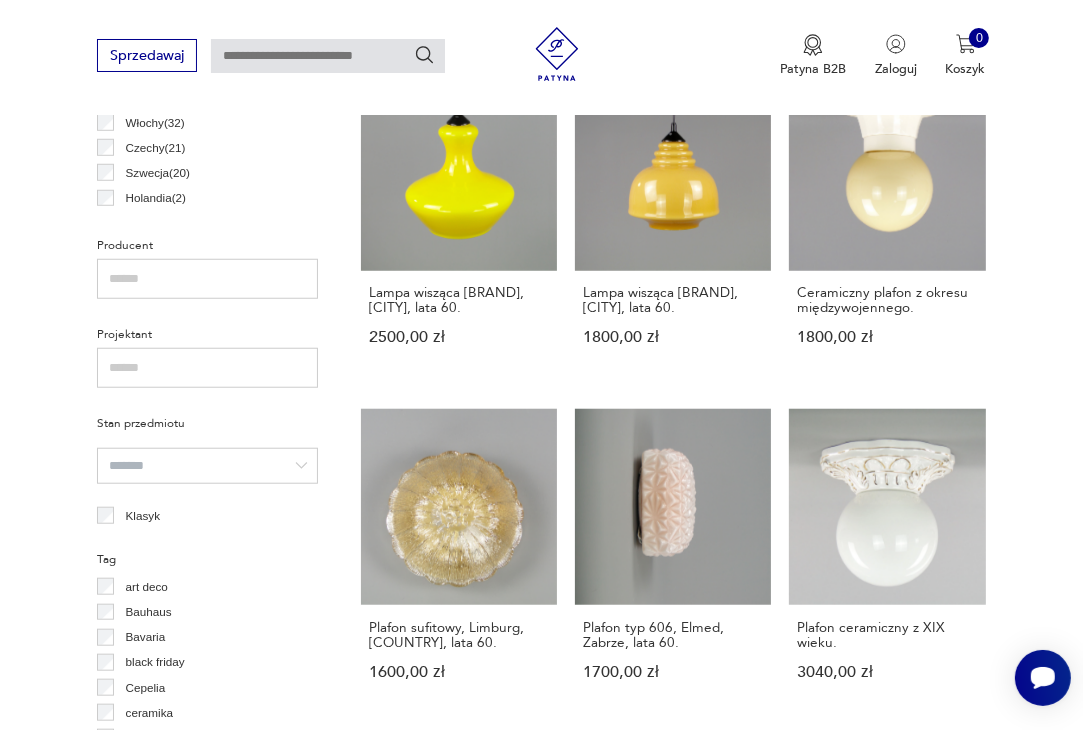 click on "Filtruj produkty Cena MIN MAX OK Promocja Datowanie OK Kraj pochodzenia Dania  ( 139 ) Polska  ( 86 ) Niemcy  ( 81 ) Włochy  ( 32 ) Czechy  ( 21 ) Szwecja  ( 20 ) Holandia  ( 2 ) Austria  ( 2 ) Producent Projektant Stan przedmiotu Klasyk Tag art deco Bauhaus Bavaria black friday Cepelia ceramika Chodzież Ćmielów Tworzywo aluminium bakelit chrom inne metal plastik porcelana porcelit szkło Wyczyść filtry Znaleziono  1696   produktów Filtruj Sortuj według daty dodania Sortuj według daty dodania Lampa [BRAND], [COUNTRY], lata 60. 1600,00 zł Lampa wisząca [BRAND], [CITY], lata 60. 1800,00 zł Lampa wisząca [BRAND], [CITY], lata 60. 2500,00 zł Lampa wisząca [BRAND], [CITY], lata 60. 2500,00 zł Lampa wisząca [BRAND], [CITY], lata 60. 1800,00 zł Ceramiczny plafon z okresu międzywojennego. 1800,00 zł Plafon sufitowy, [BRAND], [COUNTRY], lata 60. 1600,00 zł Plafon typ 606, [BRAND], [CITY], lata 60. 1700,00 zł Plafon ceramiczny z XIX wieku. 3040,00 zł Sale Eklektyczny plafon, metal i szkło." at bounding box center [541, 826] 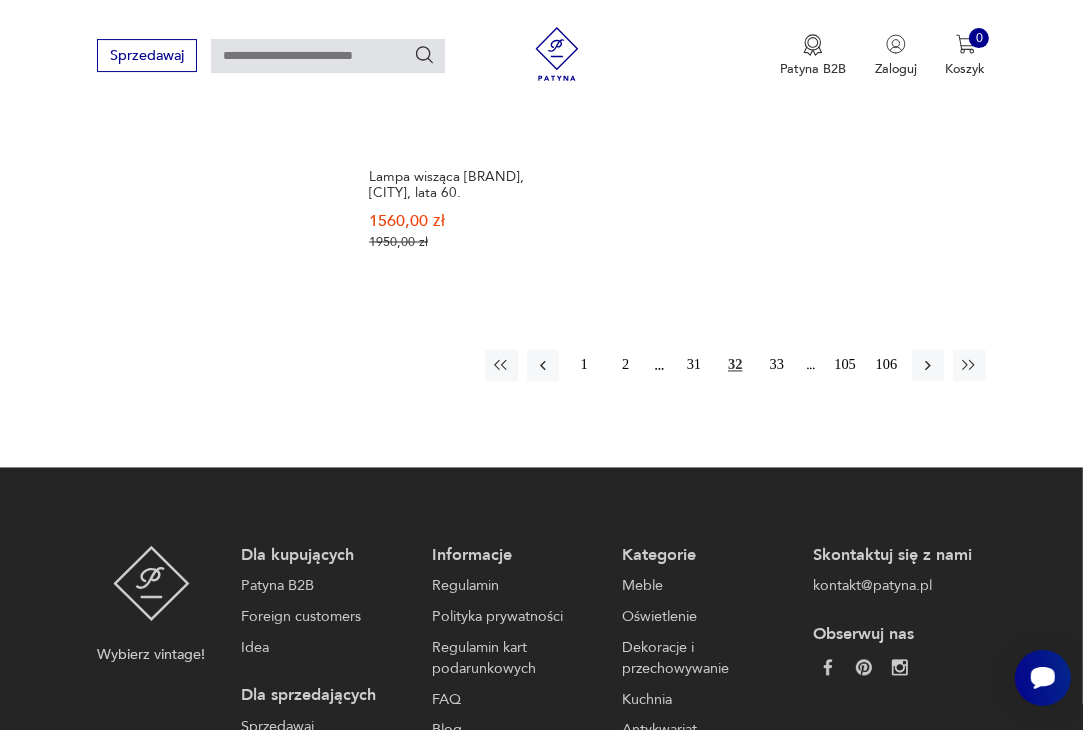 scroll, scrollTop: 2620, scrollLeft: 0, axis: vertical 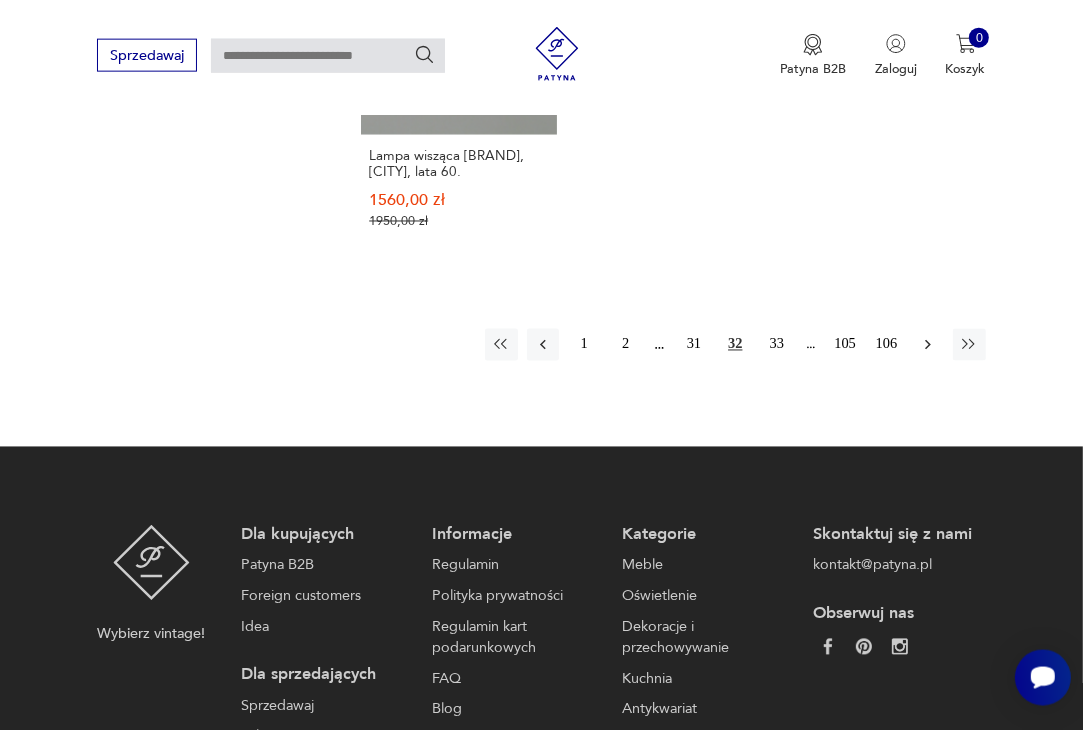 click 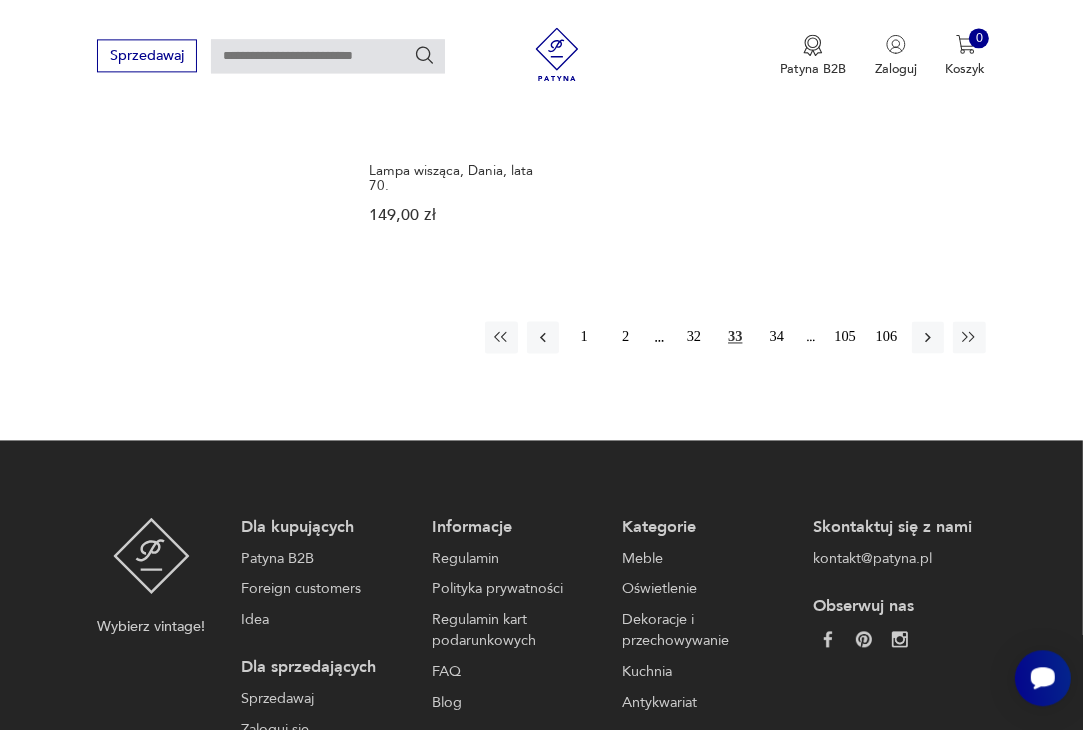 scroll, scrollTop: 2669, scrollLeft: 0, axis: vertical 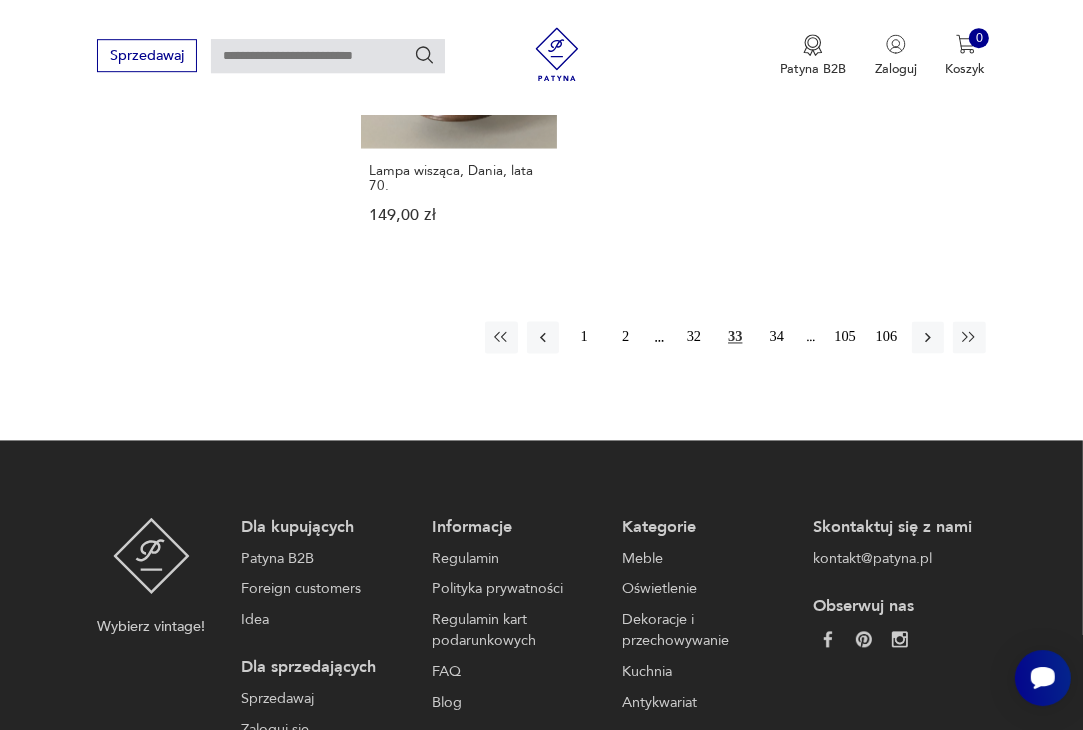 click 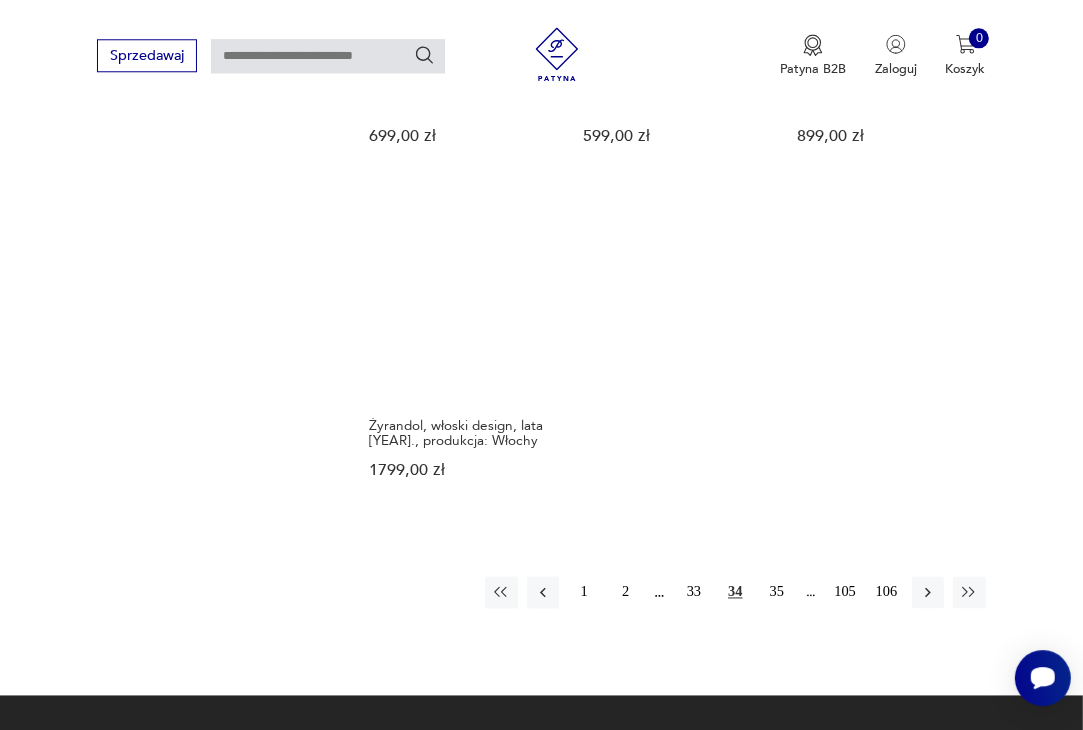 scroll, scrollTop: 2380, scrollLeft: 0, axis: vertical 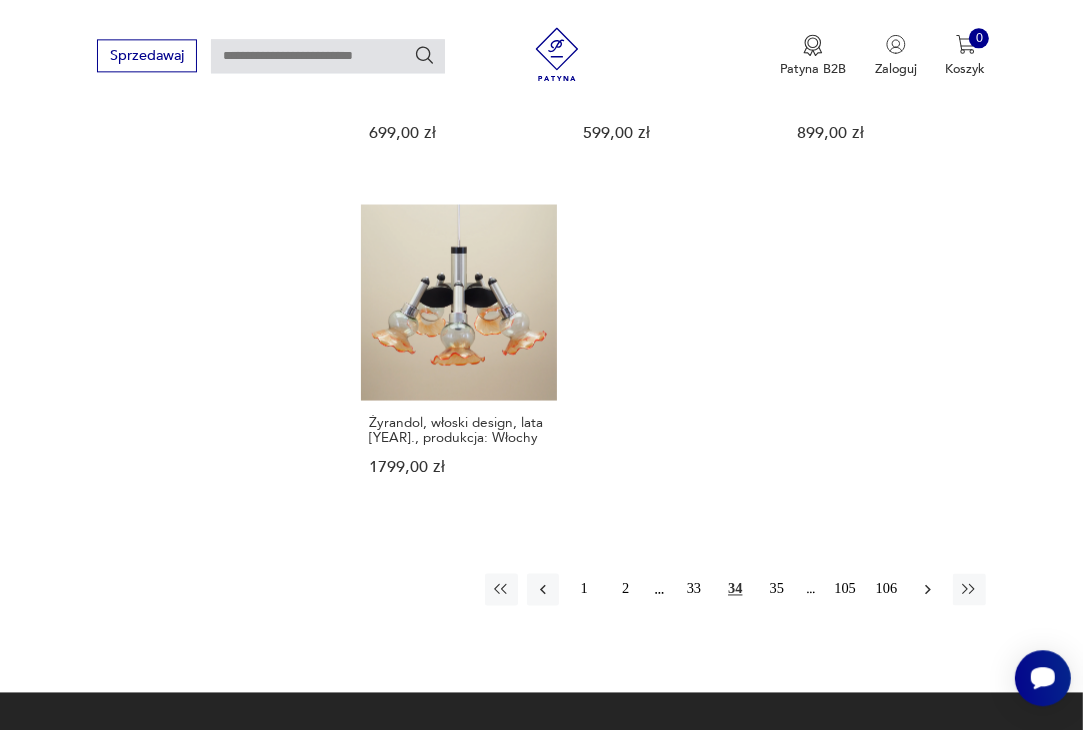 click 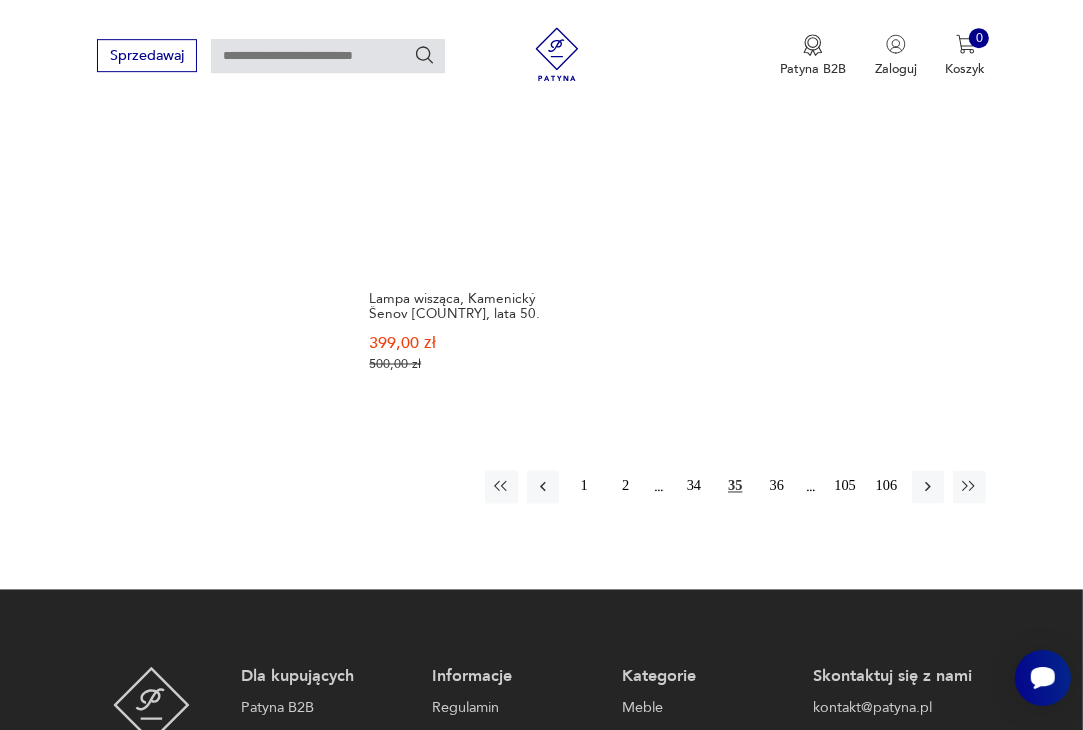 scroll, scrollTop: 2480, scrollLeft: 0, axis: vertical 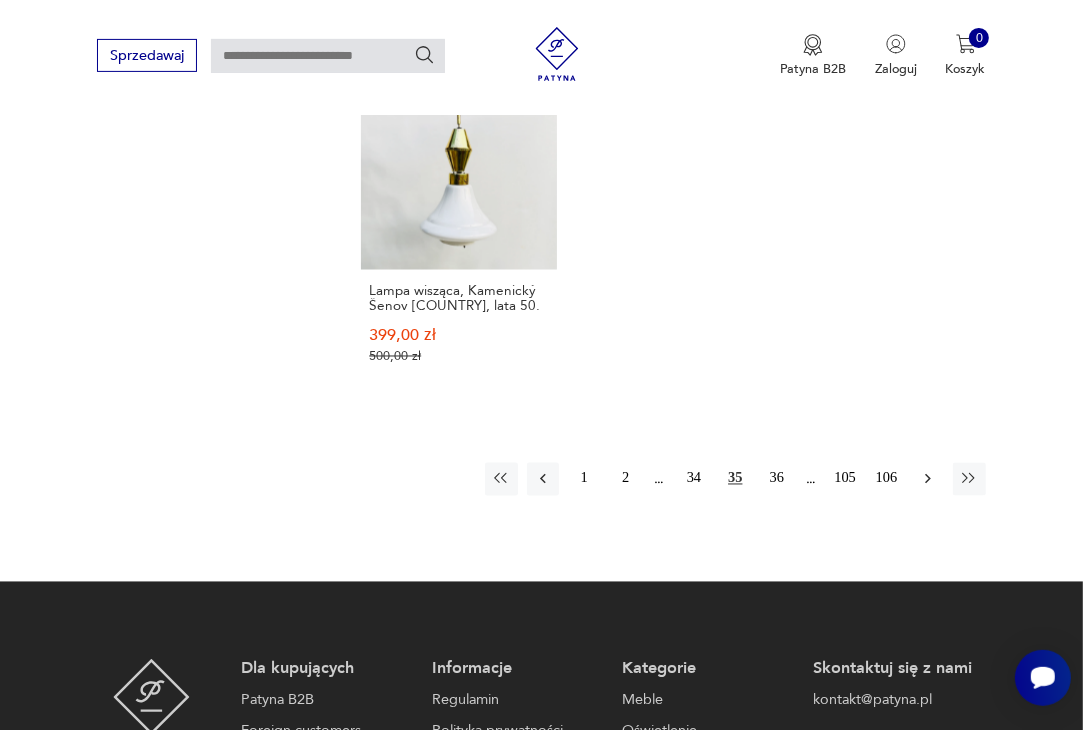 click 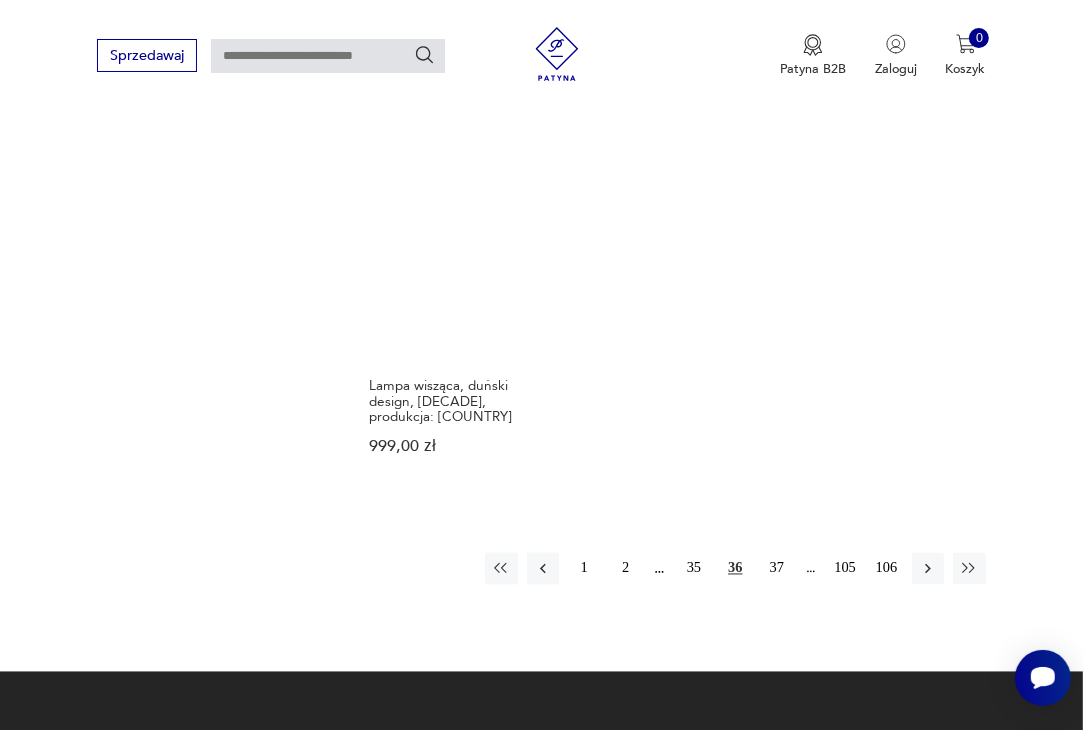 scroll, scrollTop: 2414, scrollLeft: 0, axis: vertical 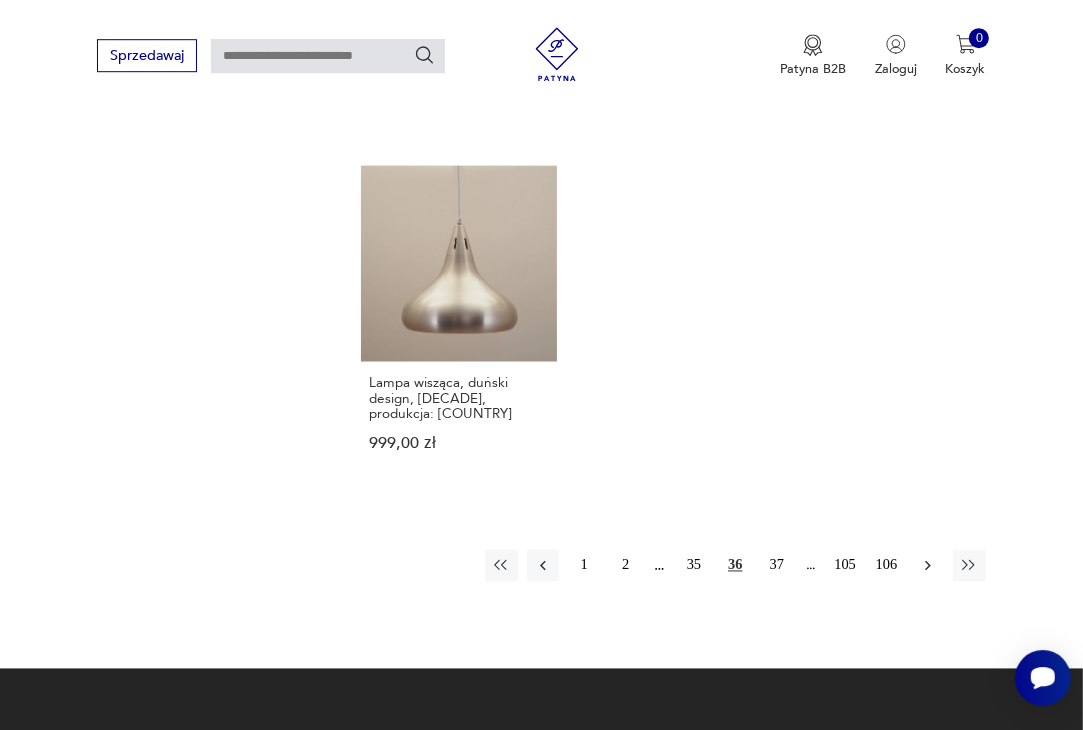 click at bounding box center (928, 565) 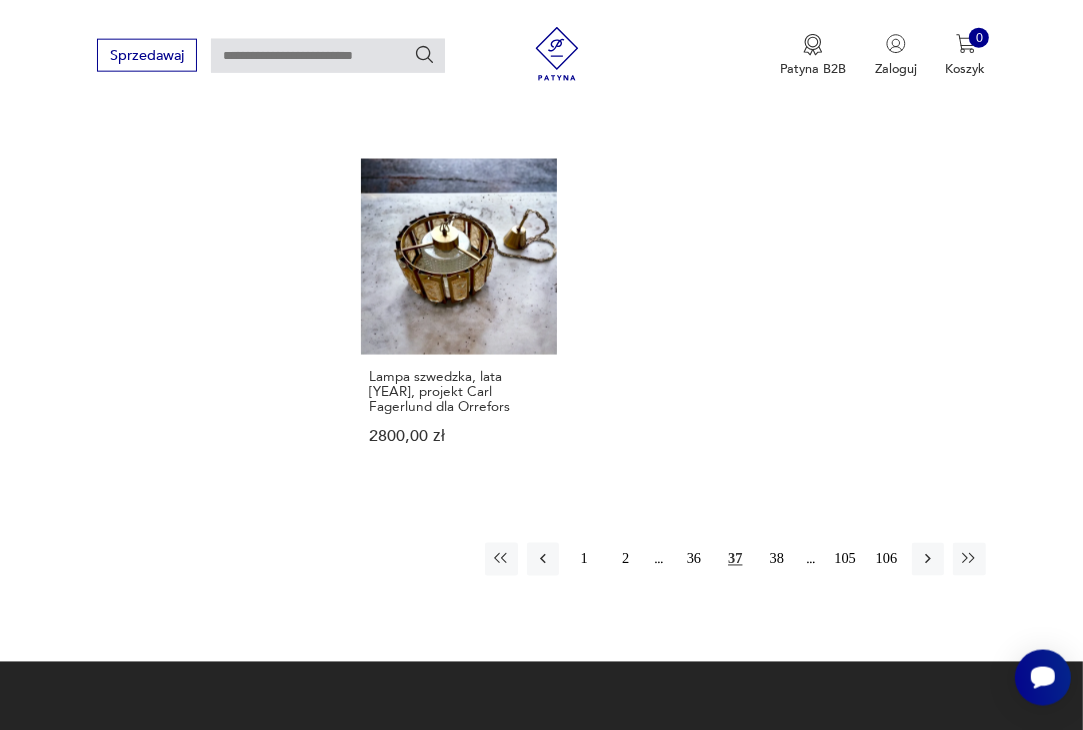 scroll, scrollTop: 2437, scrollLeft: 0, axis: vertical 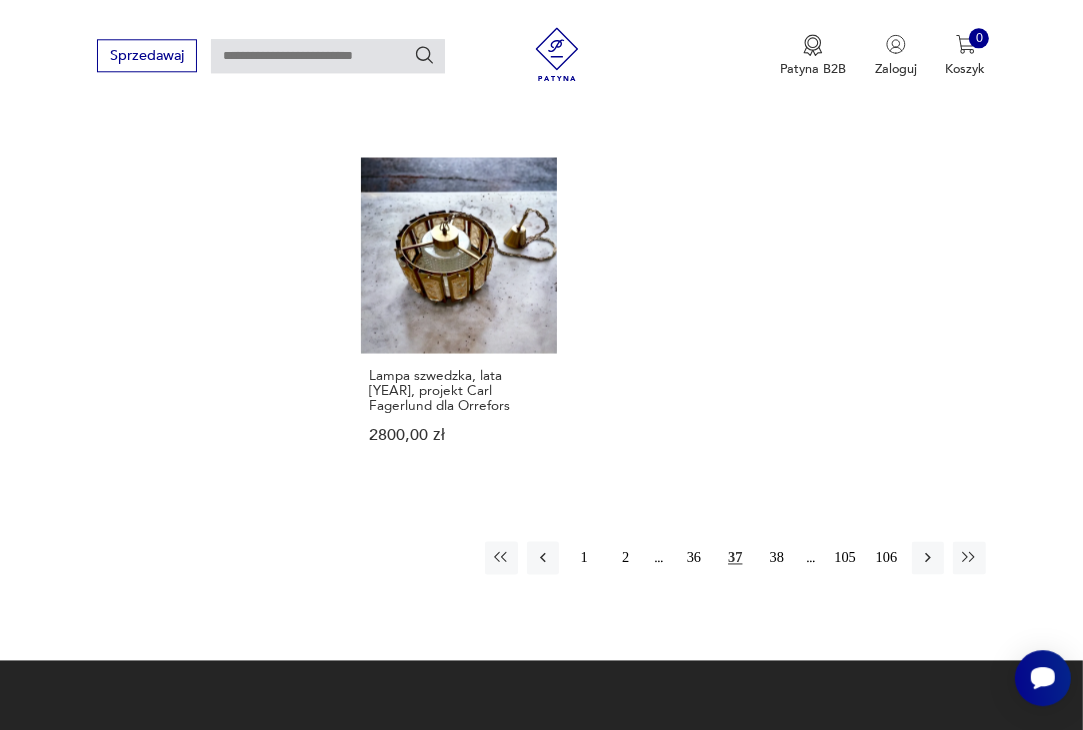 click 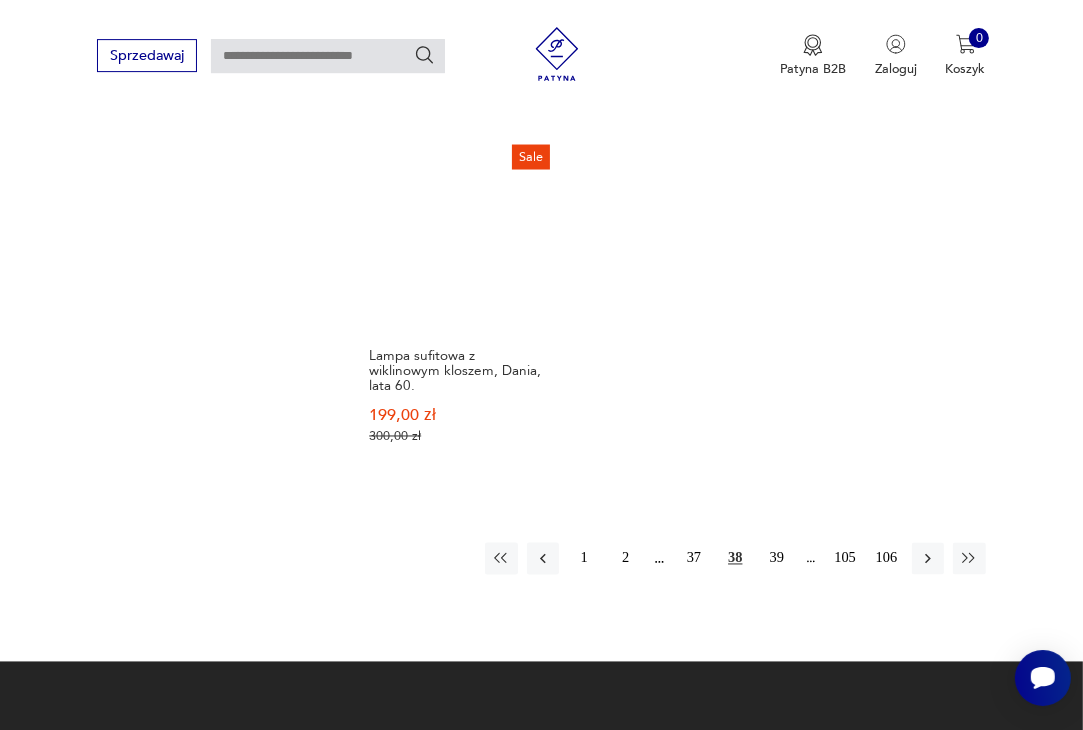 scroll, scrollTop: 2459, scrollLeft: 0, axis: vertical 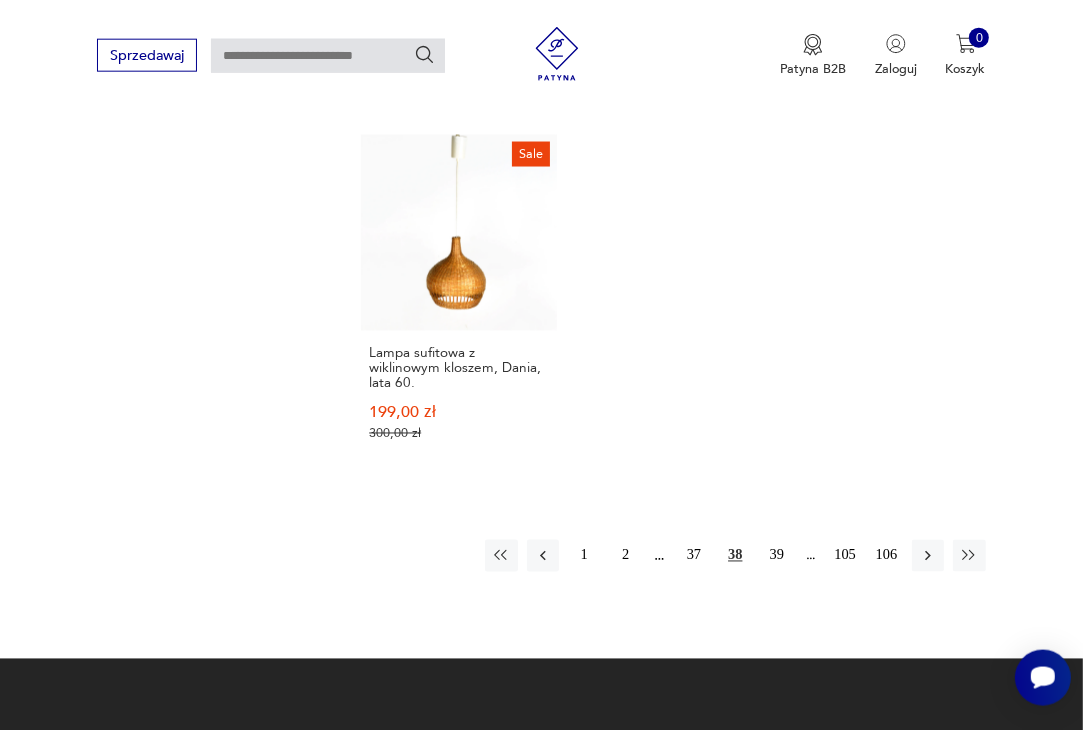 click 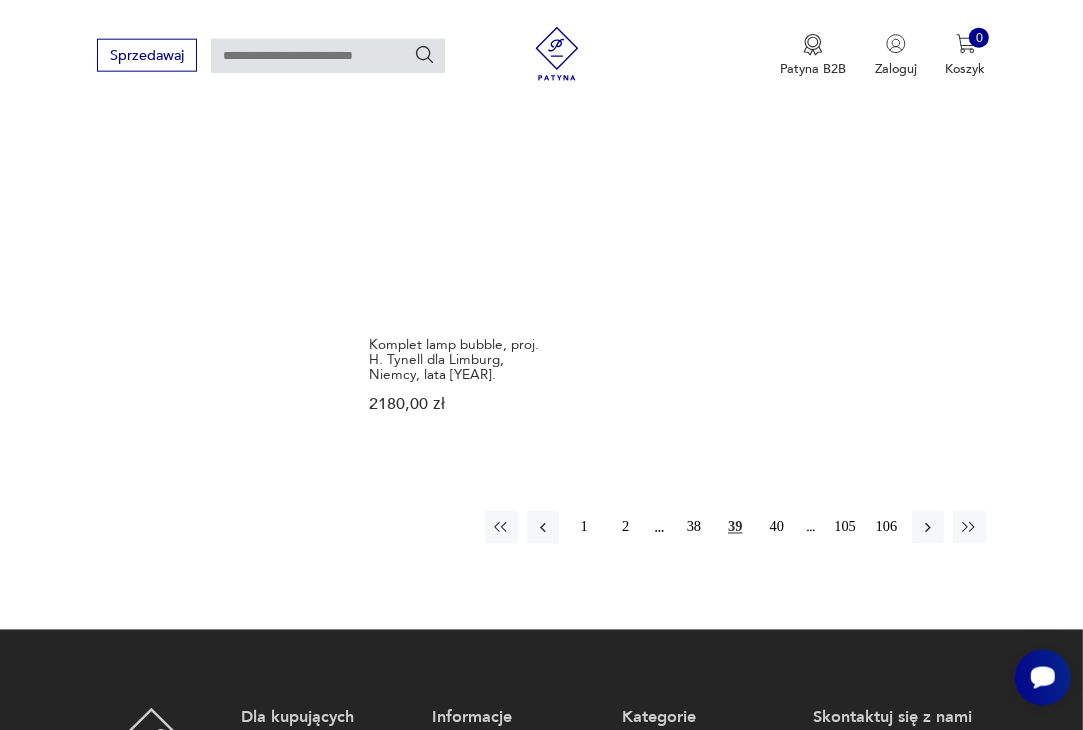 scroll, scrollTop: 2420, scrollLeft: 0, axis: vertical 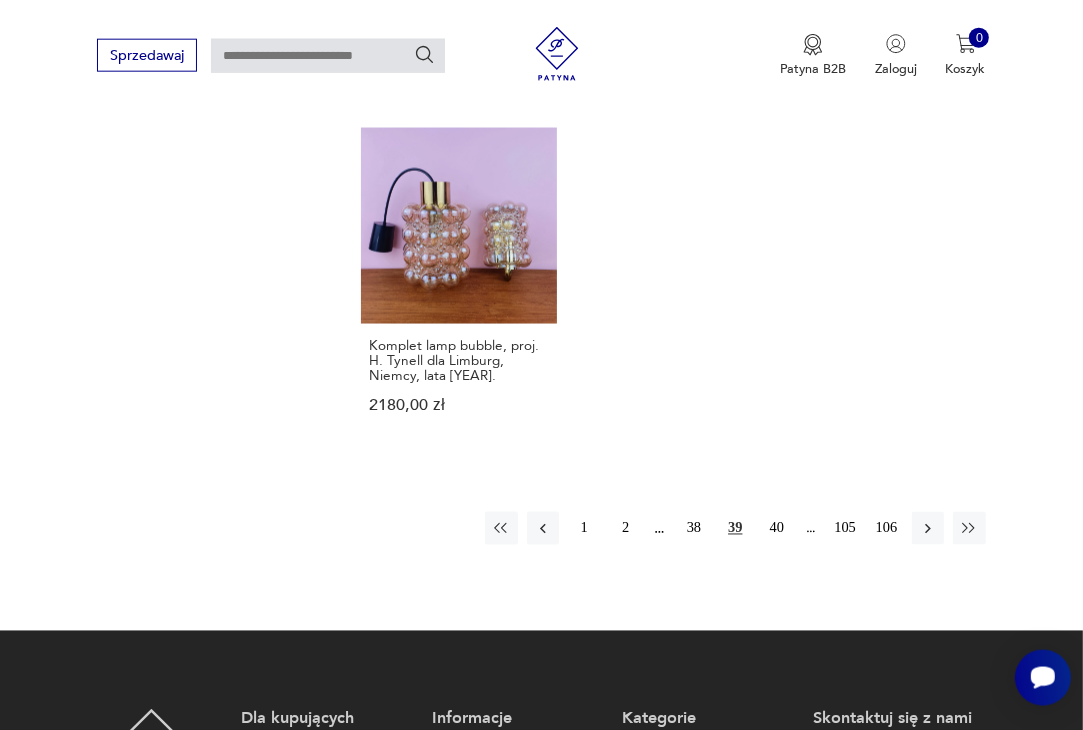 click 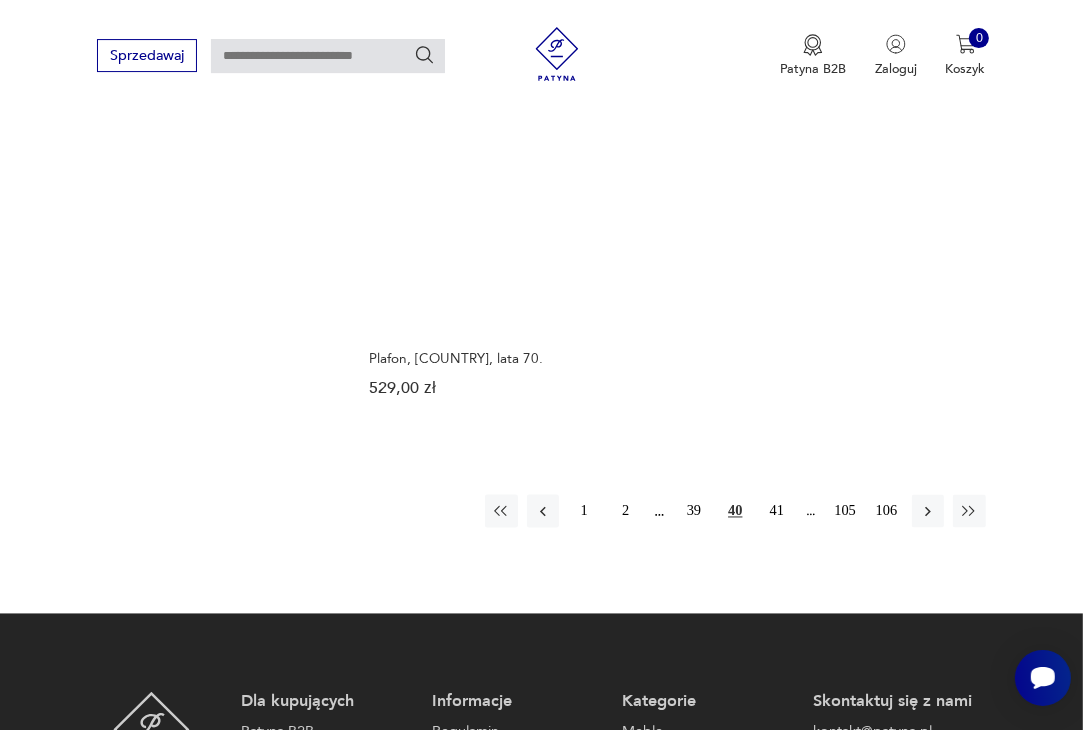scroll, scrollTop: 2473, scrollLeft: 0, axis: vertical 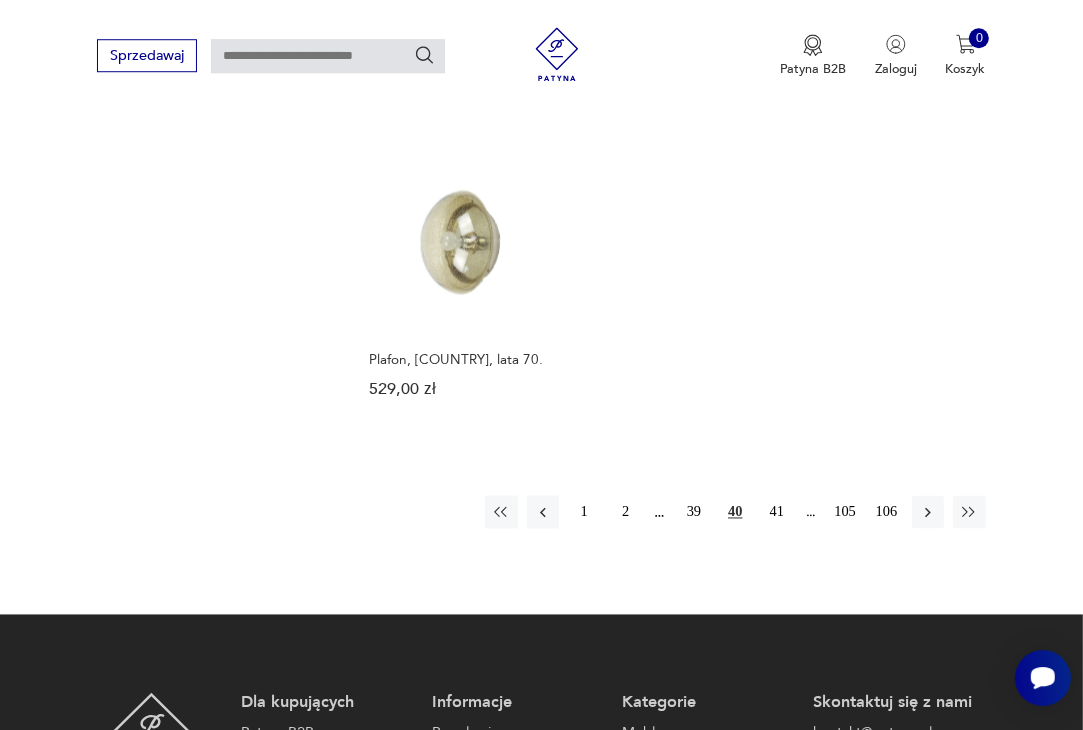 click 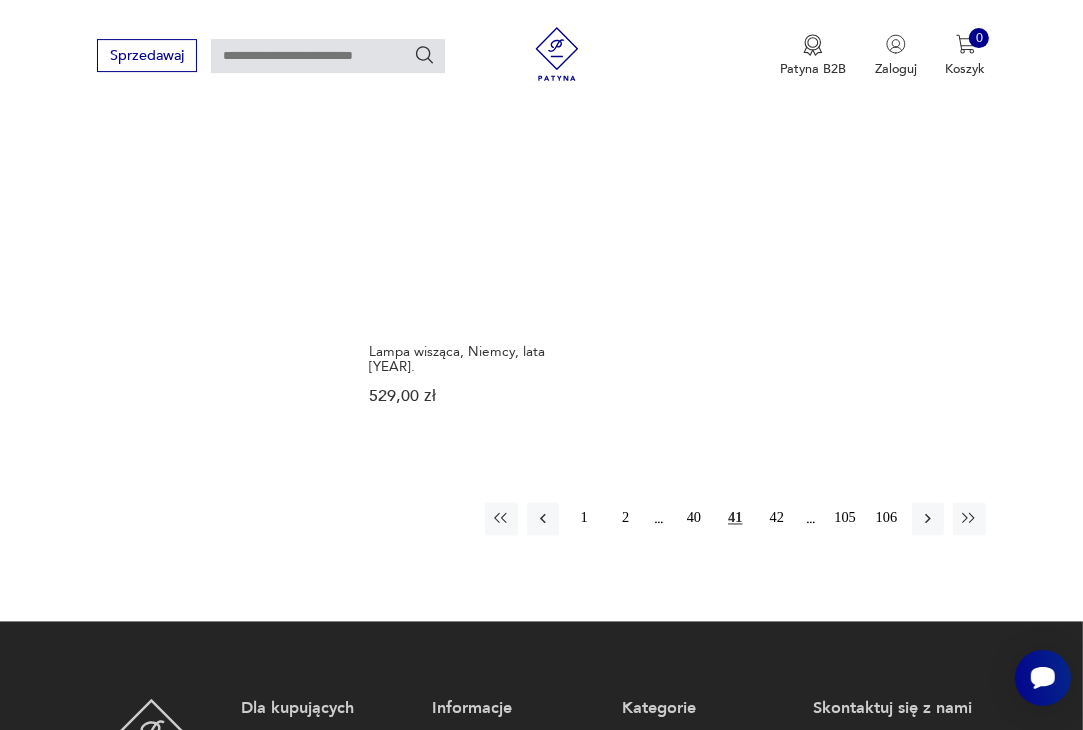 scroll, scrollTop: 2440, scrollLeft: 0, axis: vertical 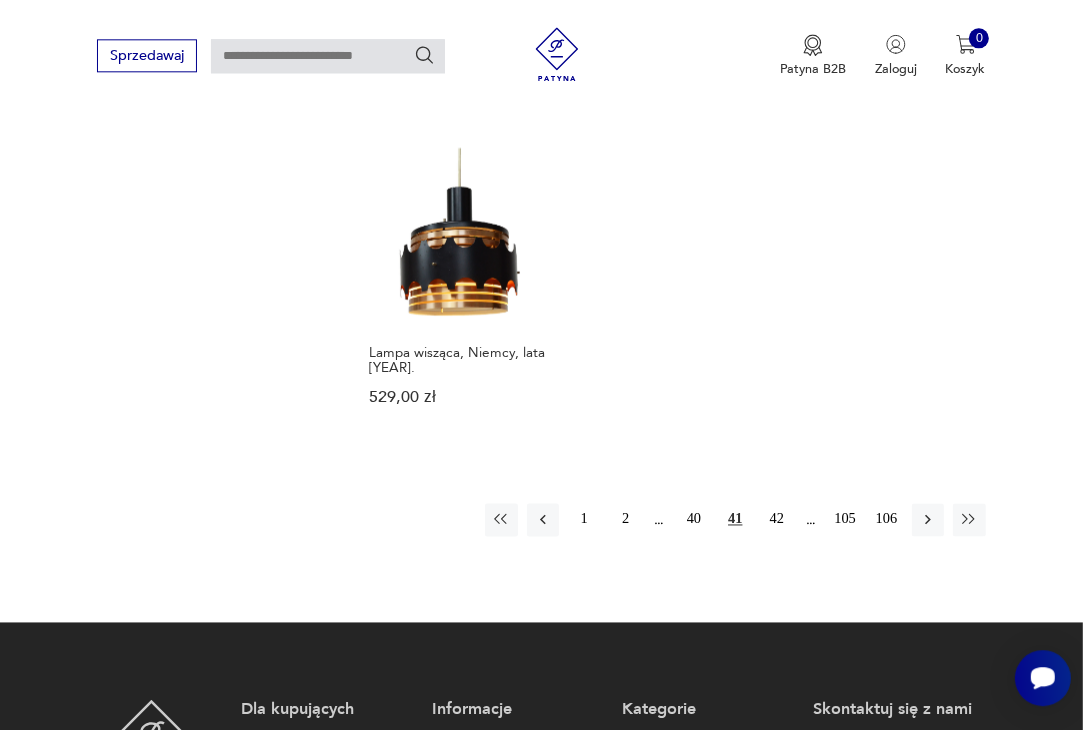 click 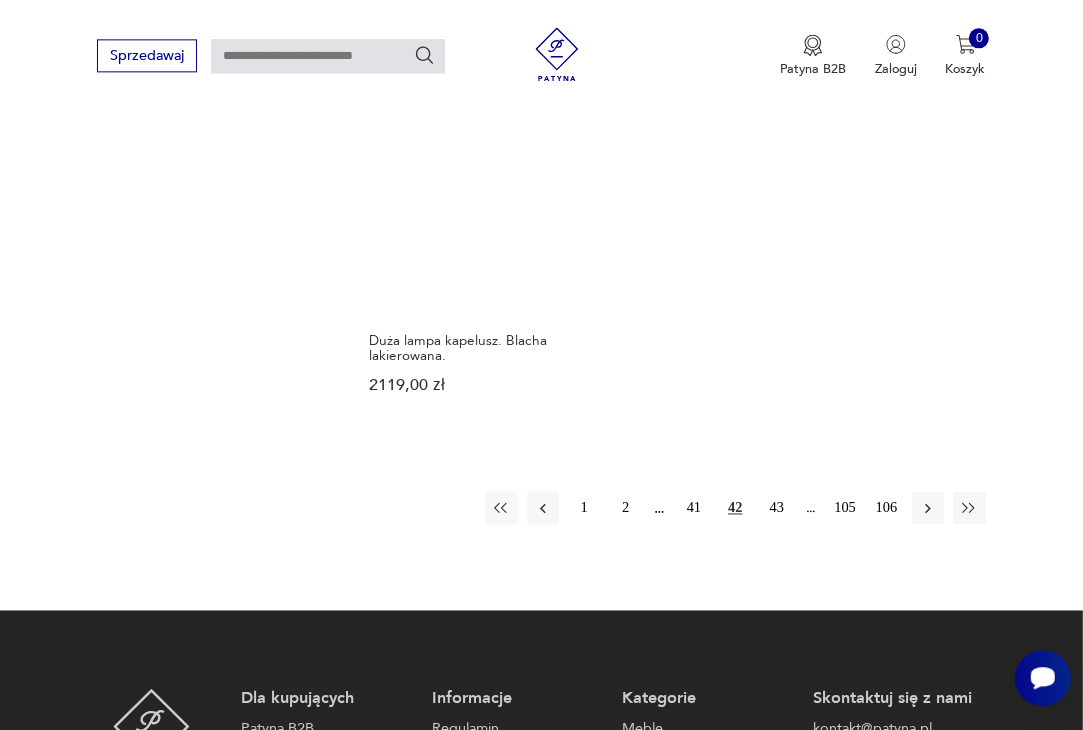scroll, scrollTop: 2437, scrollLeft: 0, axis: vertical 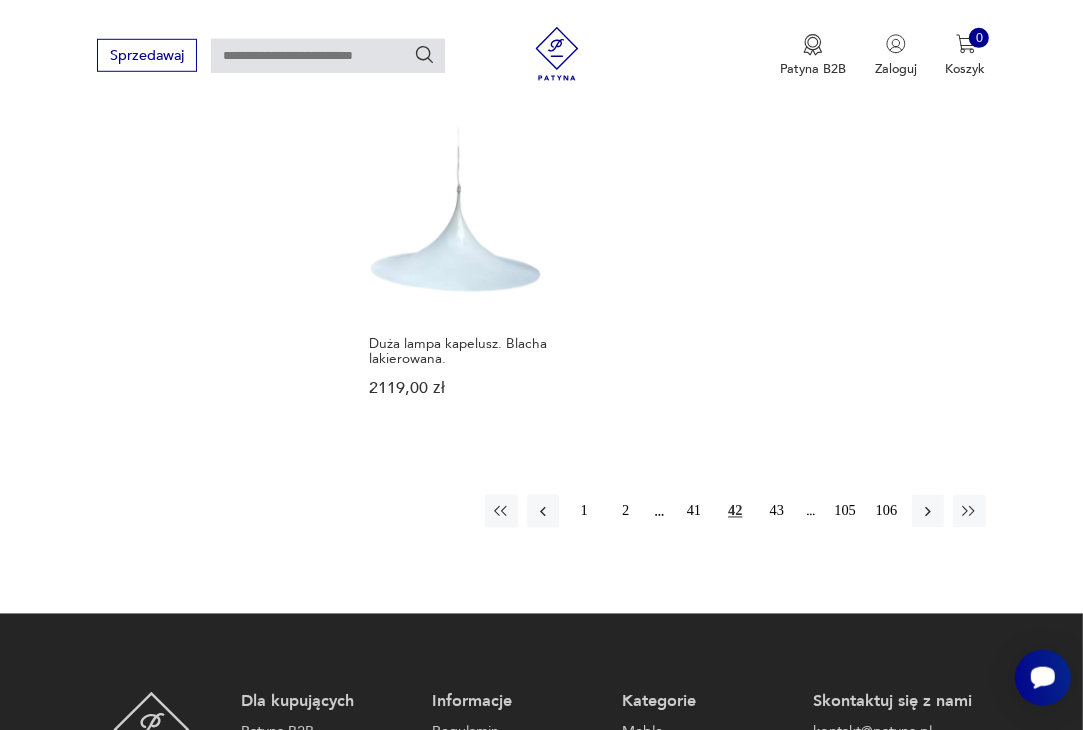 click 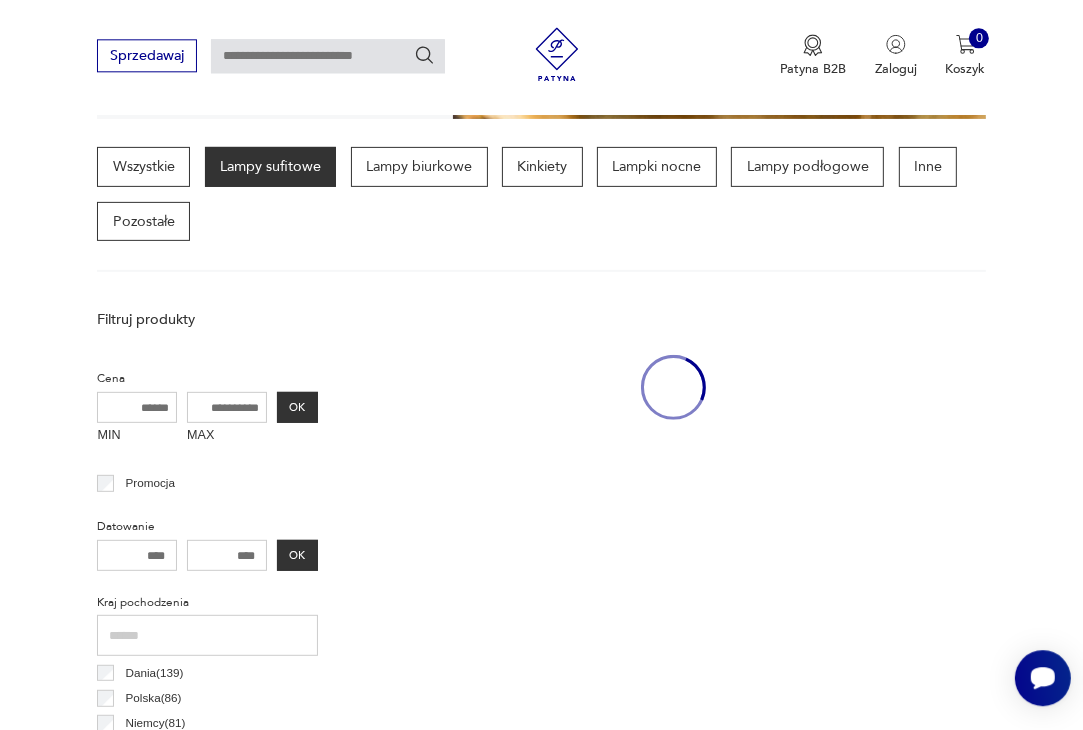 scroll, scrollTop: 462, scrollLeft: 0, axis: vertical 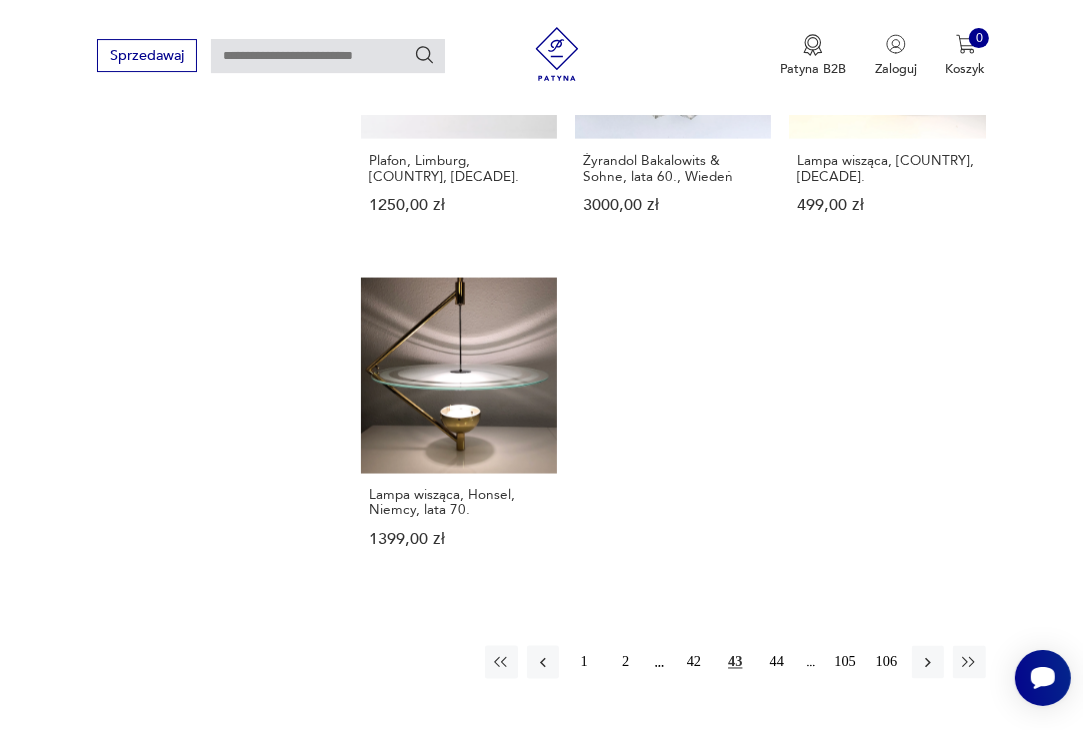 click on "Lampa sufitowa. Kula z elementami liści. Wisząca lampa sufitowa z lat 70., Space Age Żyrandol 5 ramienny, [COUNTRY], lata, 60. Lampa sufitowa z kryształowymi kloszami Lampa w stylu bauhaus, Lata 70. Żyrandol kryształowy, plafon w stylu Hollywood Regency Wisząca, zielona lampa z lat 70. Źyrandol Teak Kryształ Pięcioramienny Lampa wisząca, proj. A. F. Gangkofner, [COUNTRY], lata 60. Lampa sufitowa w typie Van Poulsen Lampa z lakierowanej blachy. Lata 80. Lampa w stylu industrialnym, lata 70. Plafon, Limburg, [COUNTRY], lata 70. Żyrandol Bakalowits & Sohne, lata 60., Wiedeń Lampa wisząca, [COUNTRY], lata 50. Lampa wisząca, Honsel, [COUNTRY], lata 70." at bounding box center (673, -414) 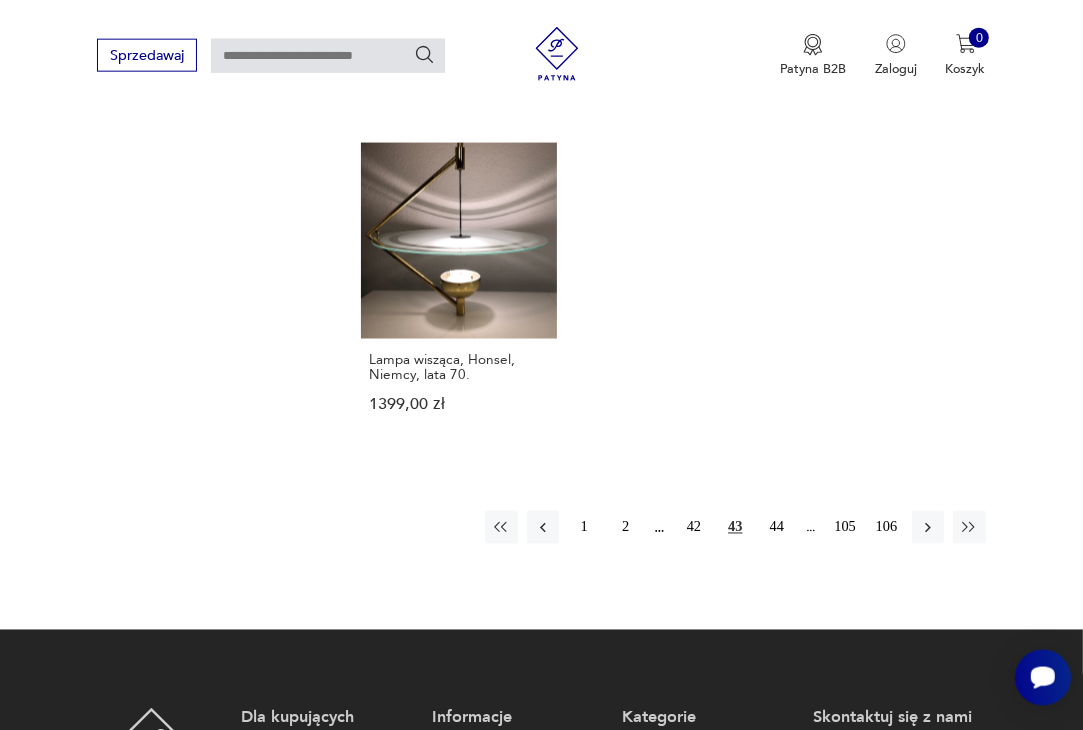 scroll, scrollTop: 2374, scrollLeft: 0, axis: vertical 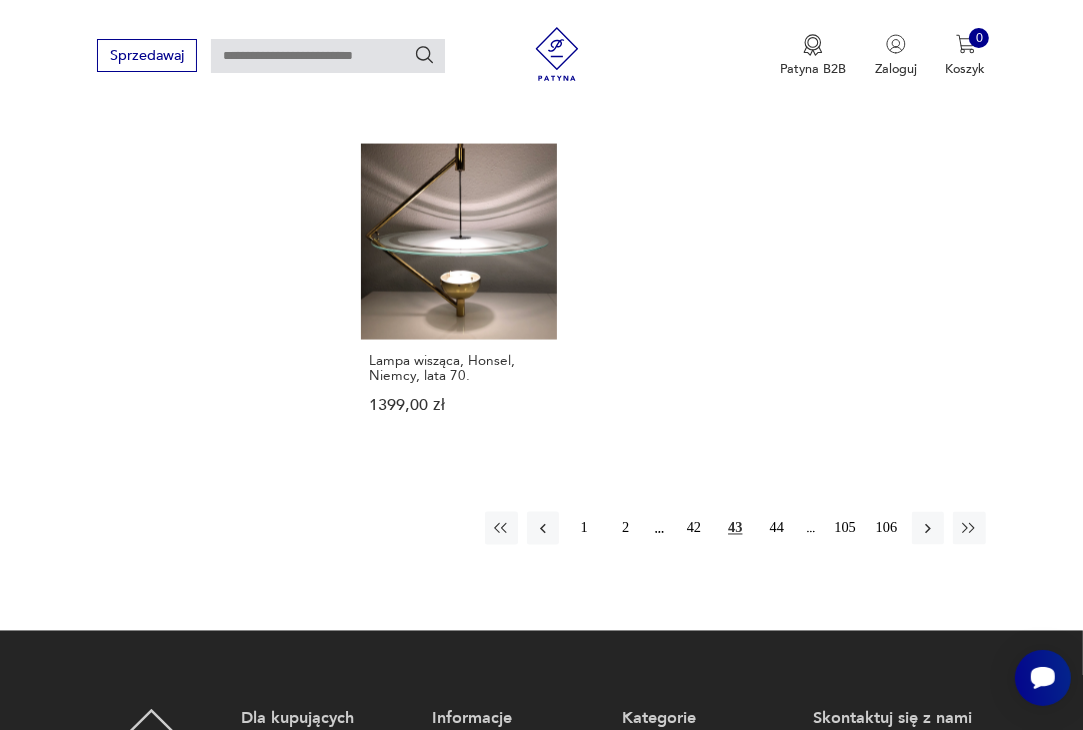 click 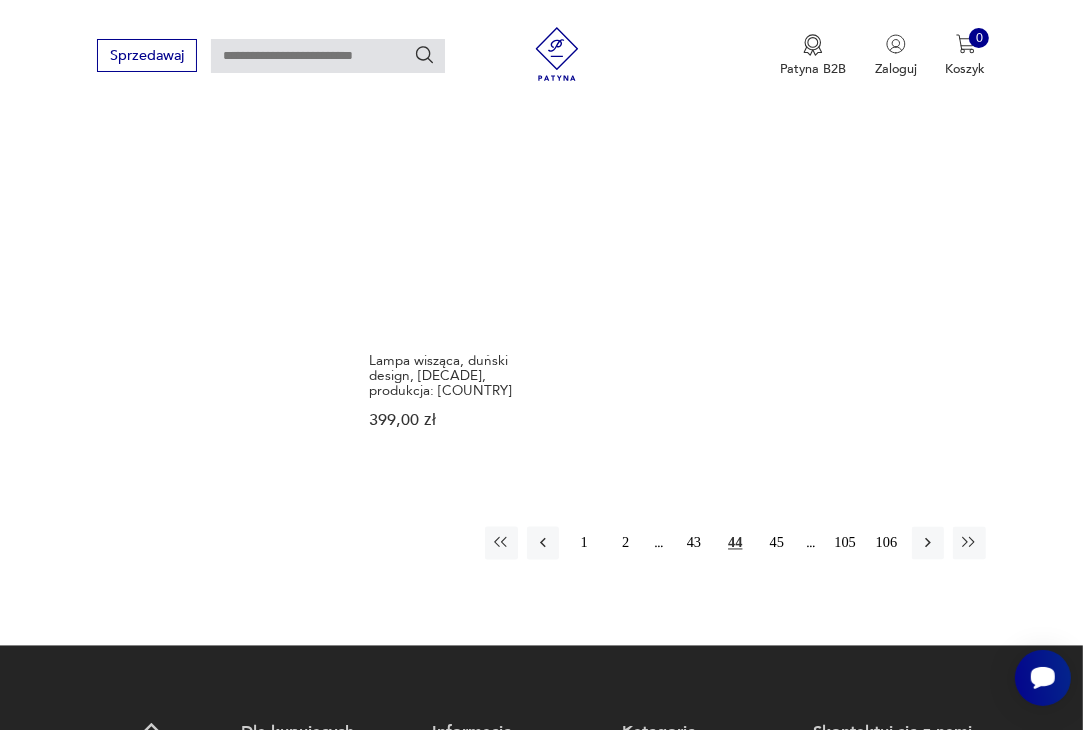 scroll, scrollTop: 2452, scrollLeft: 0, axis: vertical 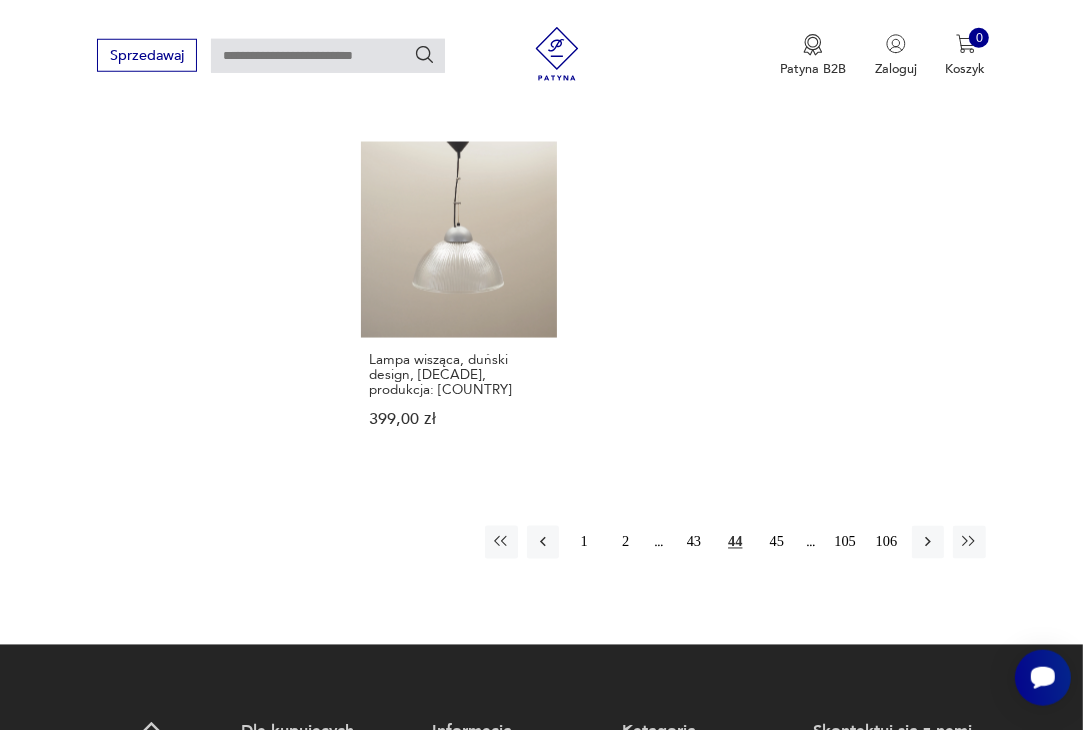 click 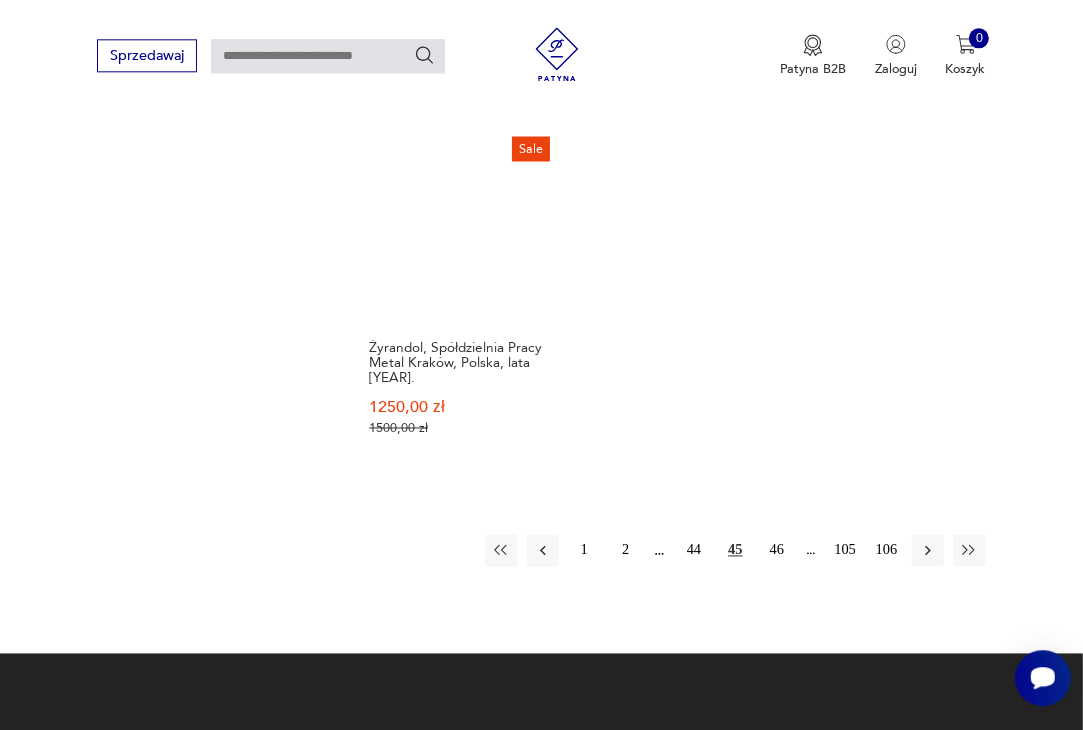 scroll, scrollTop: 2470, scrollLeft: 0, axis: vertical 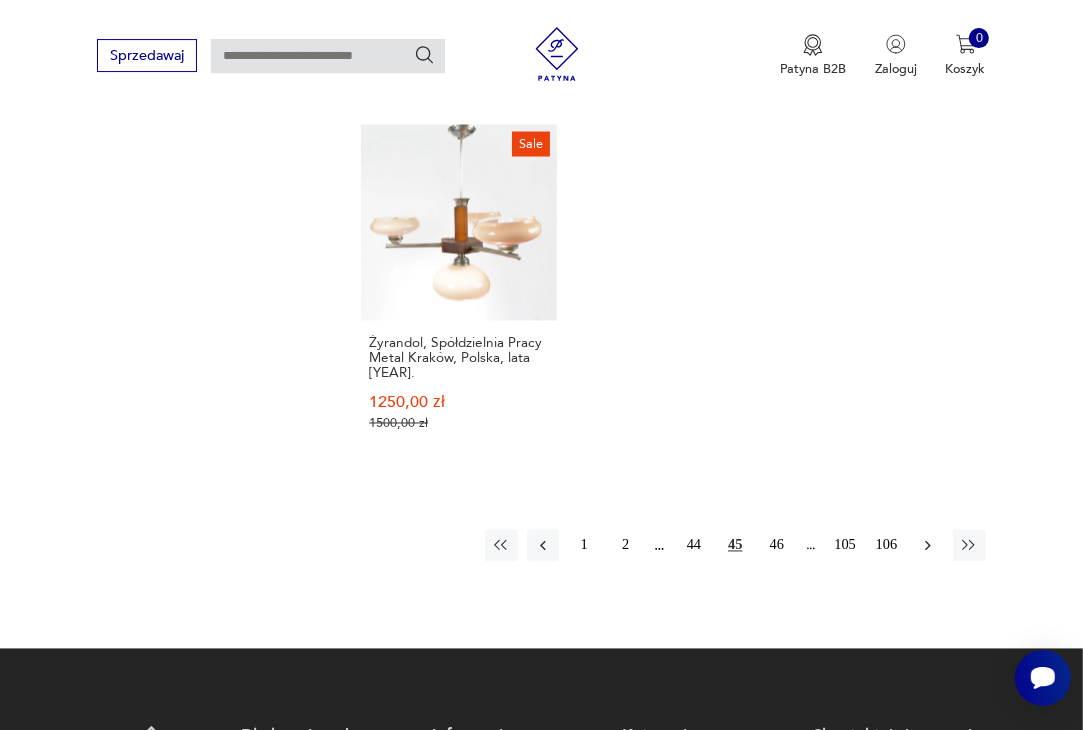 click 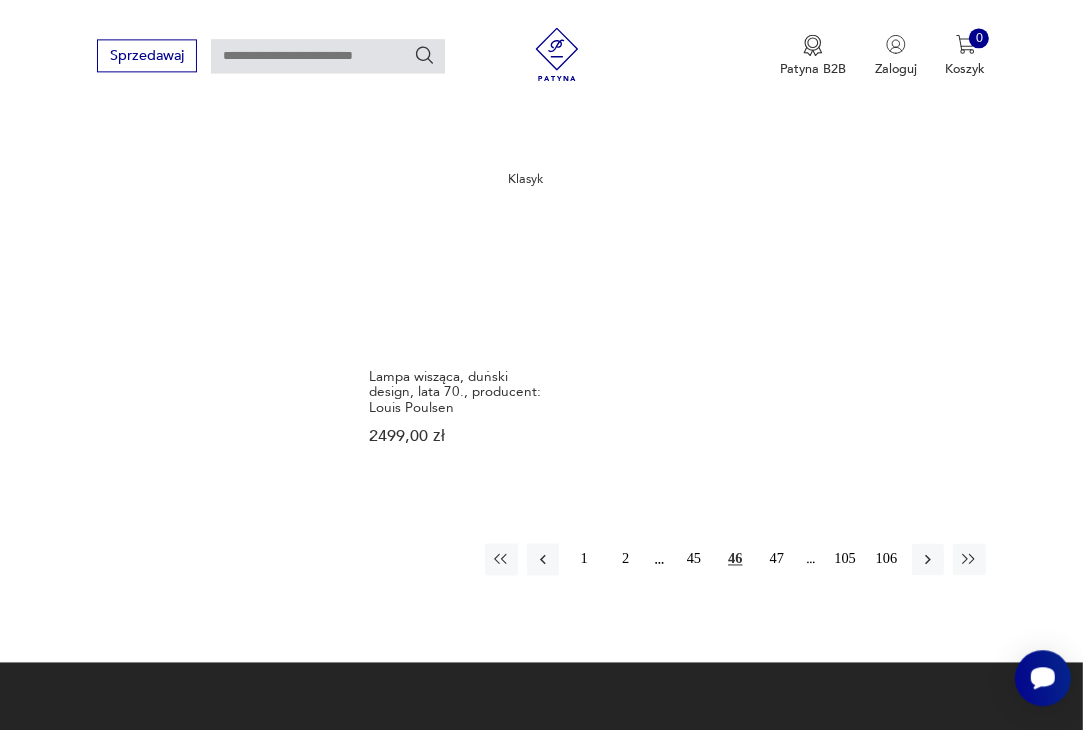 scroll, scrollTop: 2397, scrollLeft: 0, axis: vertical 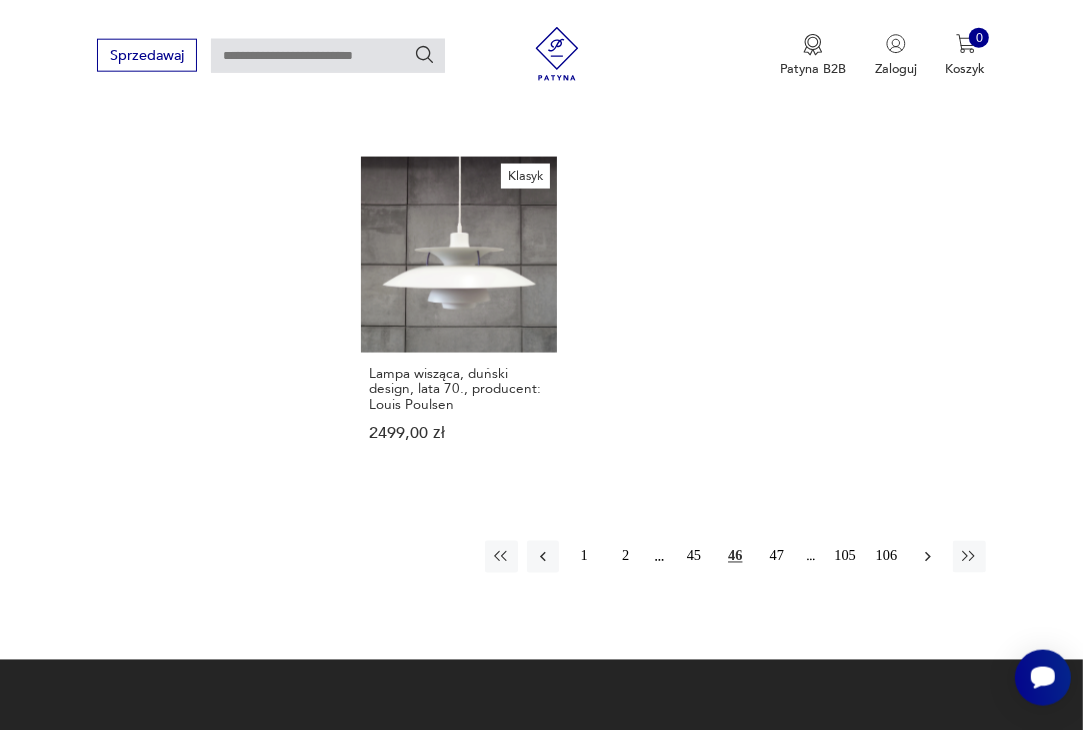 click 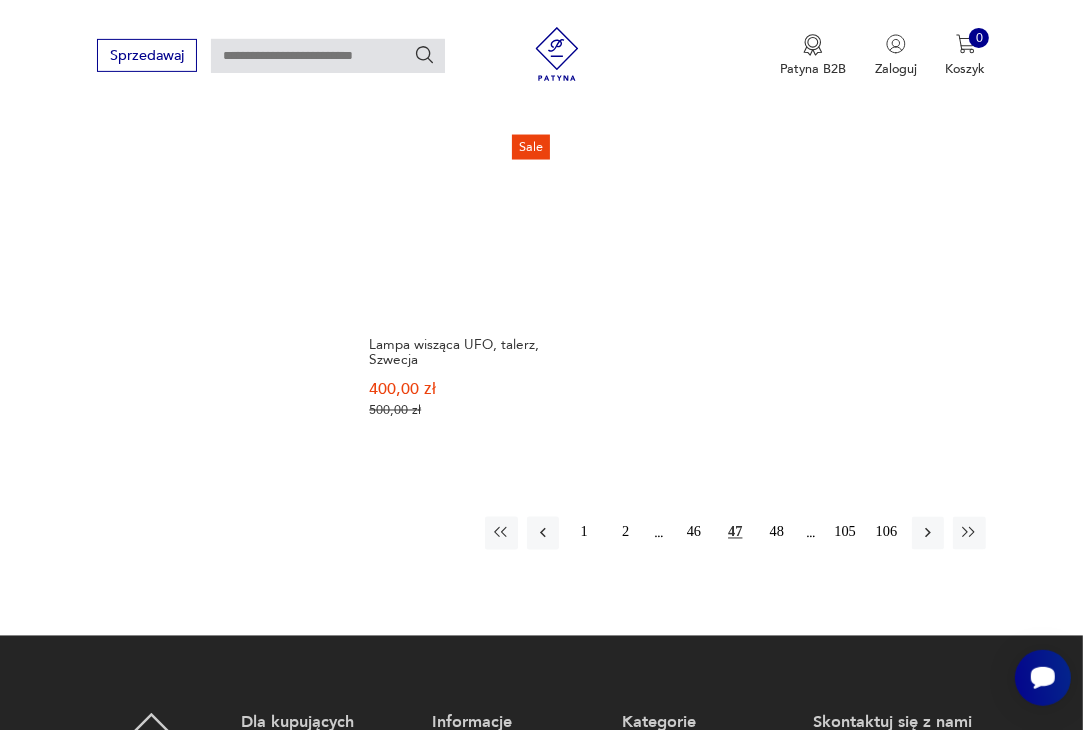 scroll, scrollTop: 2420, scrollLeft: 0, axis: vertical 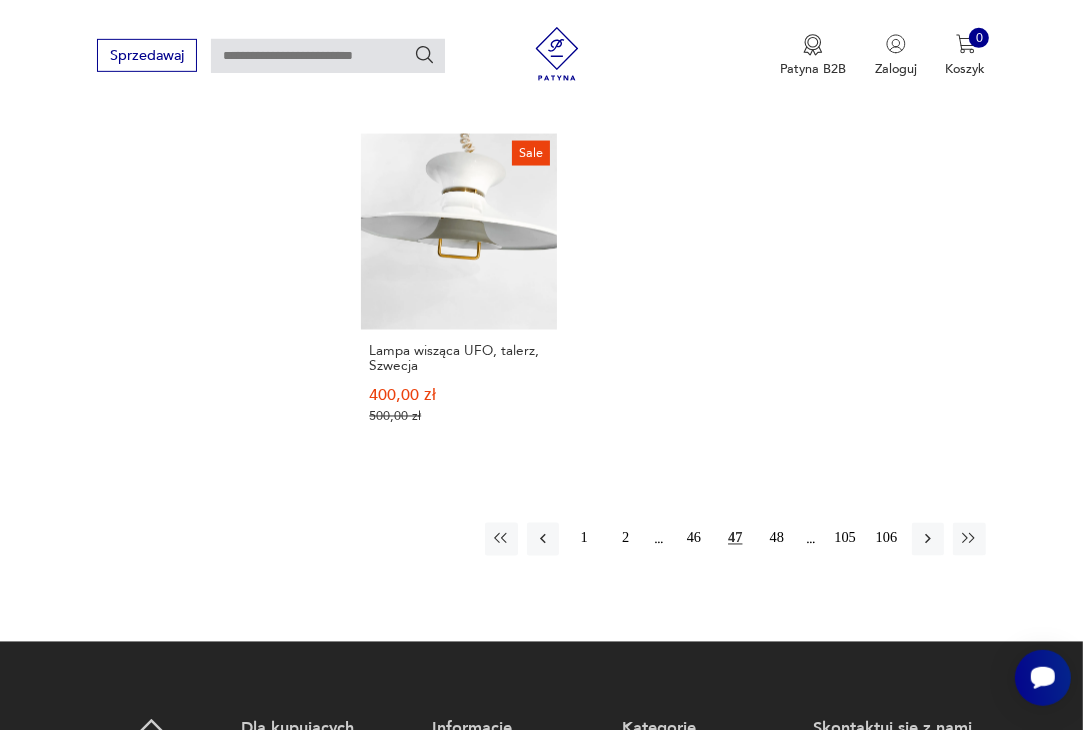 click 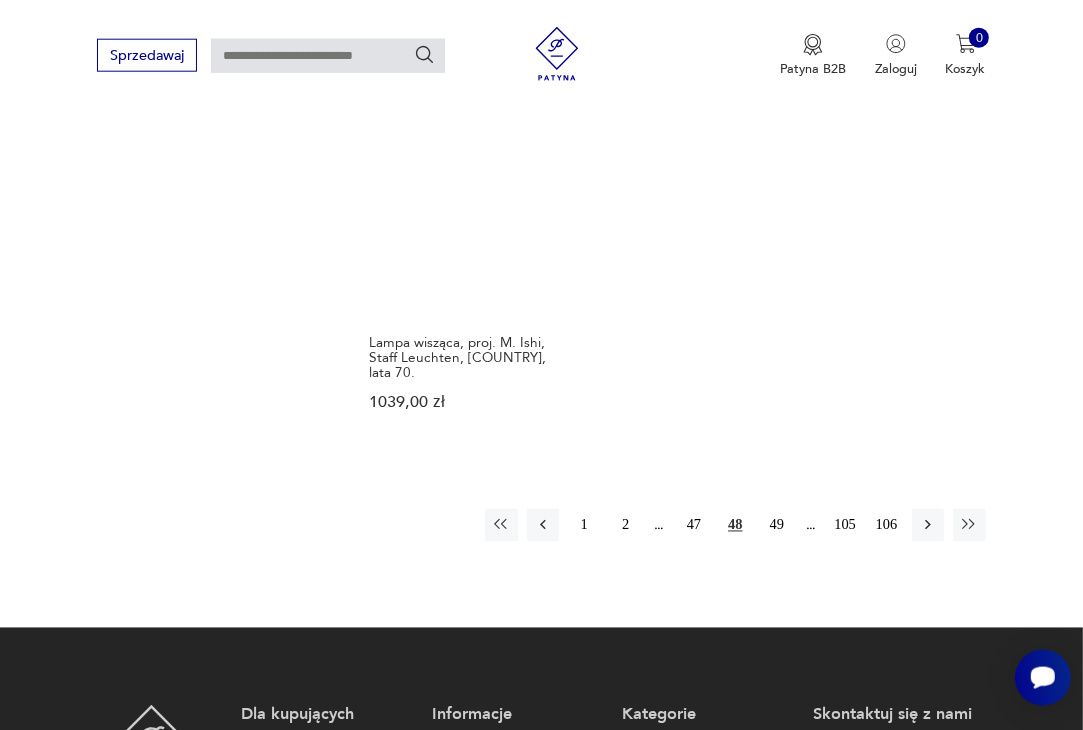 scroll, scrollTop: 2467, scrollLeft: 0, axis: vertical 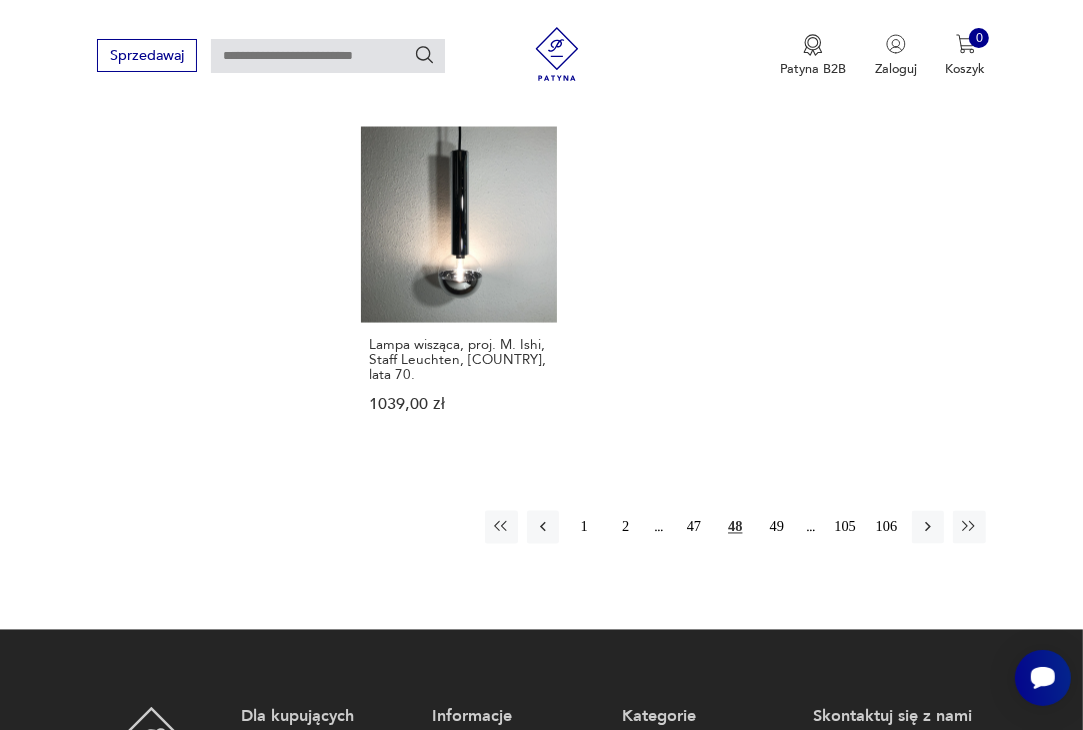 click 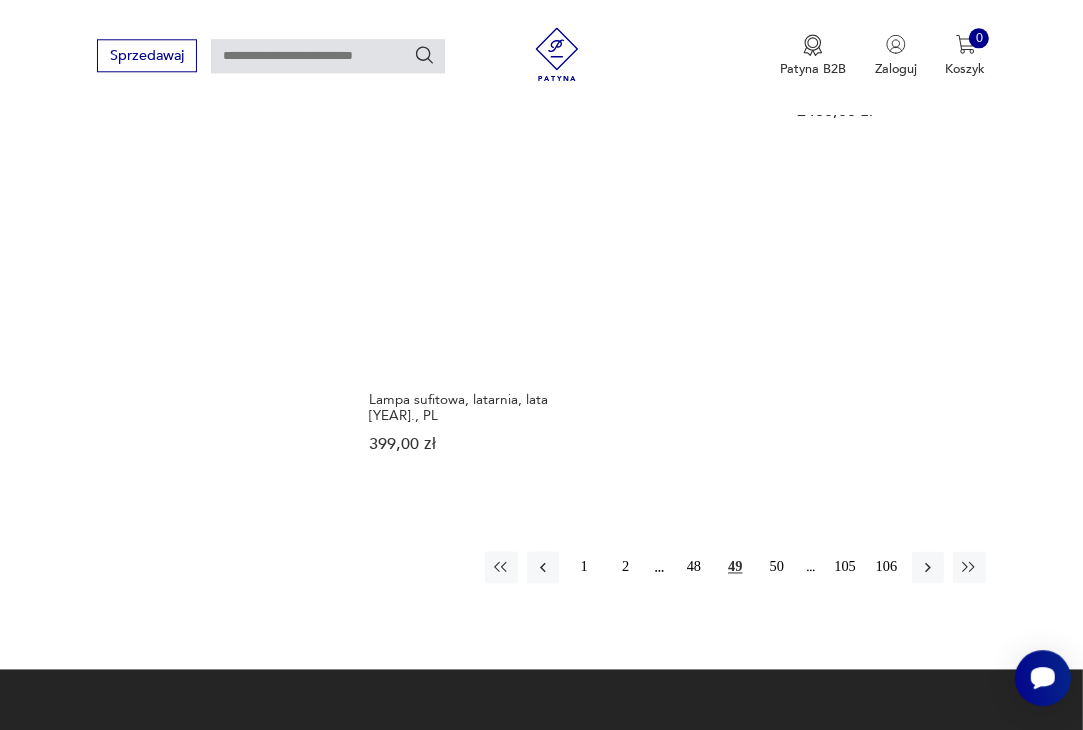 scroll, scrollTop: 2401, scrollLeft: 0, axis: vertical 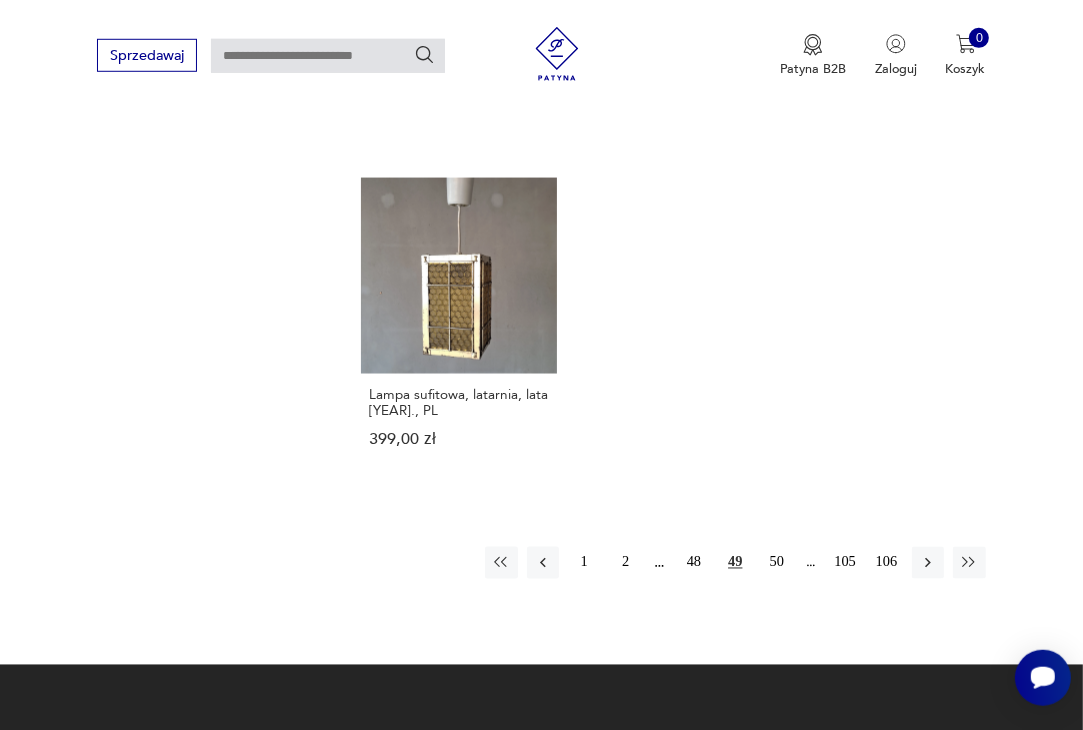 click 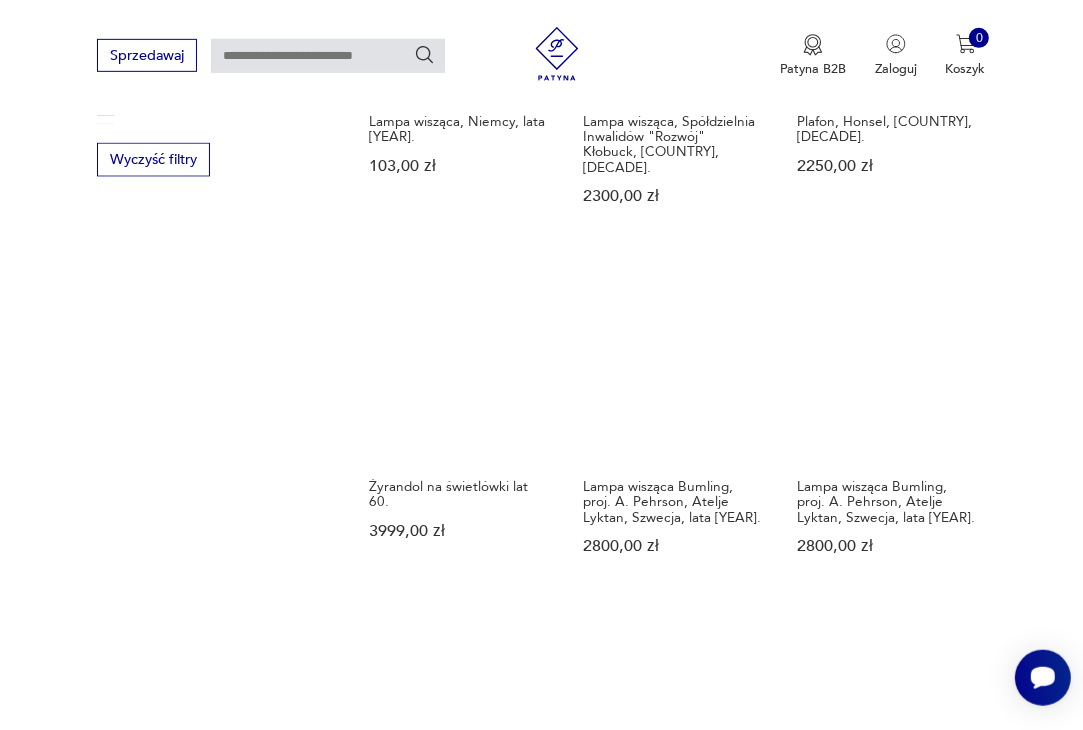 scroll, scrollTop: 1945, scrollLeft: 0, axis: vertical 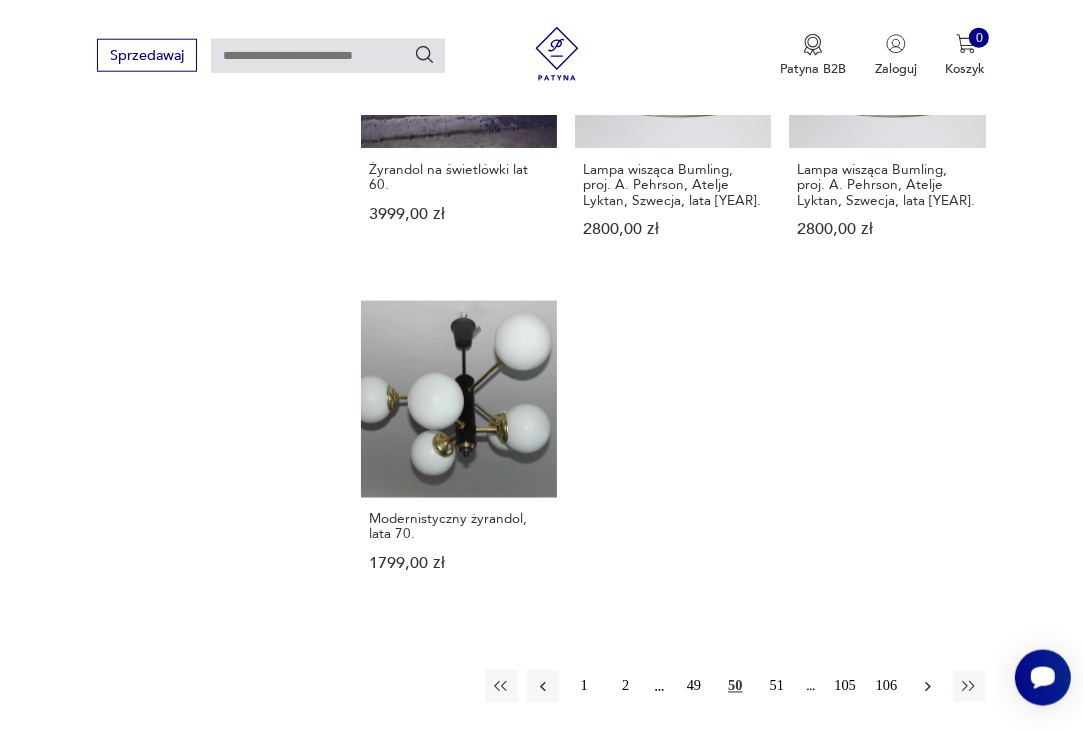 click at bounding box center (928, 686) 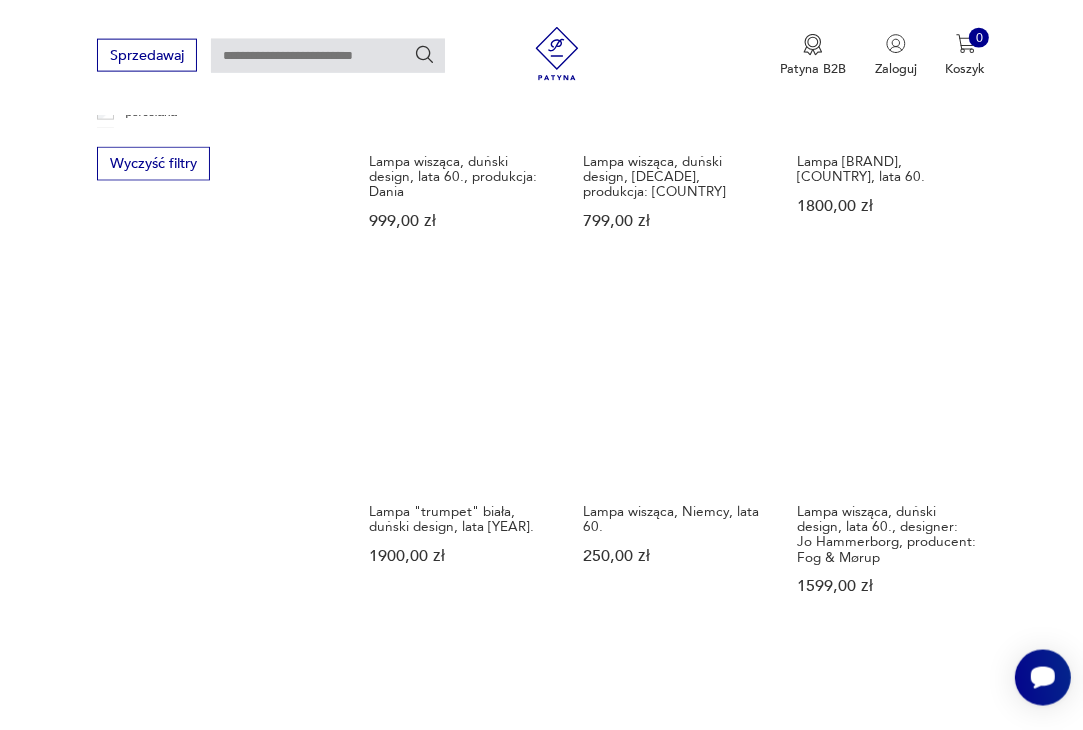 scroll, scrollTop: 2363, scrollLeft: 0, axis: vertical 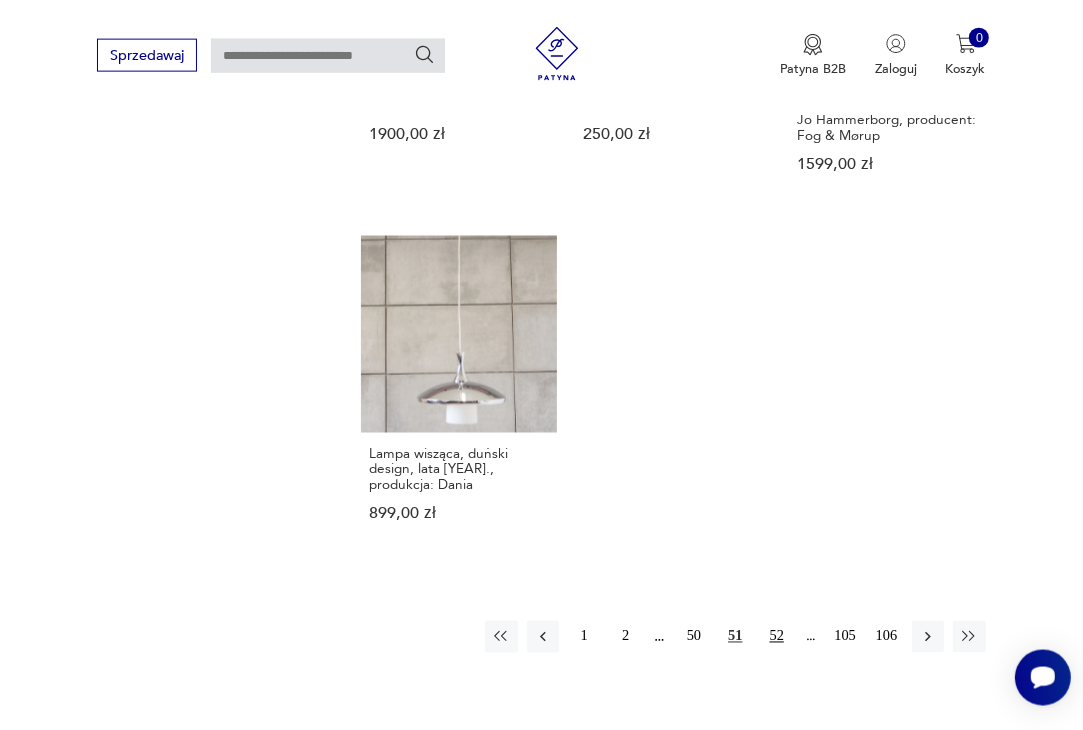 click on "52" at bounding box center (777, 637) 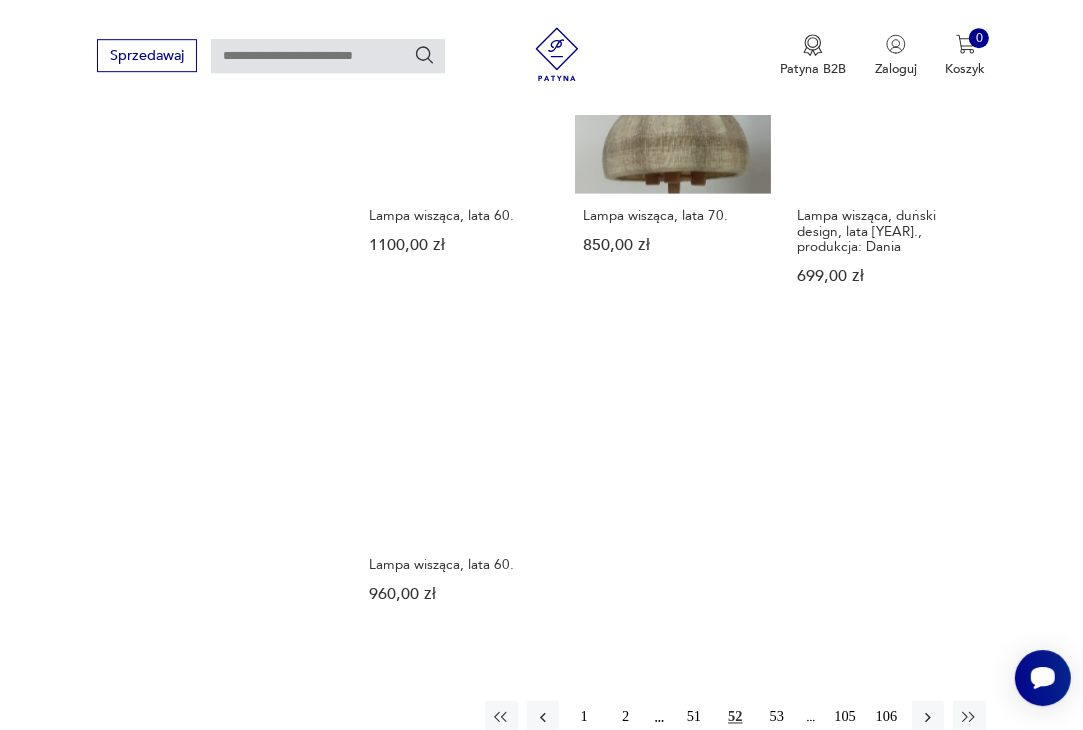 scroll, scrollTop: 2257, scrollLeft: 0, axis: vertical 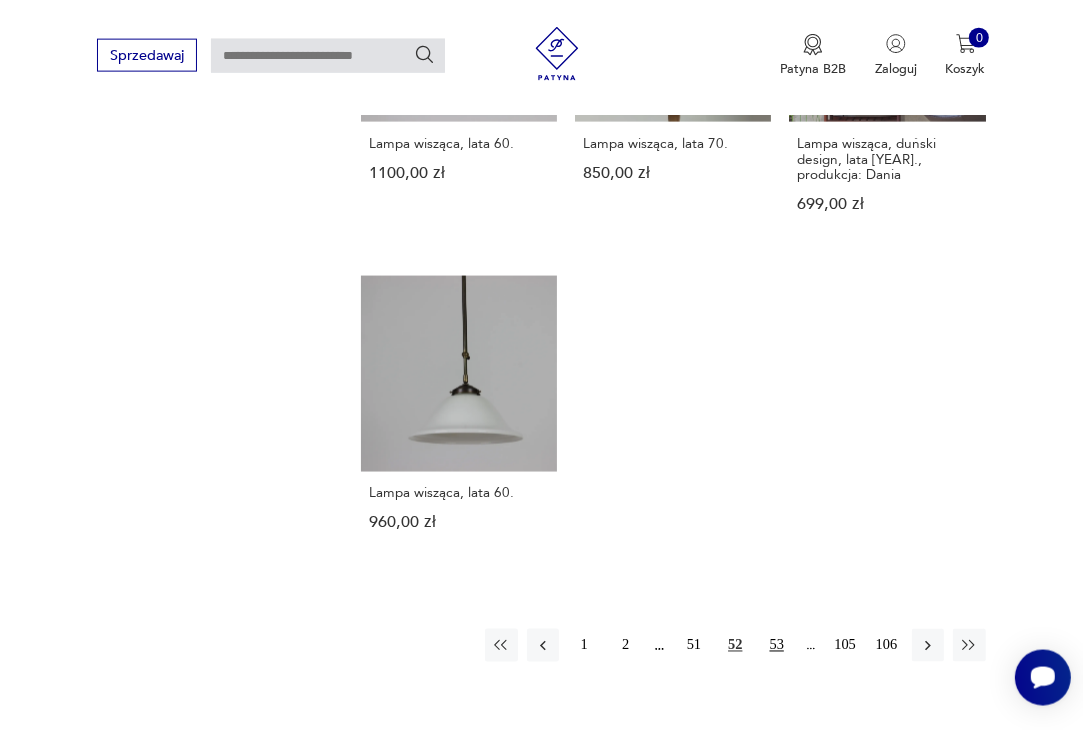 click on "53" at bounding box center [777, 645] 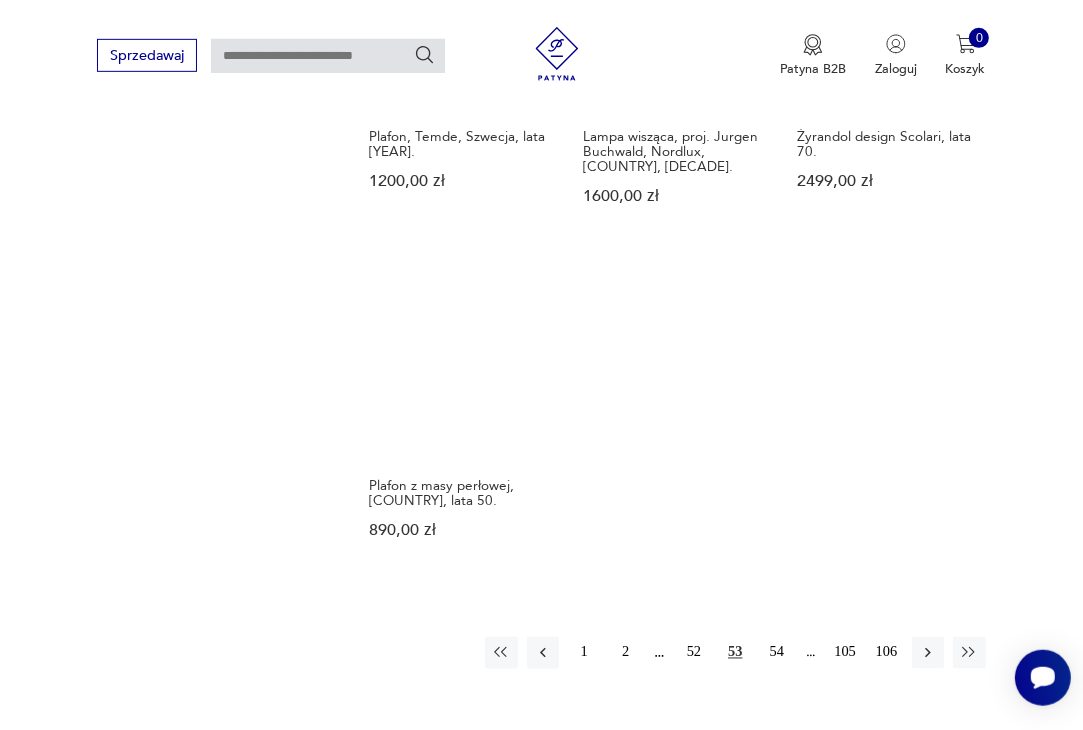 scroll, scrollTop: 2363, scrollLeft: 0, axis: vertical 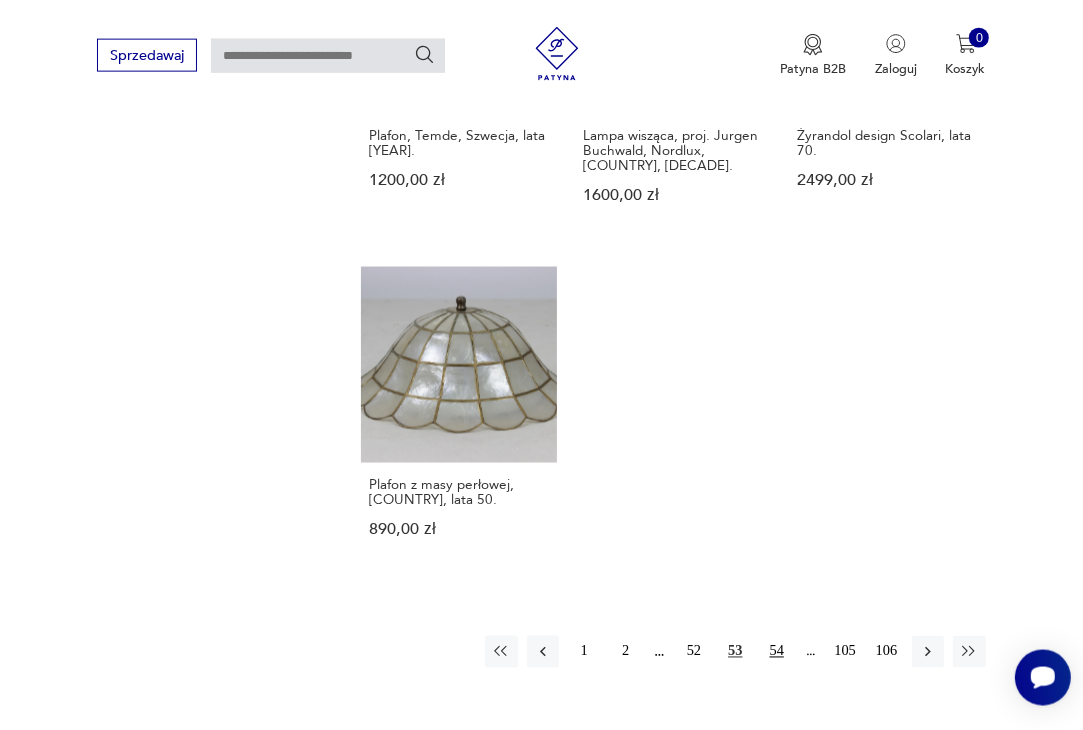 click on "54" at bounding box center [777, 652] 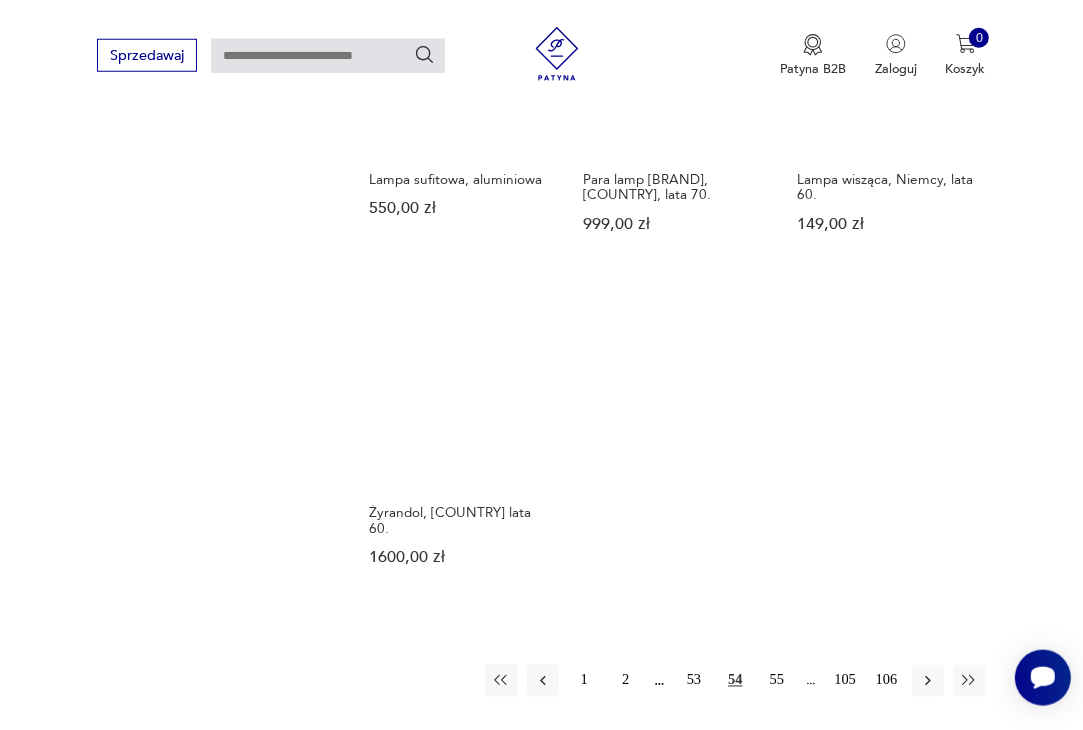 scroll, scrollTop: 2363, scrollLeft: 0, axis: vertical 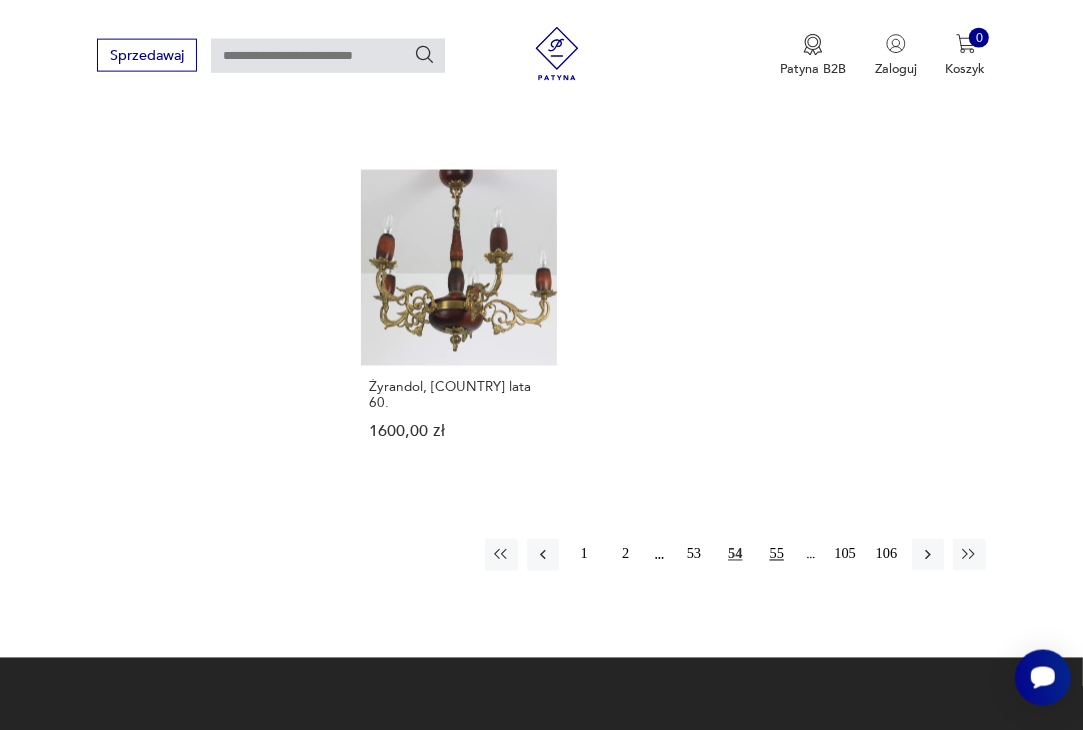 click on "55" at bounding box center (777, 555) 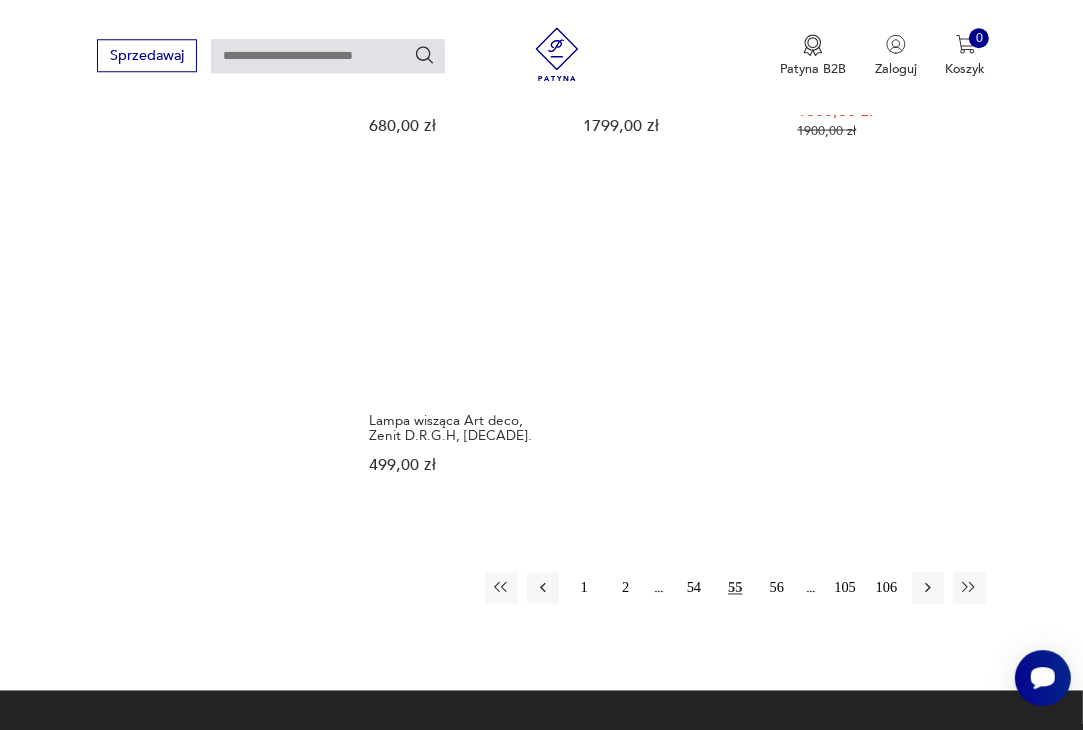 scroll, scrollTop: 2469, scrollLeft: 0, axis: vertical 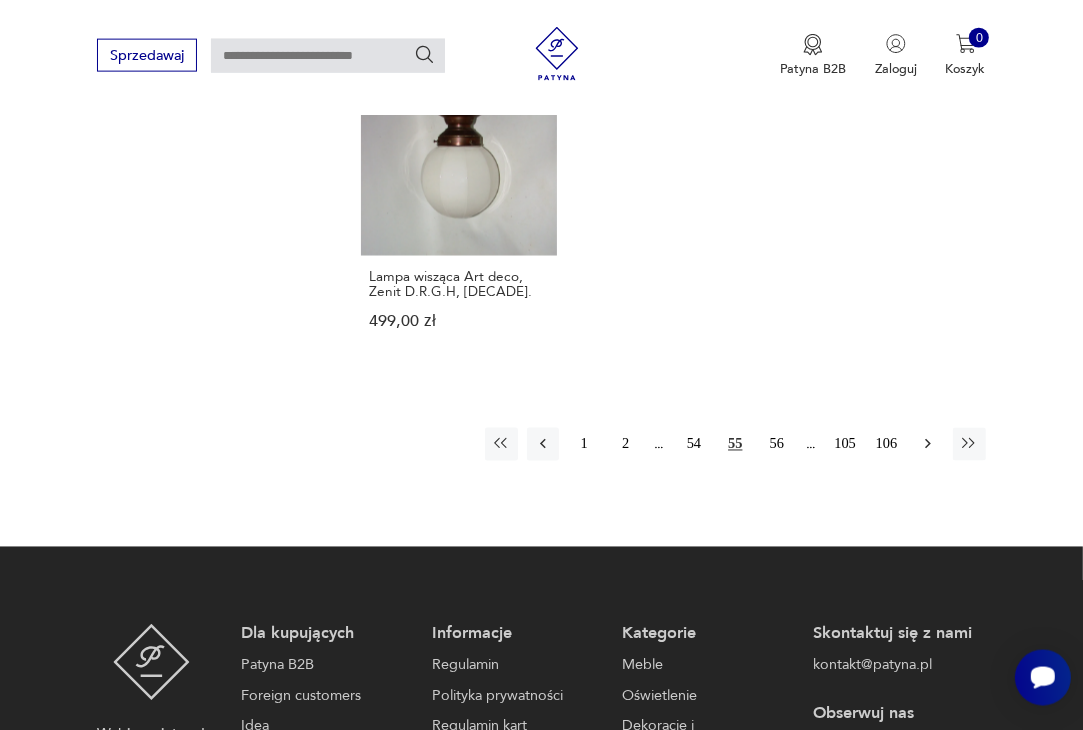 click at bounding box center [928, 444] 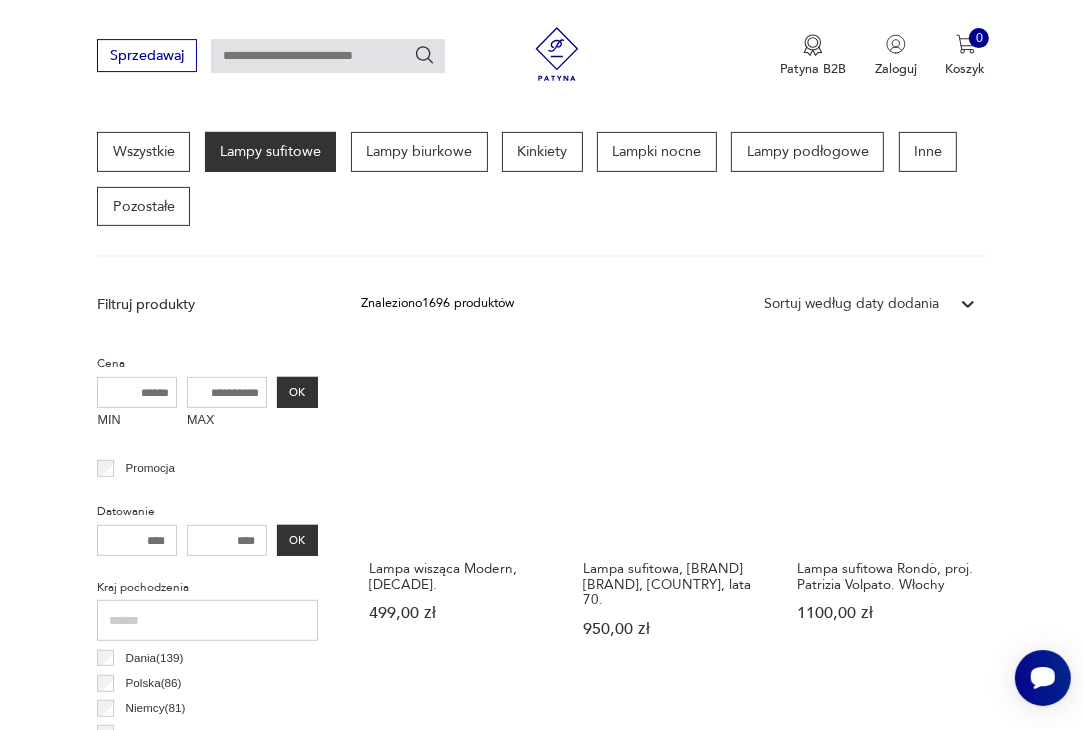 scroll, scrollTop: 462, scrollLeft: 0, axis: vertical 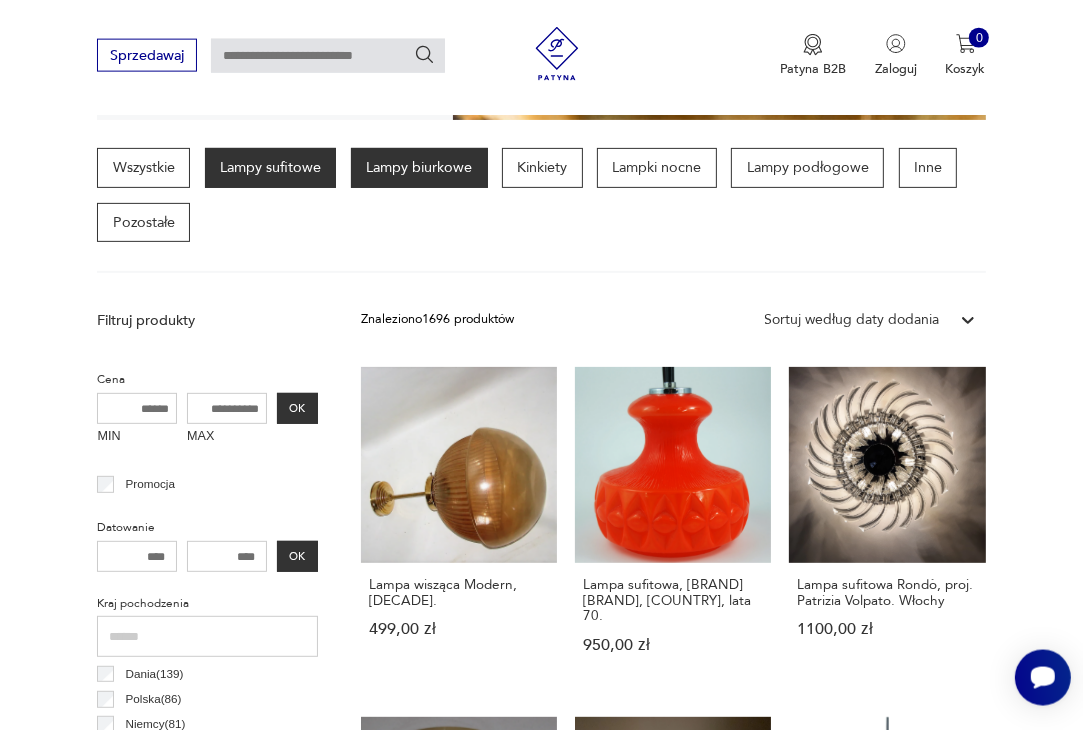click on "Lampy biurkowe" at bounding box center [419, 168] 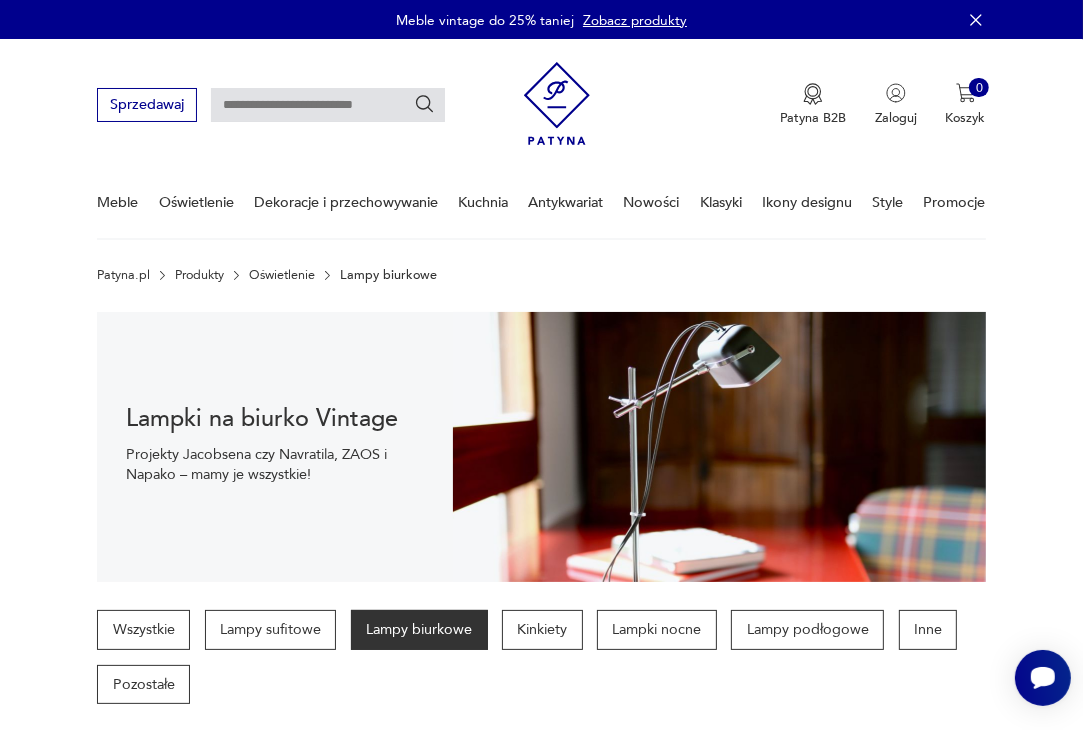 scroll, scrollTop: 422, scrollLeft: 0, axis: vertical 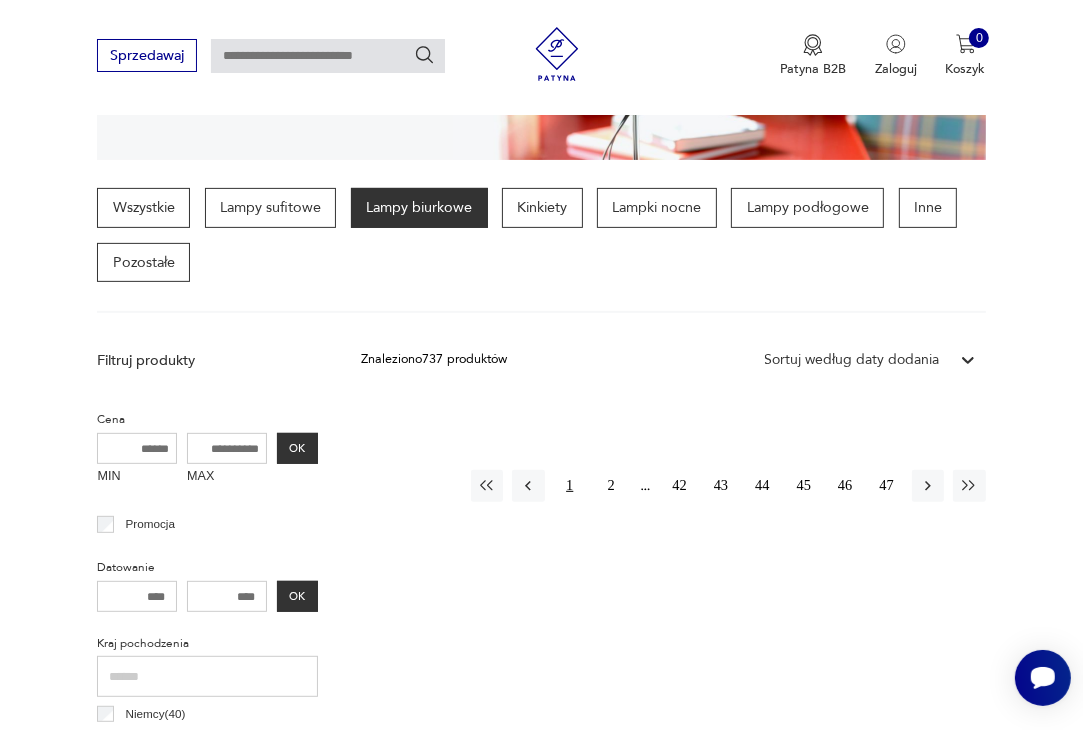 click on "1" at bounding box center [570, 486] 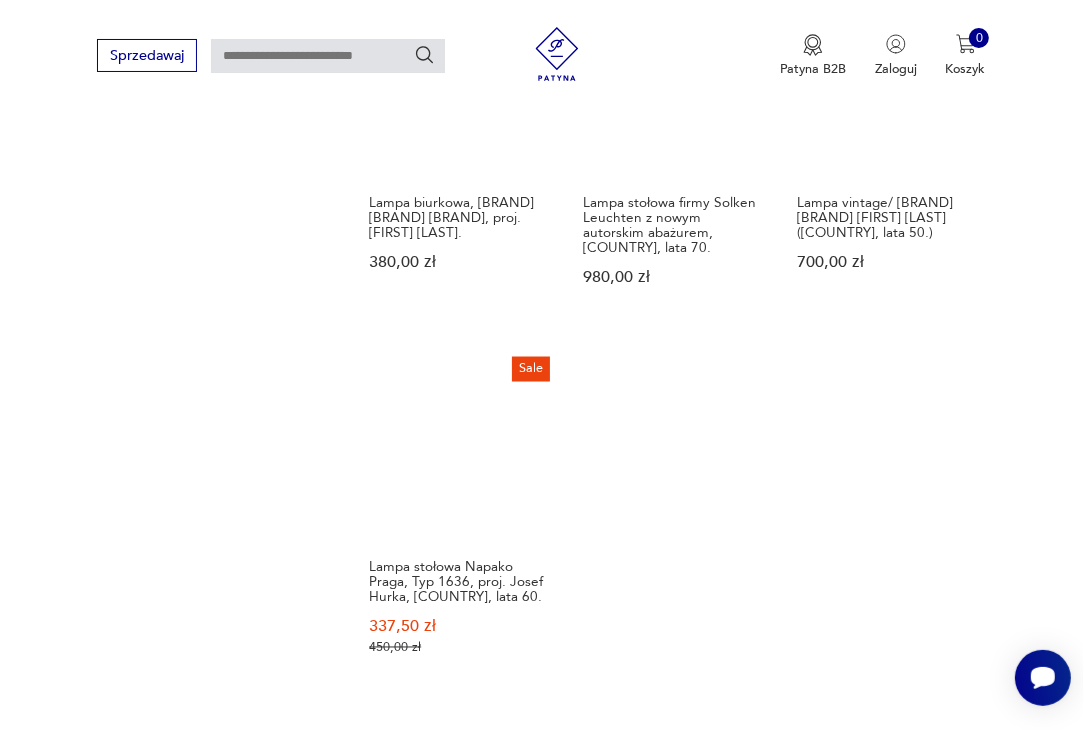 scroll, scrollTop: 2469, scrollLeft: 0, axis: vertical 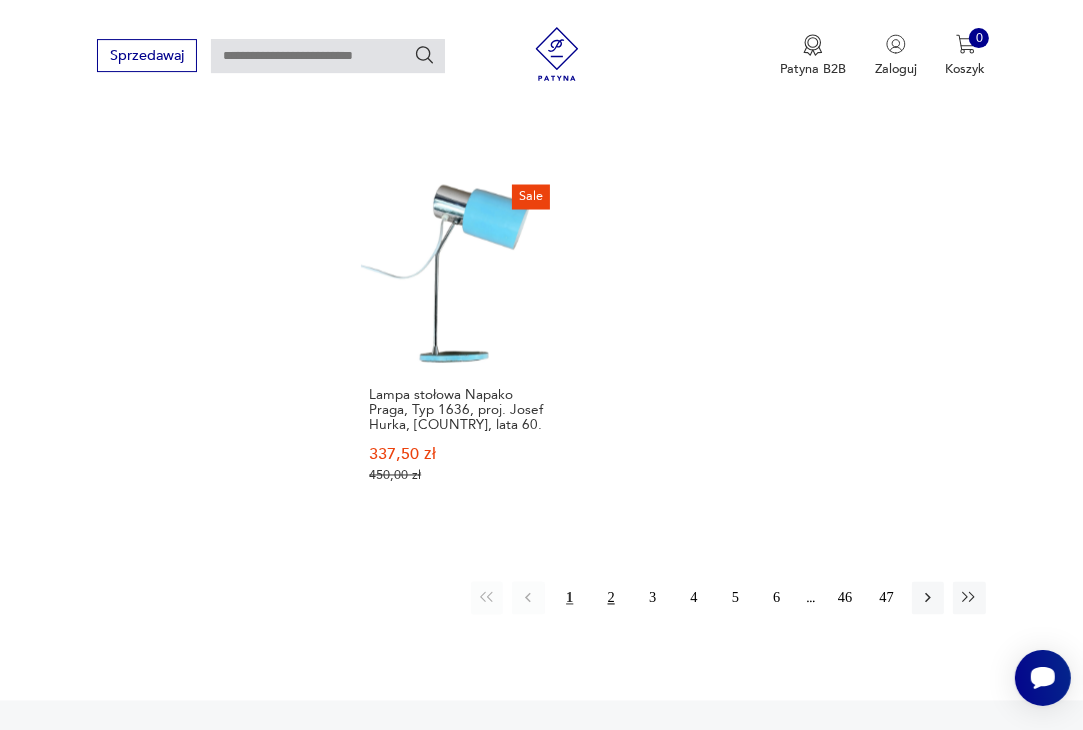 click on "2" at bounding box center [611, 597] 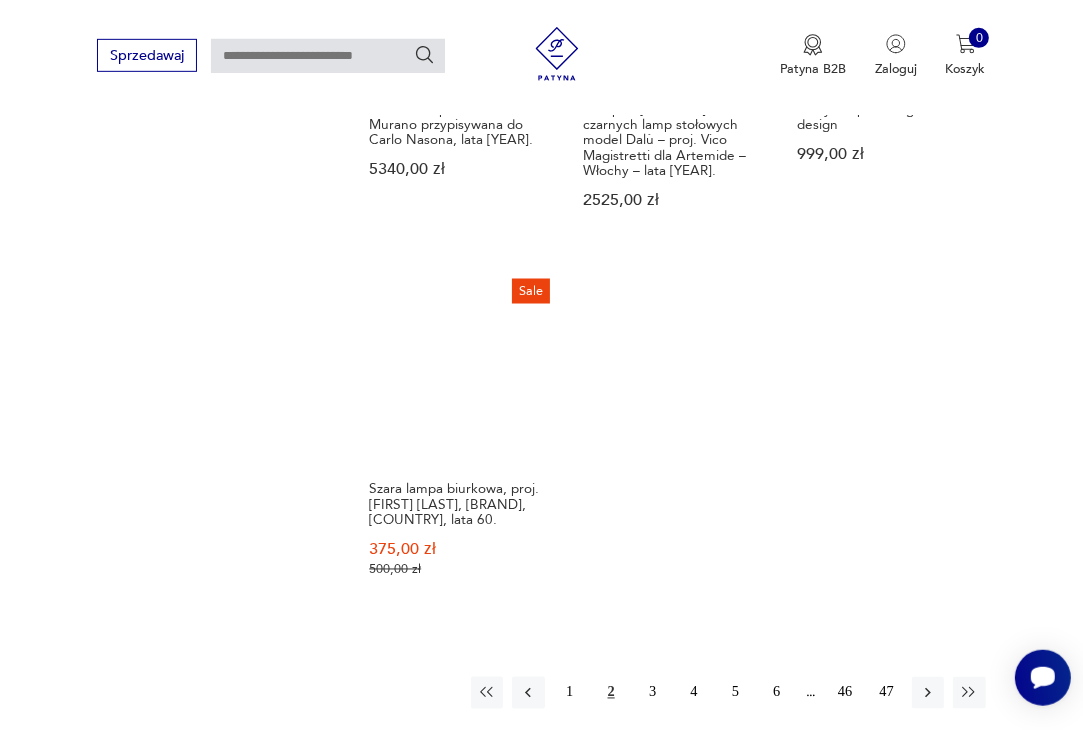 scroll, scrollTop: 2575, scrollLeft: 0, axis: vertical 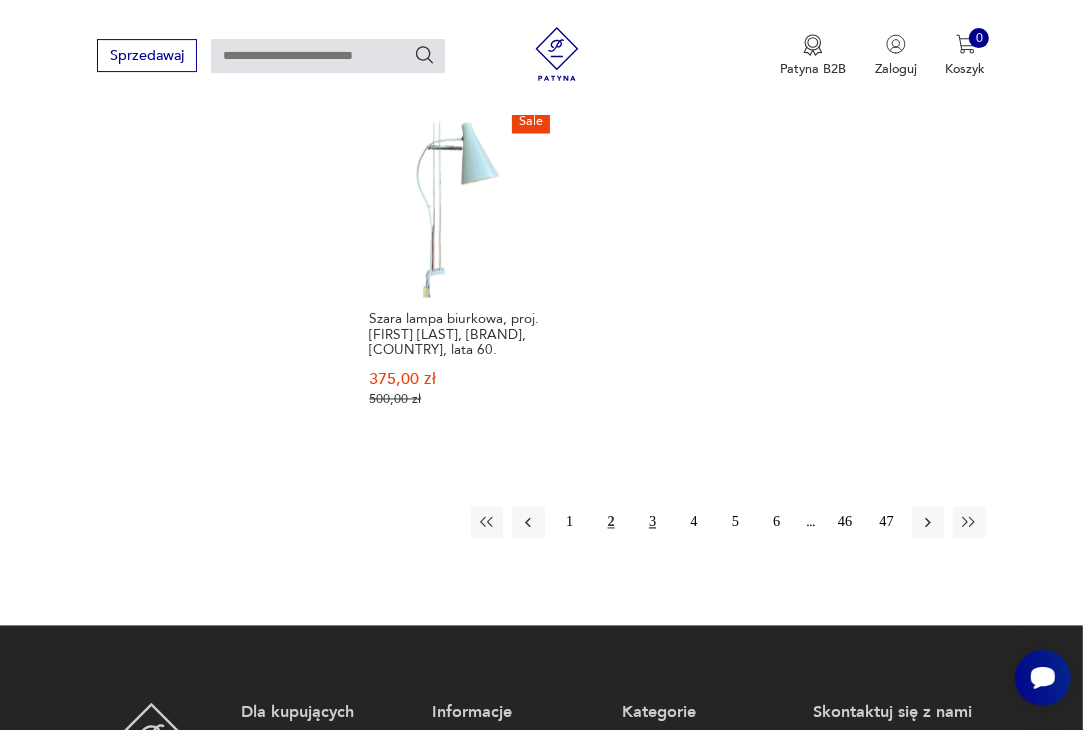 click on "3" at bounding box center [652, 522] 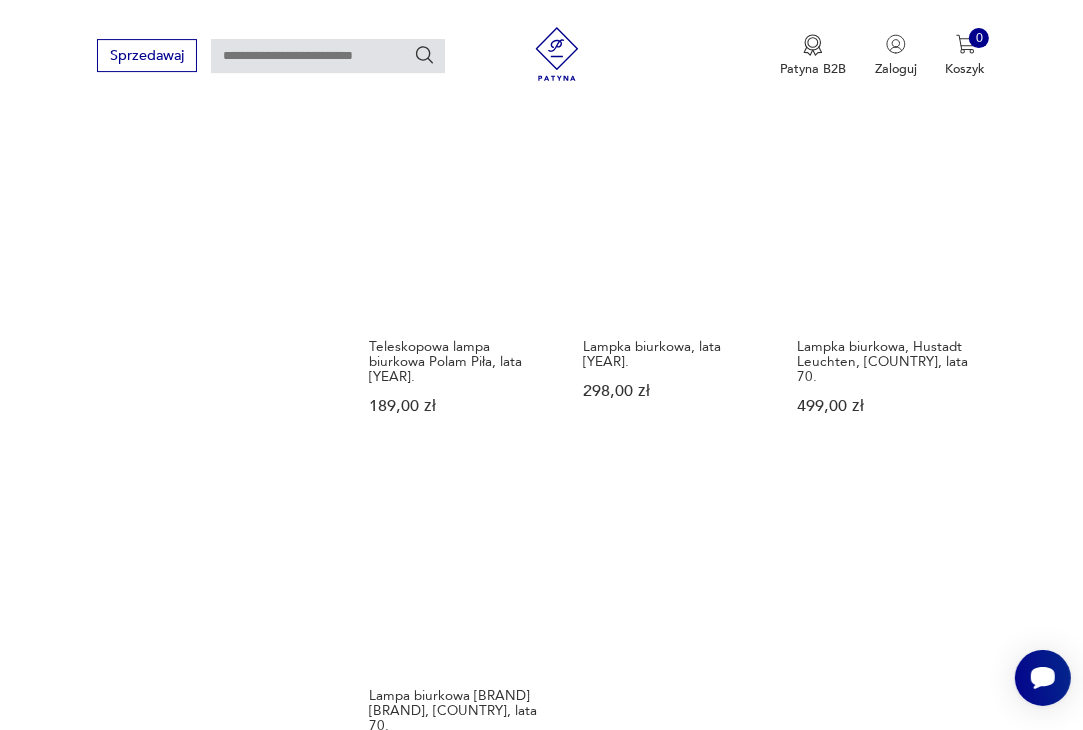 scroll, scrollTop: 2469, scrollLeft: 0, axis: vertical 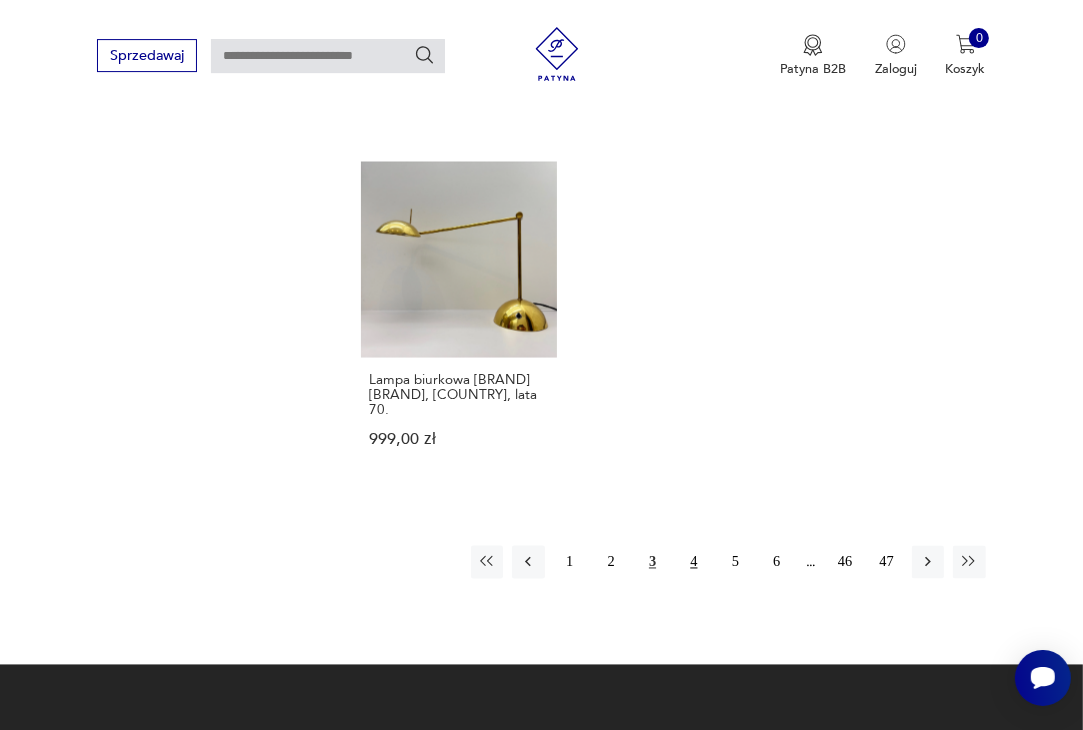 click on "4" at bounding box center [694, 561] 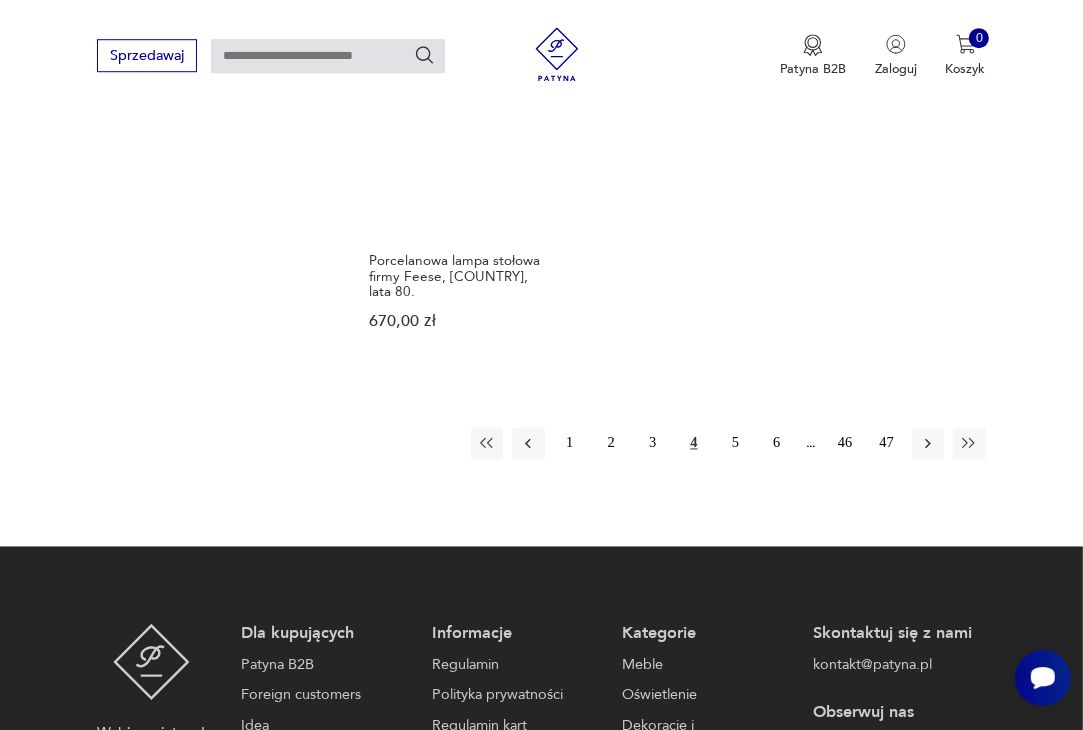 scroll, scrollTop: 2575, scrollLeft: 0, axis: vertical 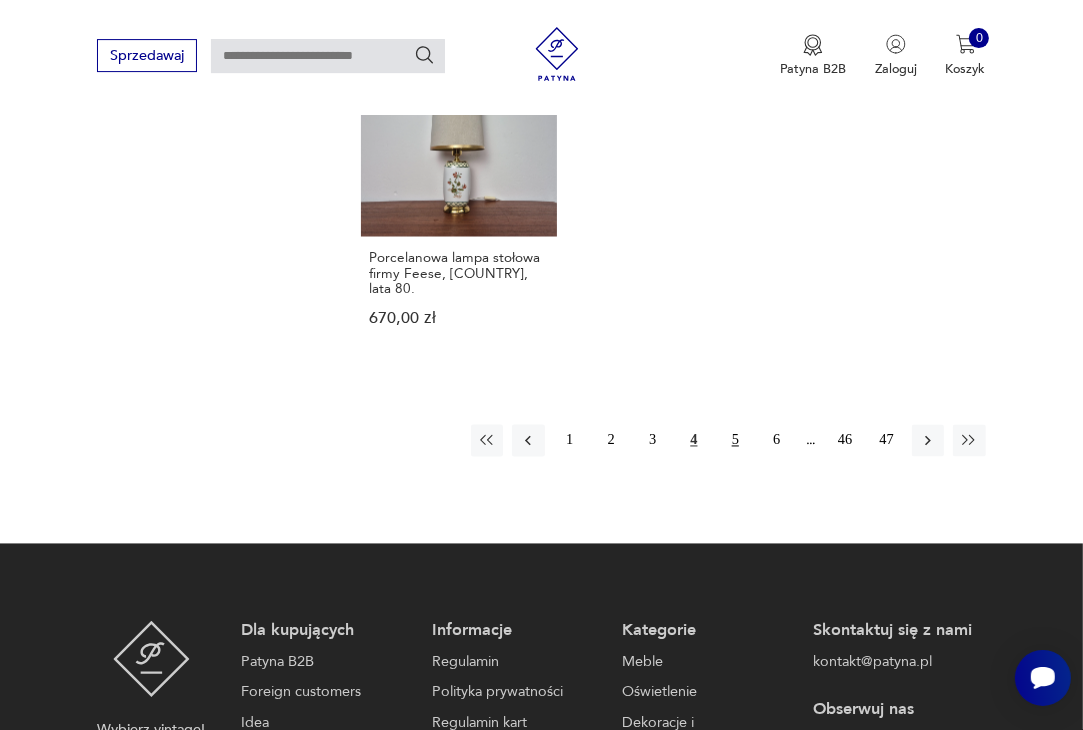 click on "5" at bounding box center [735, 440] 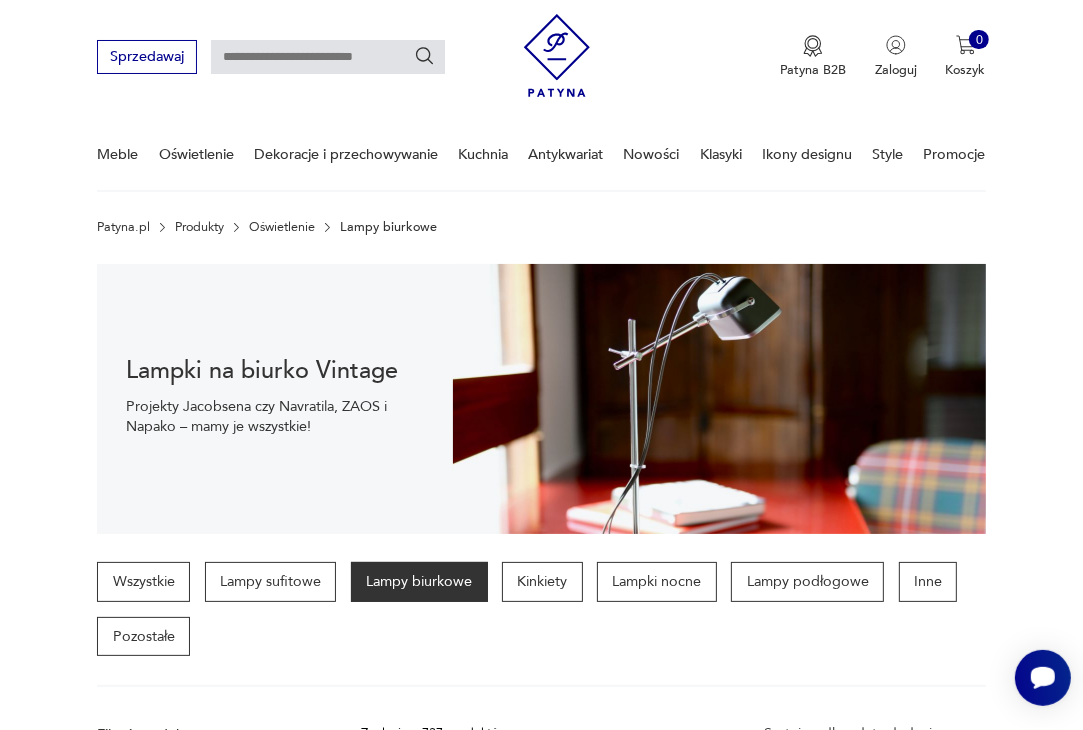 scroll, scrollTop: 0, scrollLeft: 0, axis: both 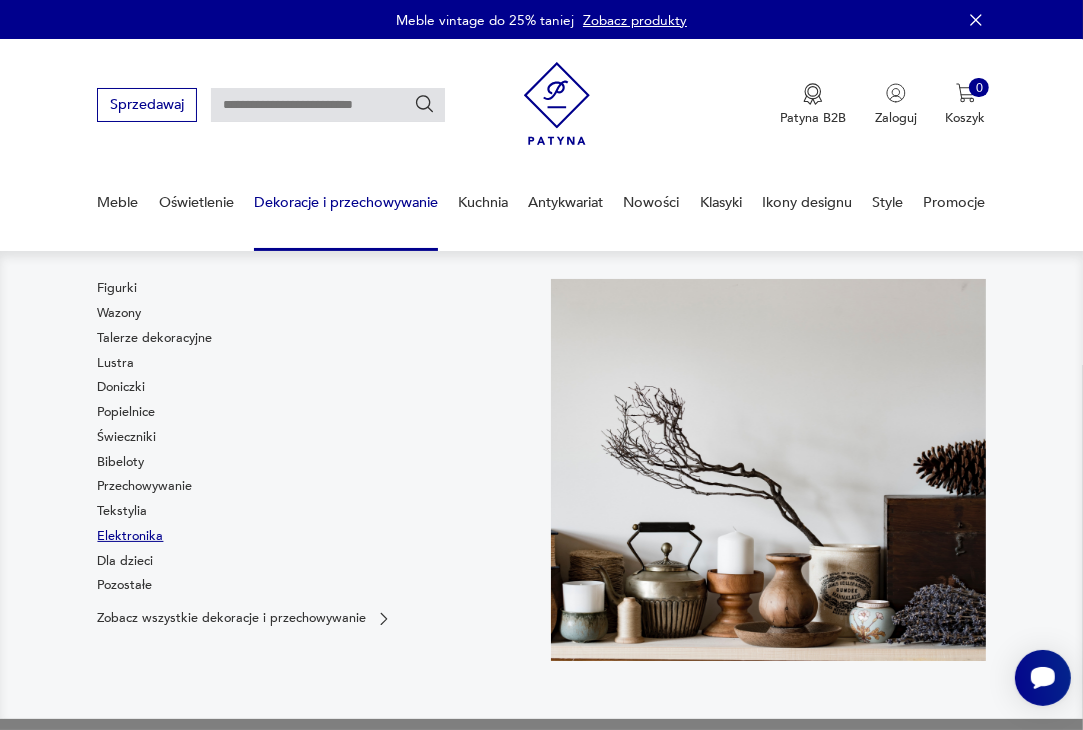 click on "Elektronika" at bounding box center (130, 536) 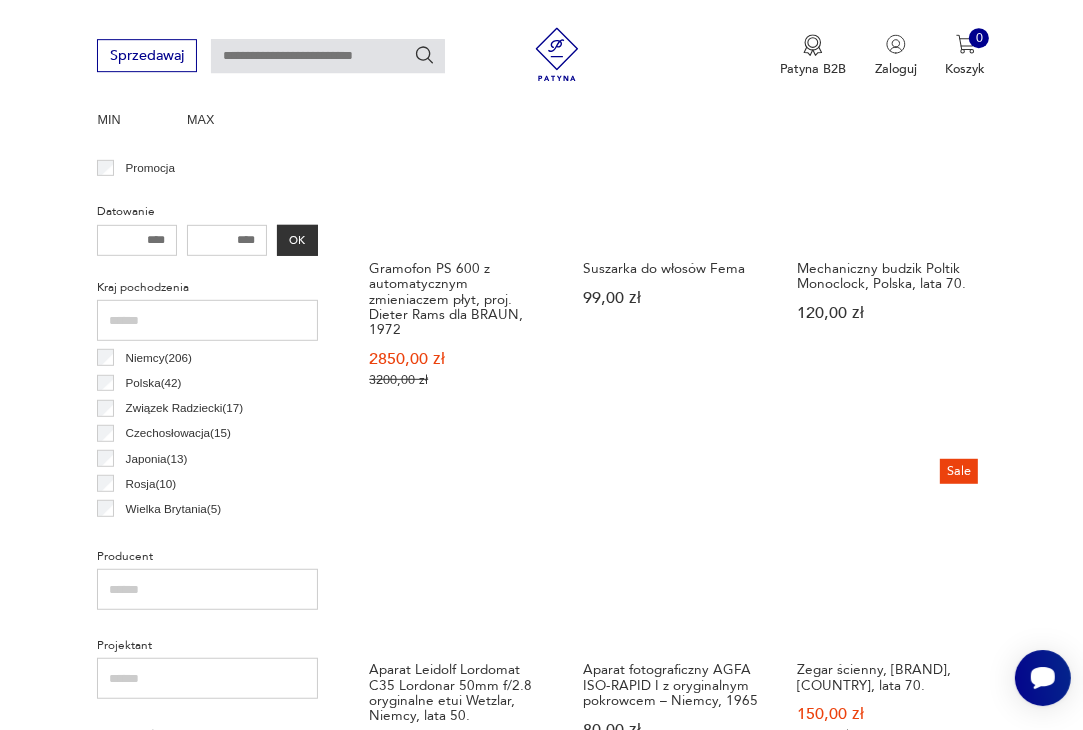 scroll, scrollTop: 692, scrollLeft: 0, axis: vertical 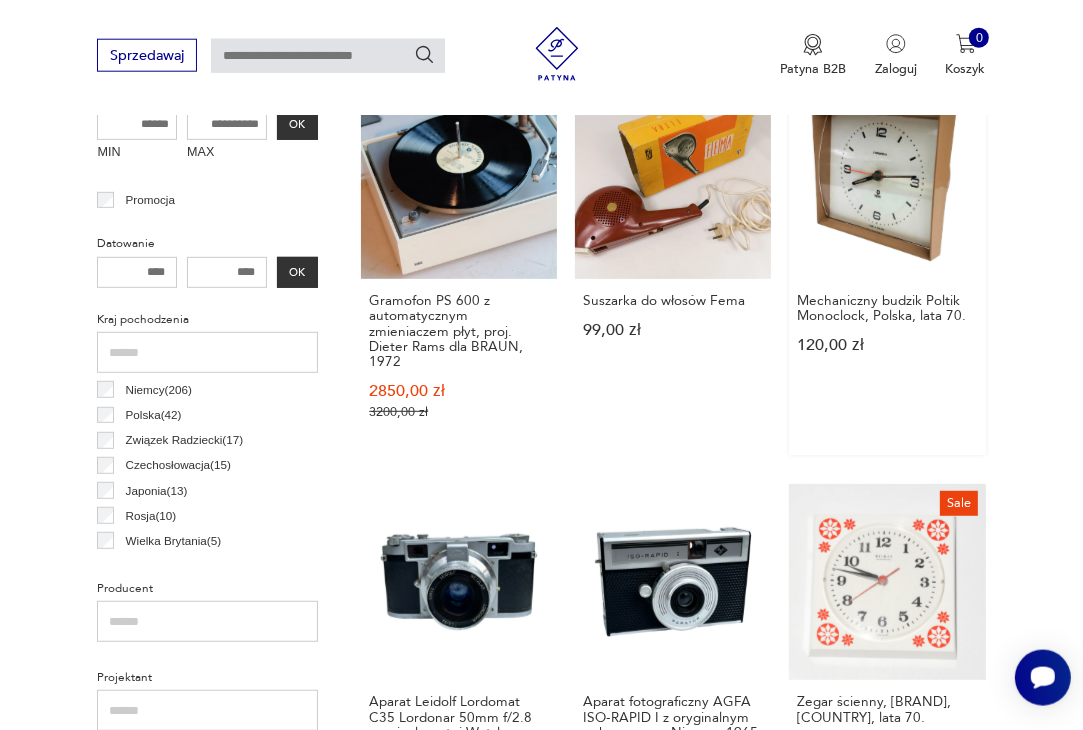 drag, startPoint x: 1013, startPoint y: 256, endPoint x: 986, endPoint y: 369, distance: 116.18089 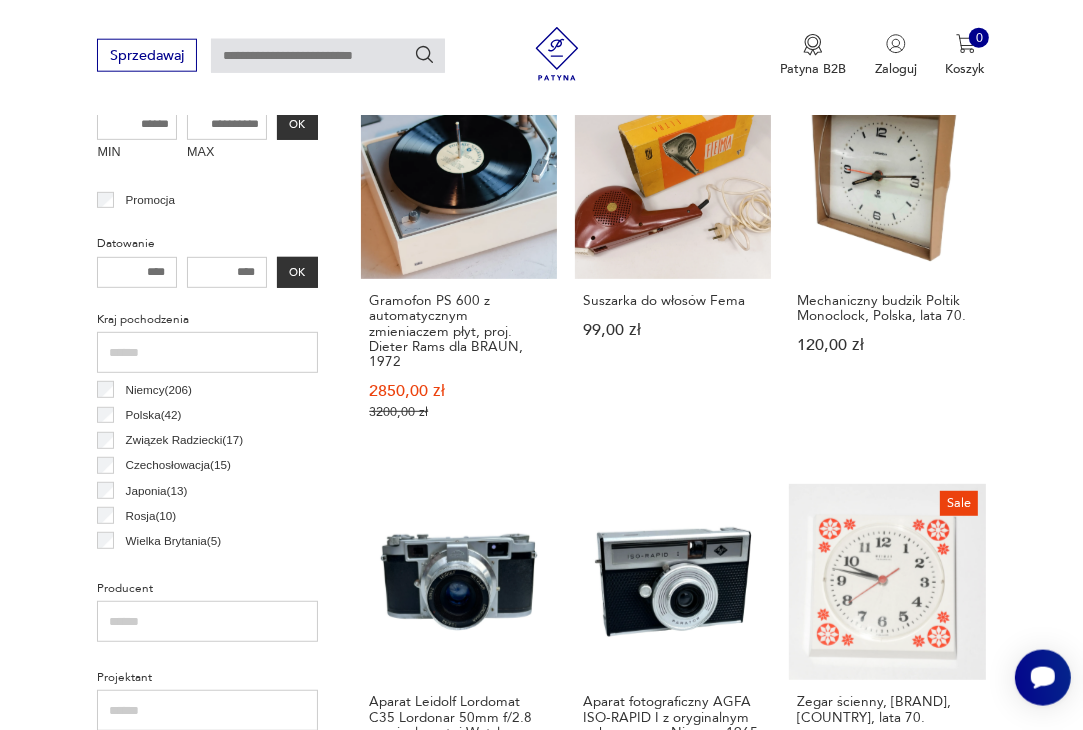 scroll, scrollTop: 586, scrollLeft: 0, axis: vertical 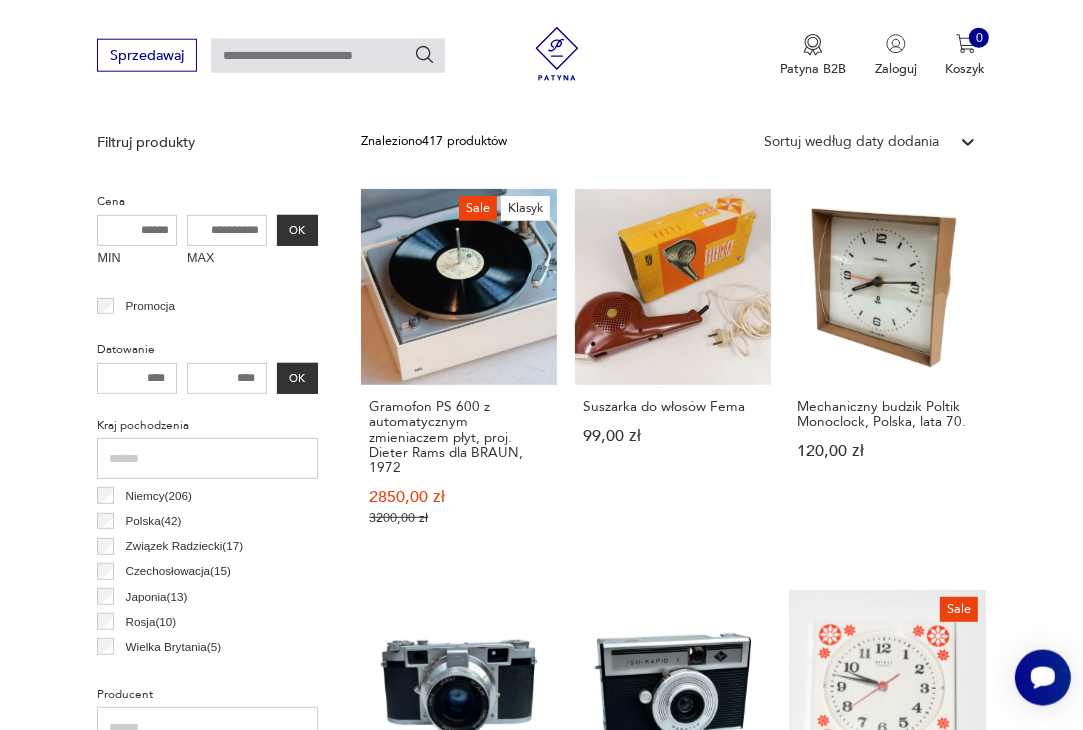 click on "Filtruj produkty Cena MIN MAX OK Promocja Datowanie OK Kraj pochodzenia [COUNTRY]  ( 206 ) [COUNTRY]  ( 42 ) [COUNTRY]  ( 17 ) [COUNTRY]  ( 15 ) [COUNTRY]  ( 13 ) [COUNTRY]  ( 10 ) [COUNTRY]  ( 5 ) [COUNTRY]  ( 4 ) Producent Projektant Stan przedmiotu Klasyk Tag art deco Bauhaus Bavaria black friday Cepelia ceramika Chodzież Ćmielów Wyczyść filtry Znaleziono  417   produktów Filtruj Sortuj według daty dodania Sortuj według daty dodania Sale Klasyk Gramofon PS 600 z automatycznym zmieniaczem płyt, proj. Dieter Rams dla BRAUN, [YEAR] Suszarka do włosów Fema Mechaniczny budzik Poltik Monoclock, [COUNTRY], [DECADE]. Aparat Leidolf Lordomat C35 Lordonar 50mm f/2.8 oryginalne etui Wetzlar, [COUNTRY], [DECADE]. Aparat fotograficzny AGFA ISO-RAPID I z oryginalnym pokrowcem – [COUNTRY], [YEAR] Sale Zegar ścienny, Weimar, [COUNTRY], [DECADE]. Maszyna do pisania Triumph-Adler z [DECADE], działająca." at bounding box center [541, 1355] 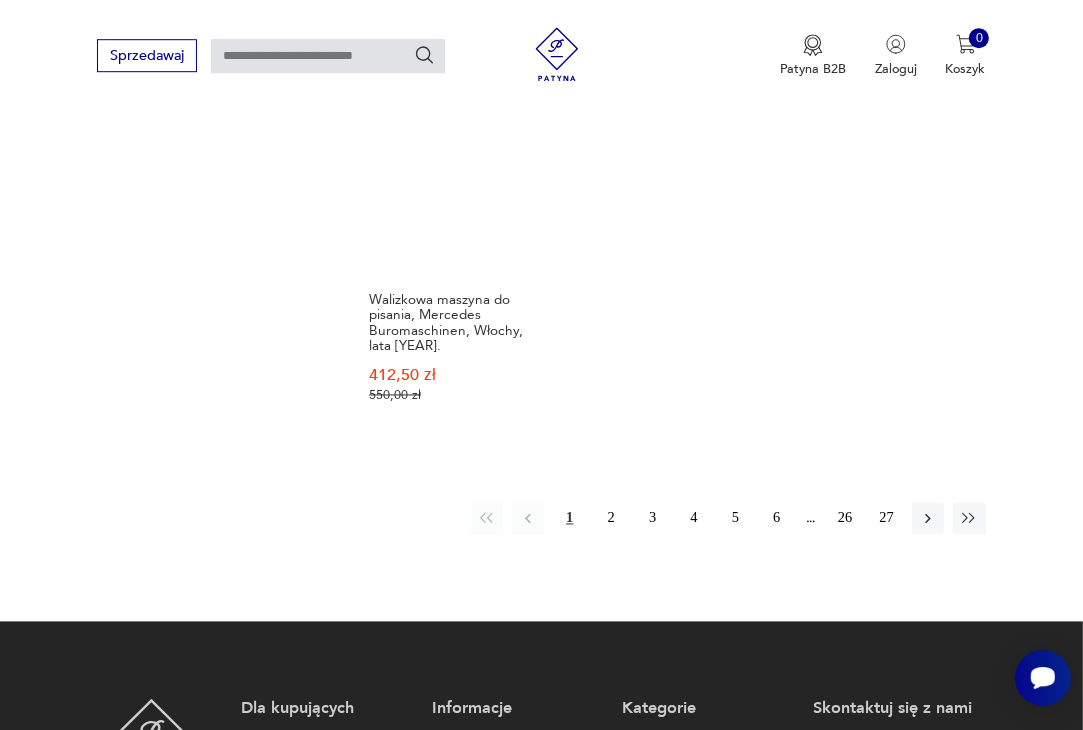 scroll, scrollTop: 2592, scrollLeft: 0, axis: vertical 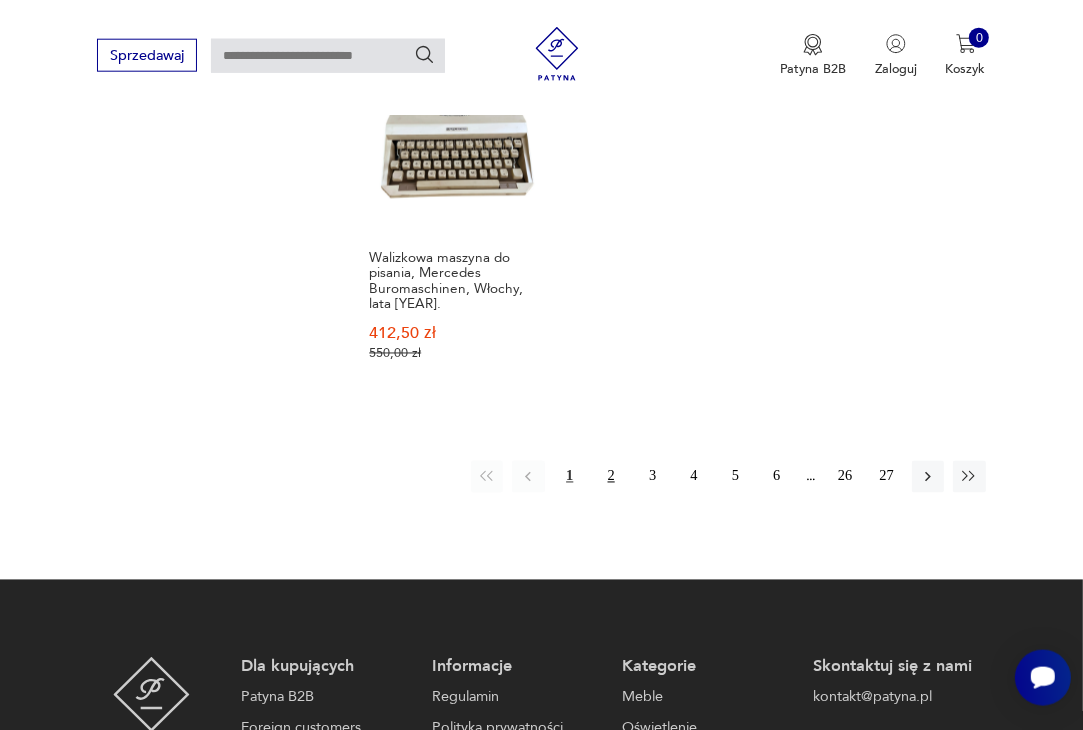 click on "2" at bounding box center [611, 477] 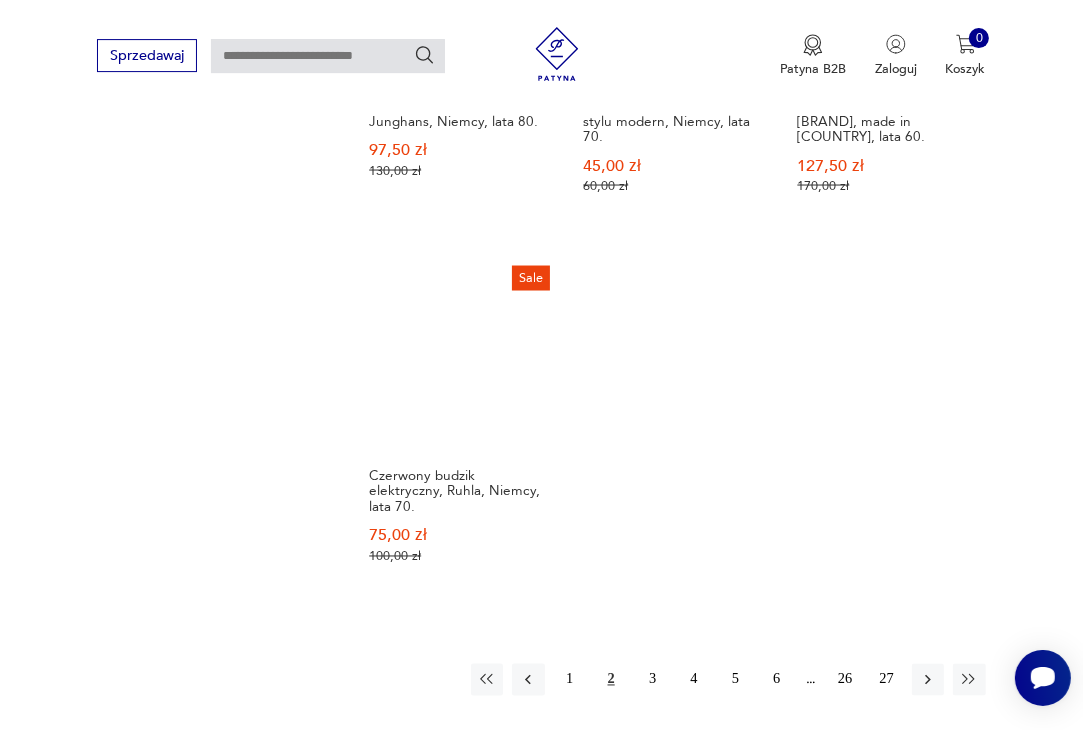 scroll, scrollTop: 2416, scrollLeft: 0, axis: vertical 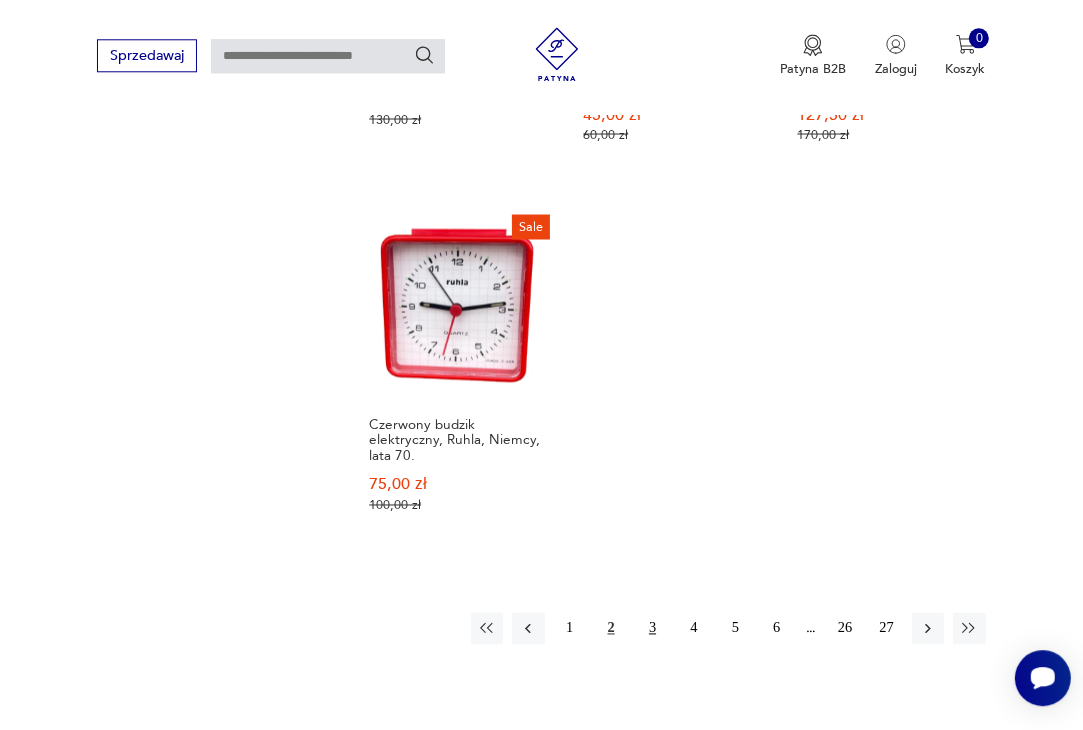 click on "3" at bounding box center [652, 628] 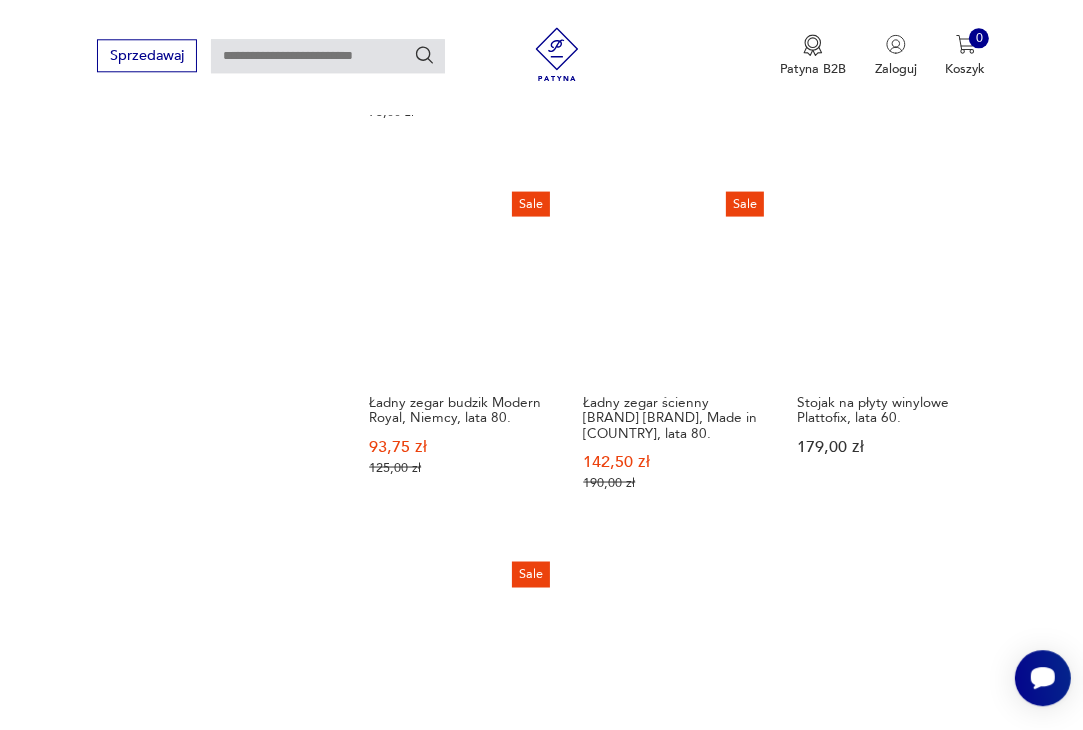 scroll, scrollTop: 2521, scrollLeft: 0, axis: vertical 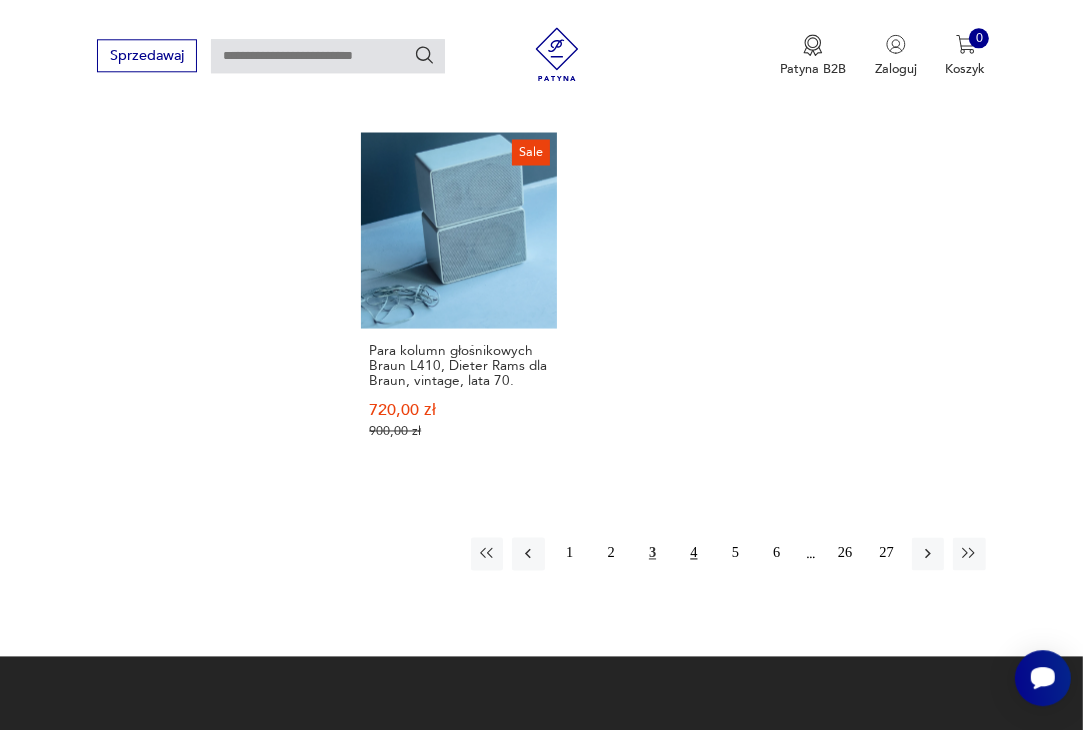 click on "4" at bounding box center (694, 553) 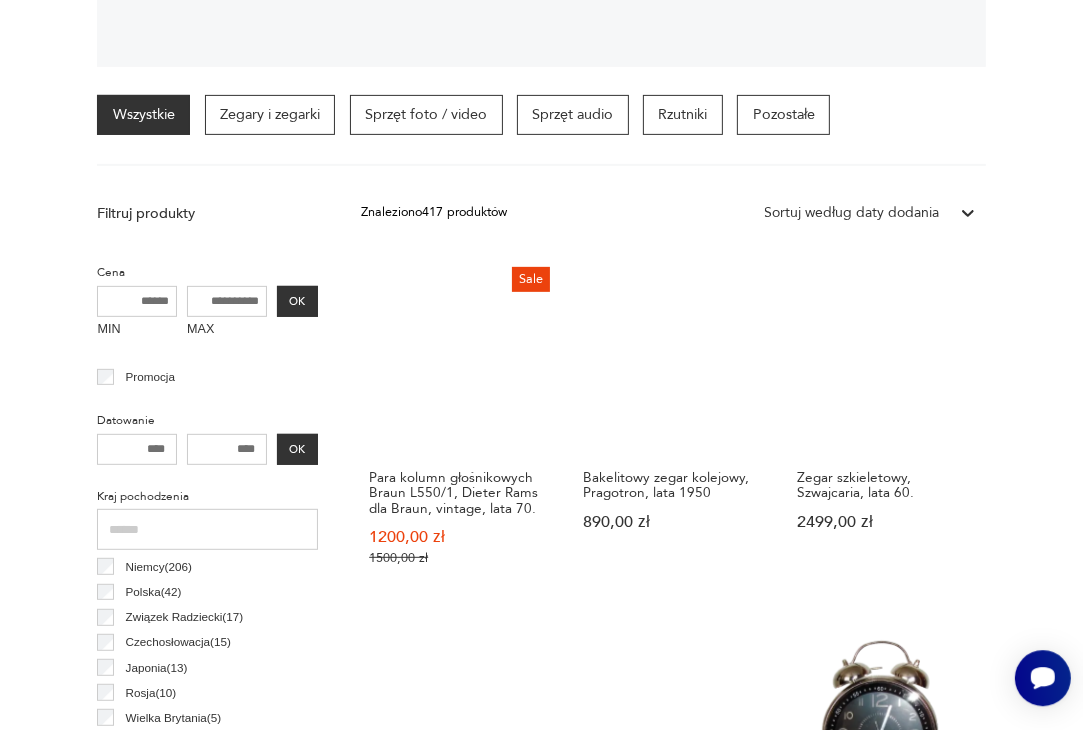 scroll, scrollTop: 0, scrollLeft: 0, axis: both 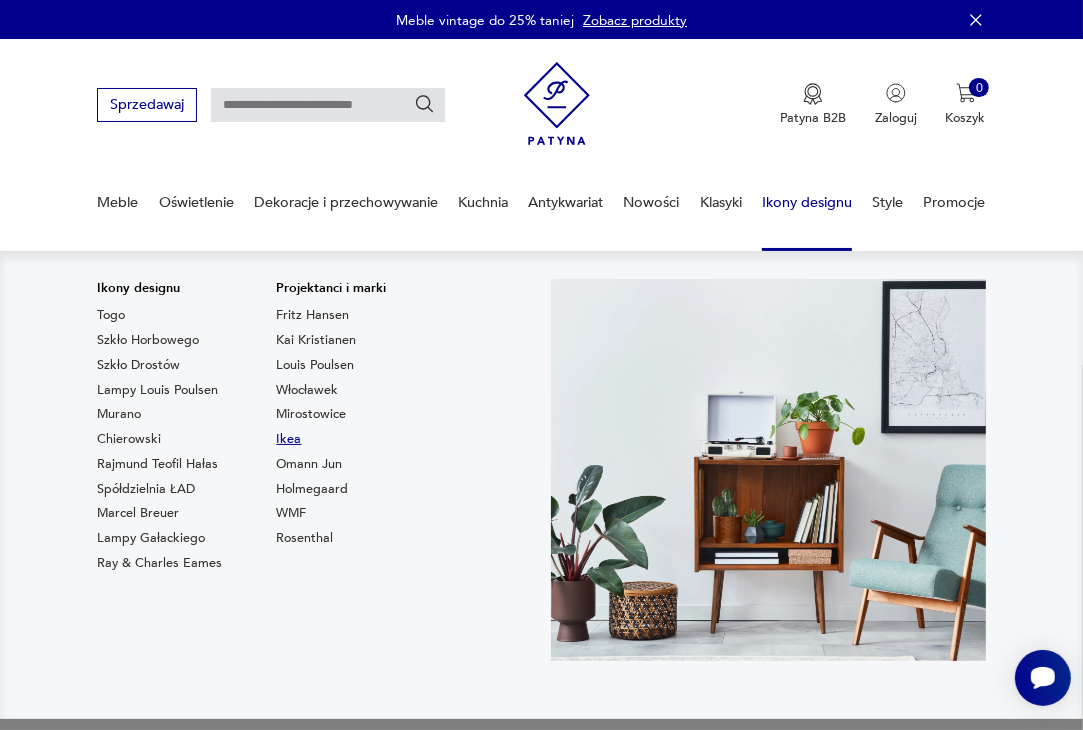 click on "Ikea" at bounding box center (288, 439) 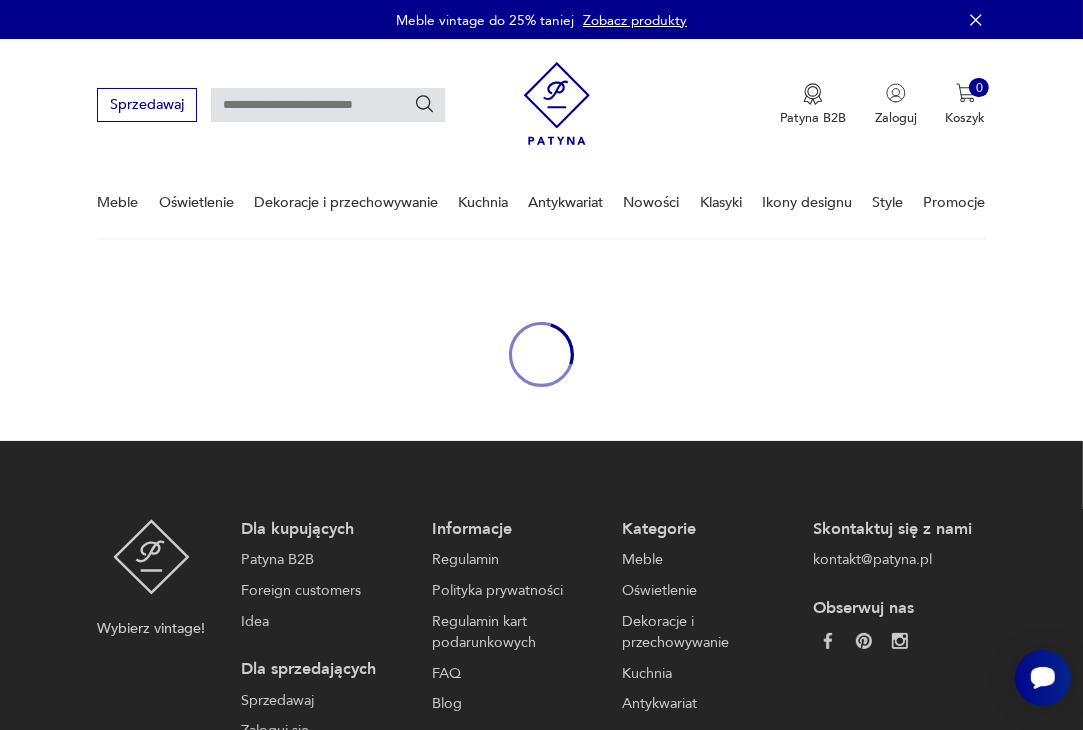 type on "****" 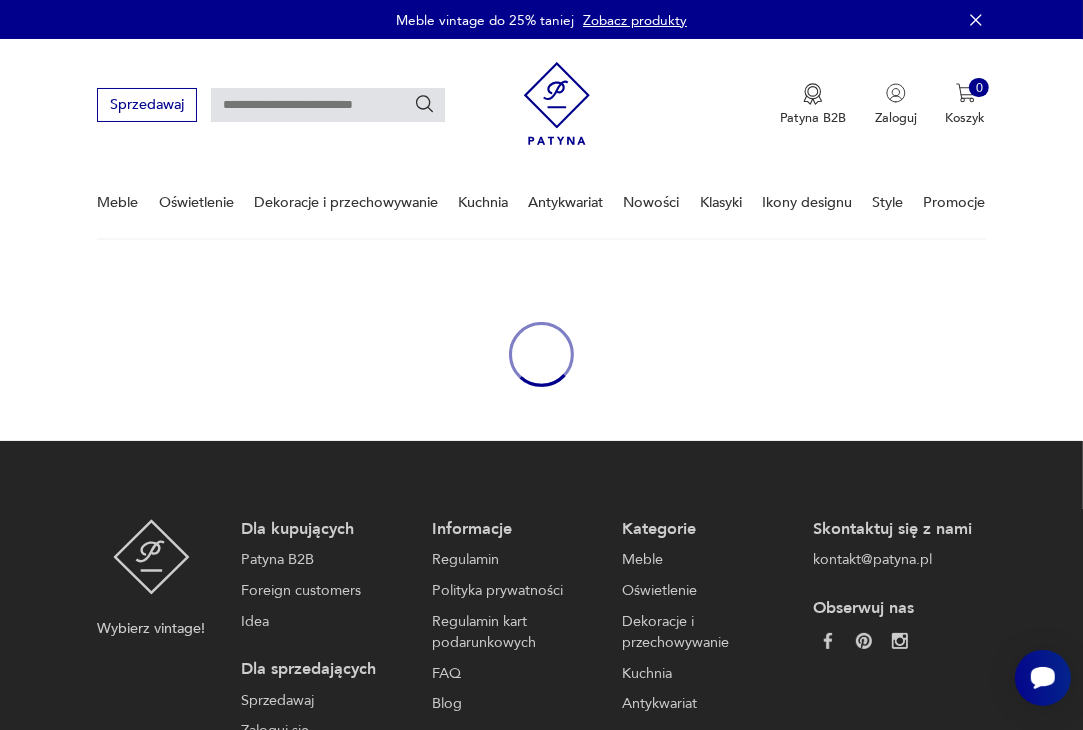 type on "****" 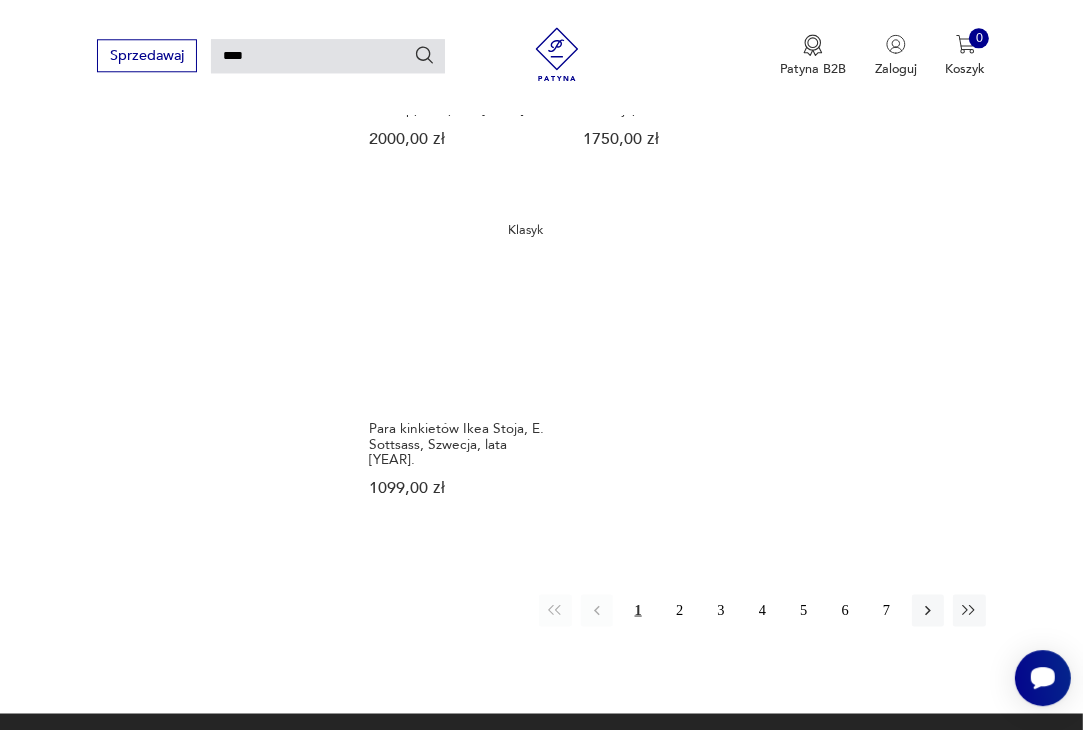 scroll, scrollTop: 2013, scrollLeft: 0, axis: vertical 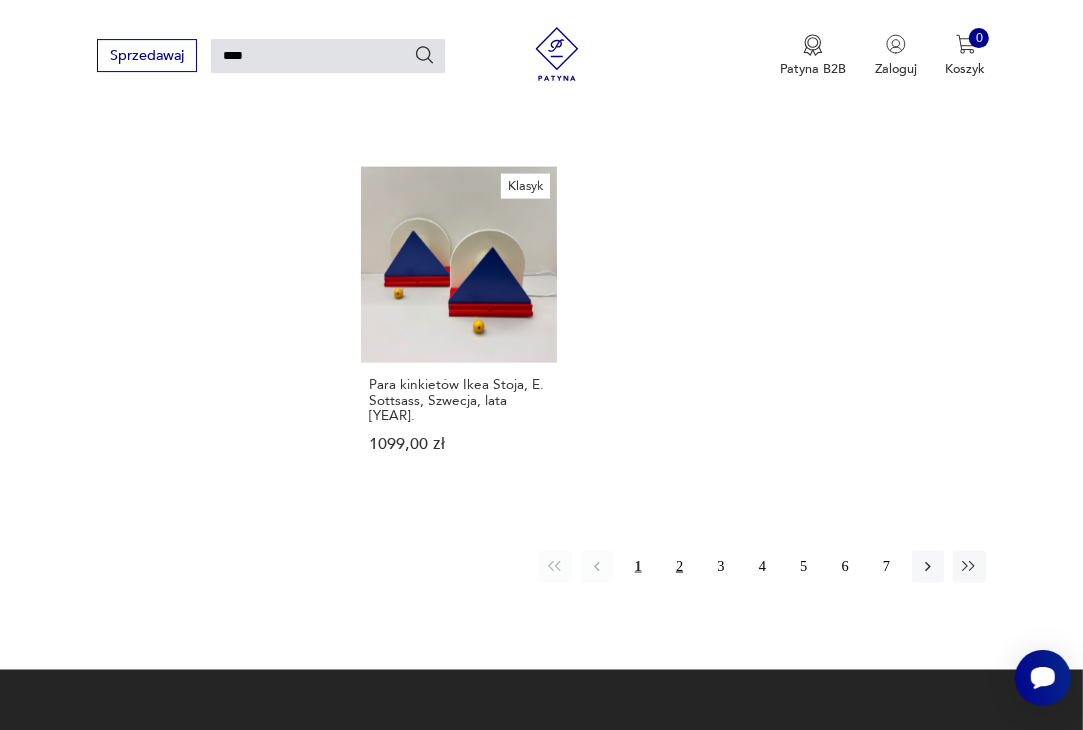 click on "2" at bounding box center (679, 567) 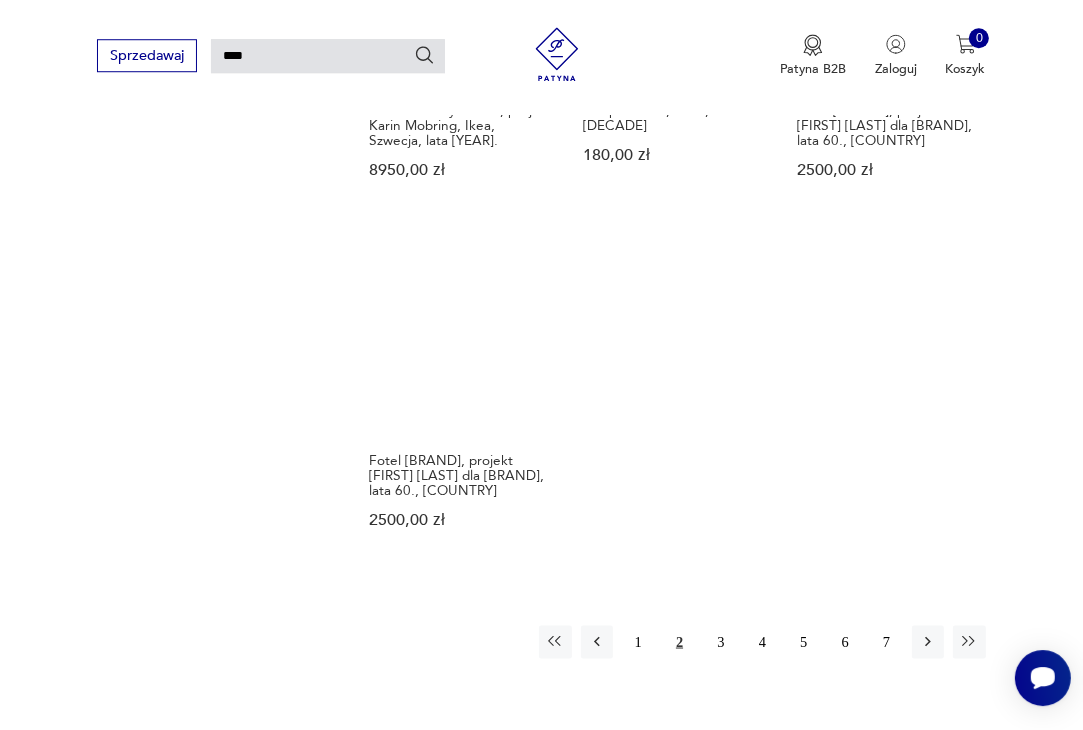 scroll, scrollTop: 1950, scrollLeft: 0, axis: vertical 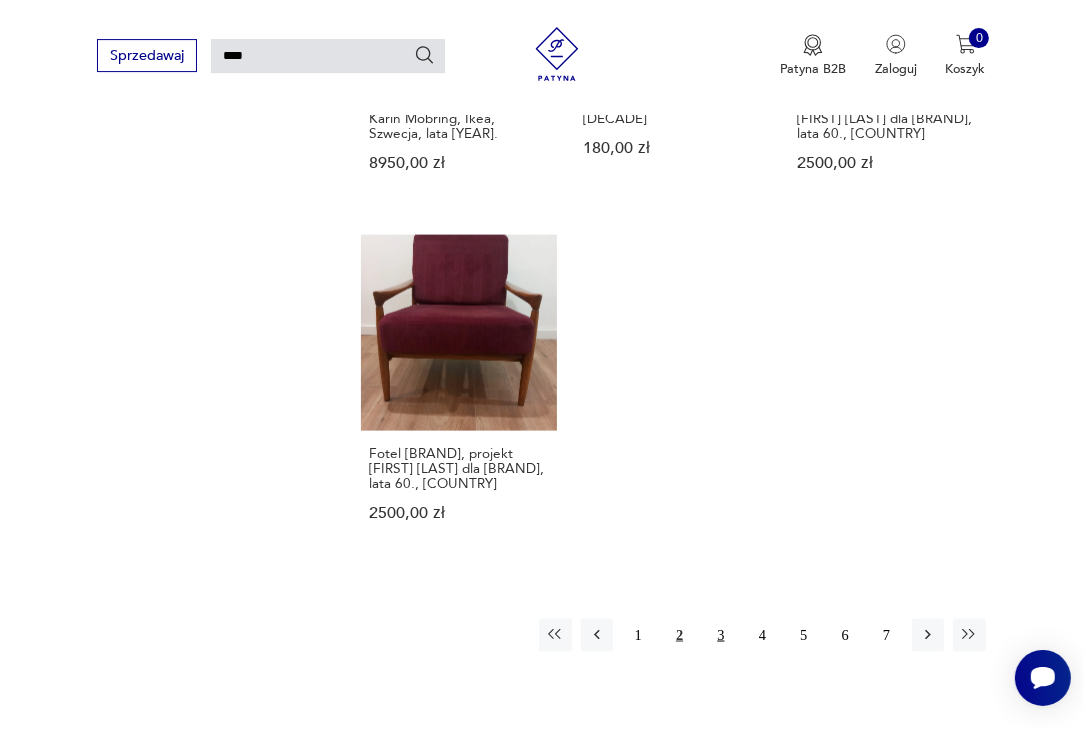 click on "3" at bounding box center [721, 635] 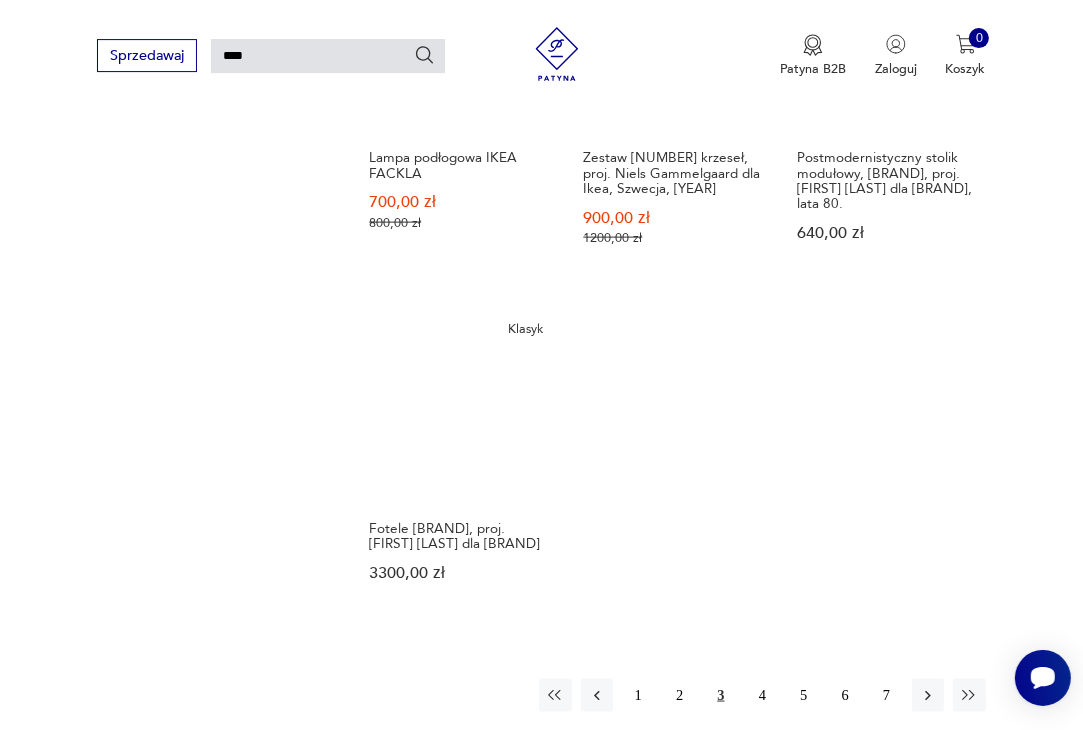 scroll, scrollTop: 2267, scrollLeft: 0, axis: vertical 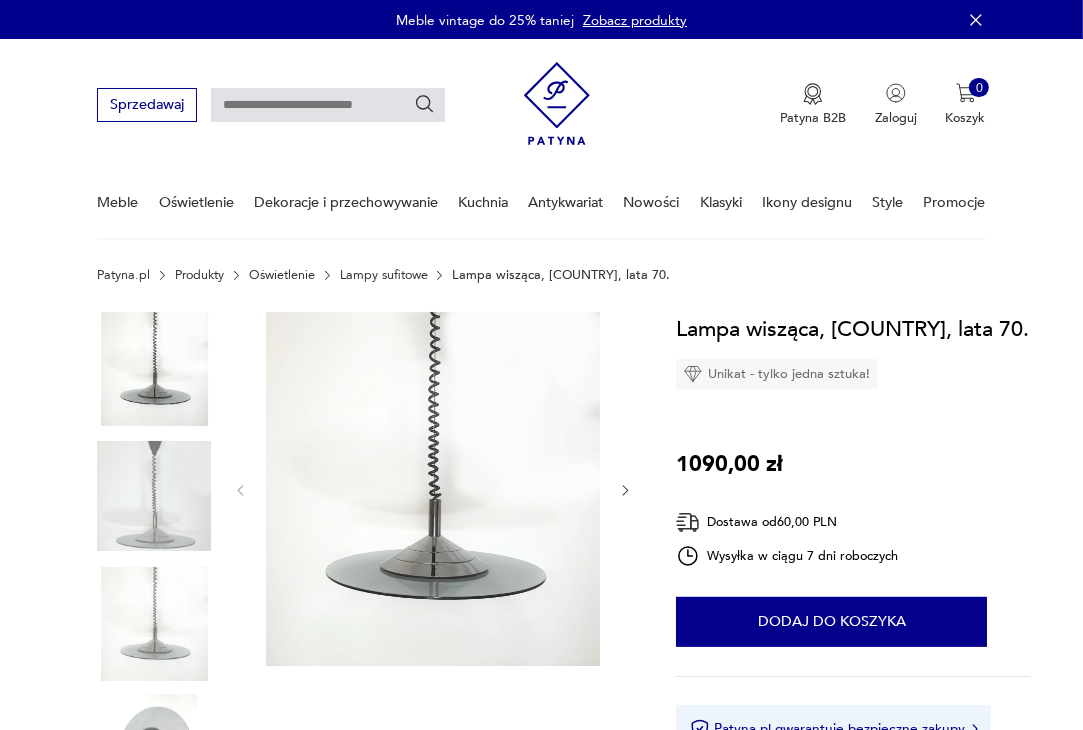 drag, startPoint x: 80, startPoint y: 533, endPoint x: 94, endPoint y: 522, distance: 17.804493 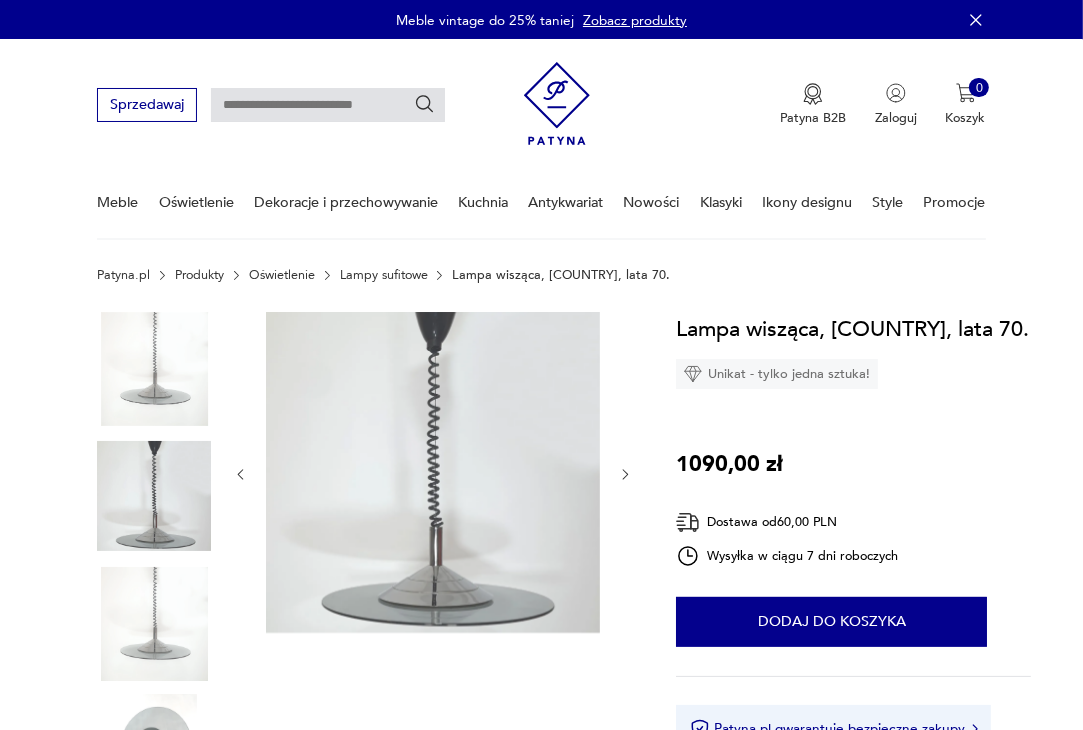 scroll, scrollTop: 0, scrollLeft: 0, axis: both 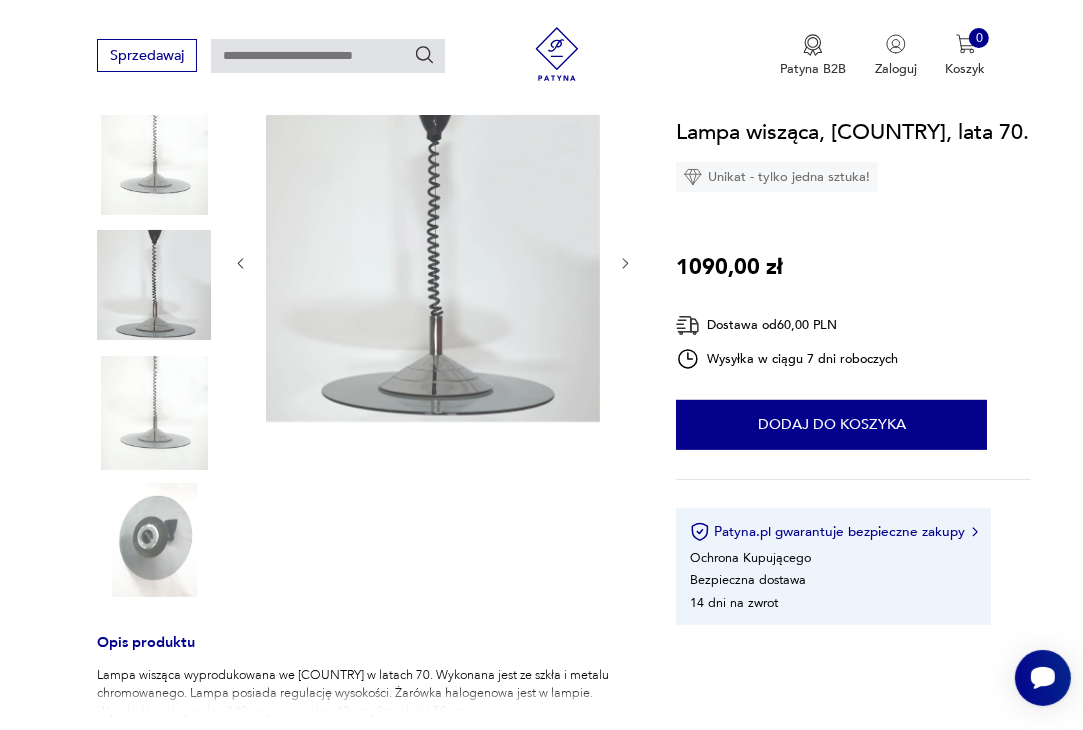 click at bounding box center [154, 540] 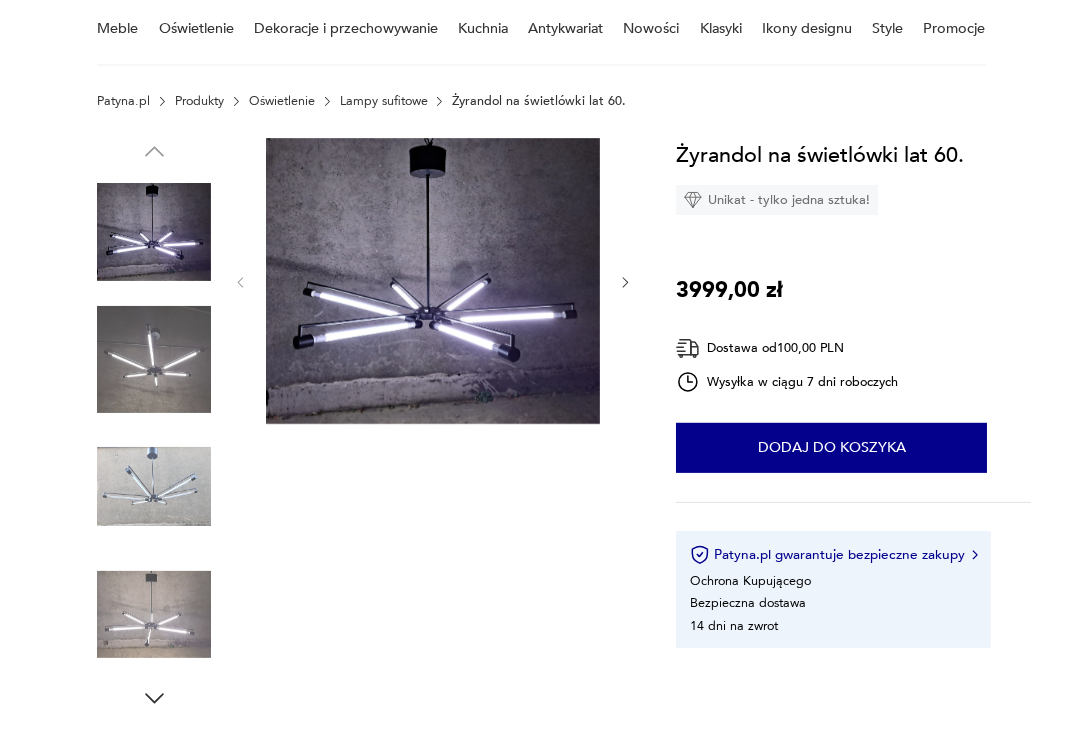 scroll, scrollTop: 172, scrollLeft: 0, axis: vertical 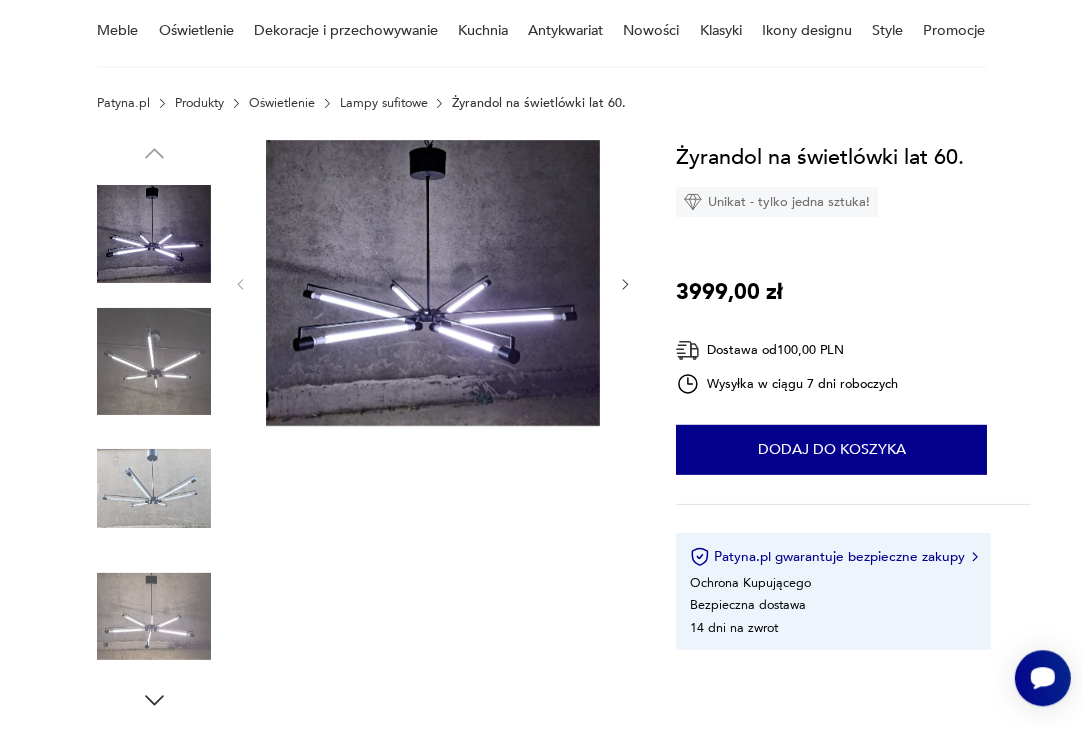 click at bounding box center (154, 361) 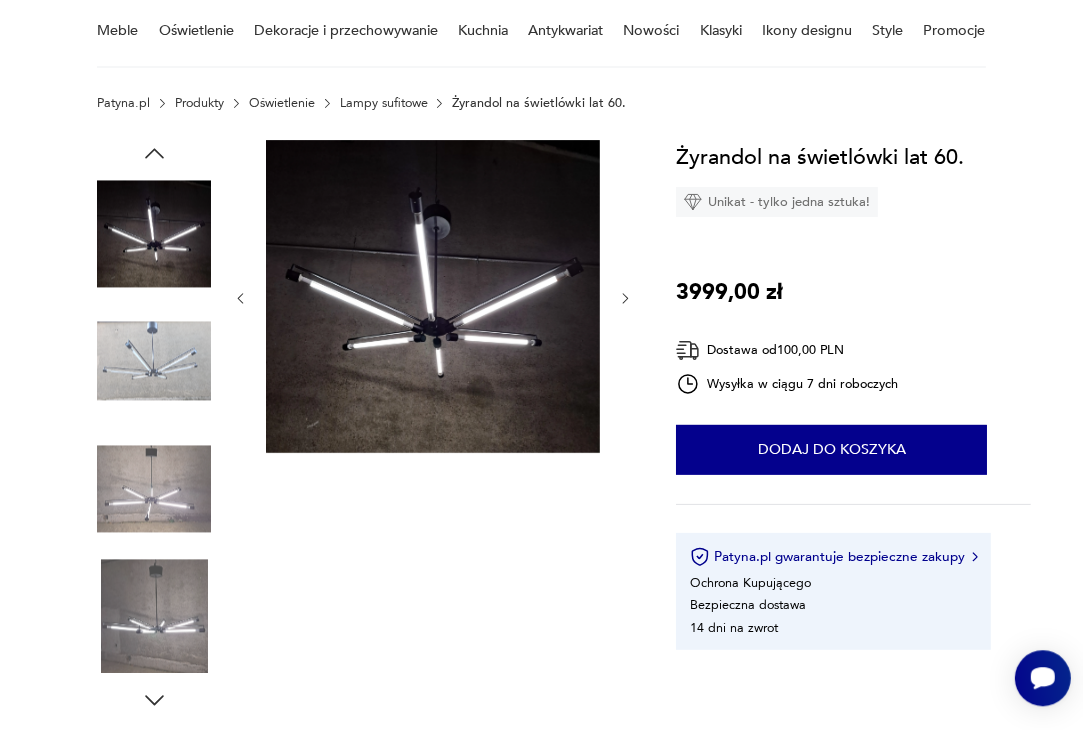 click at bounding box center [154, 234] 